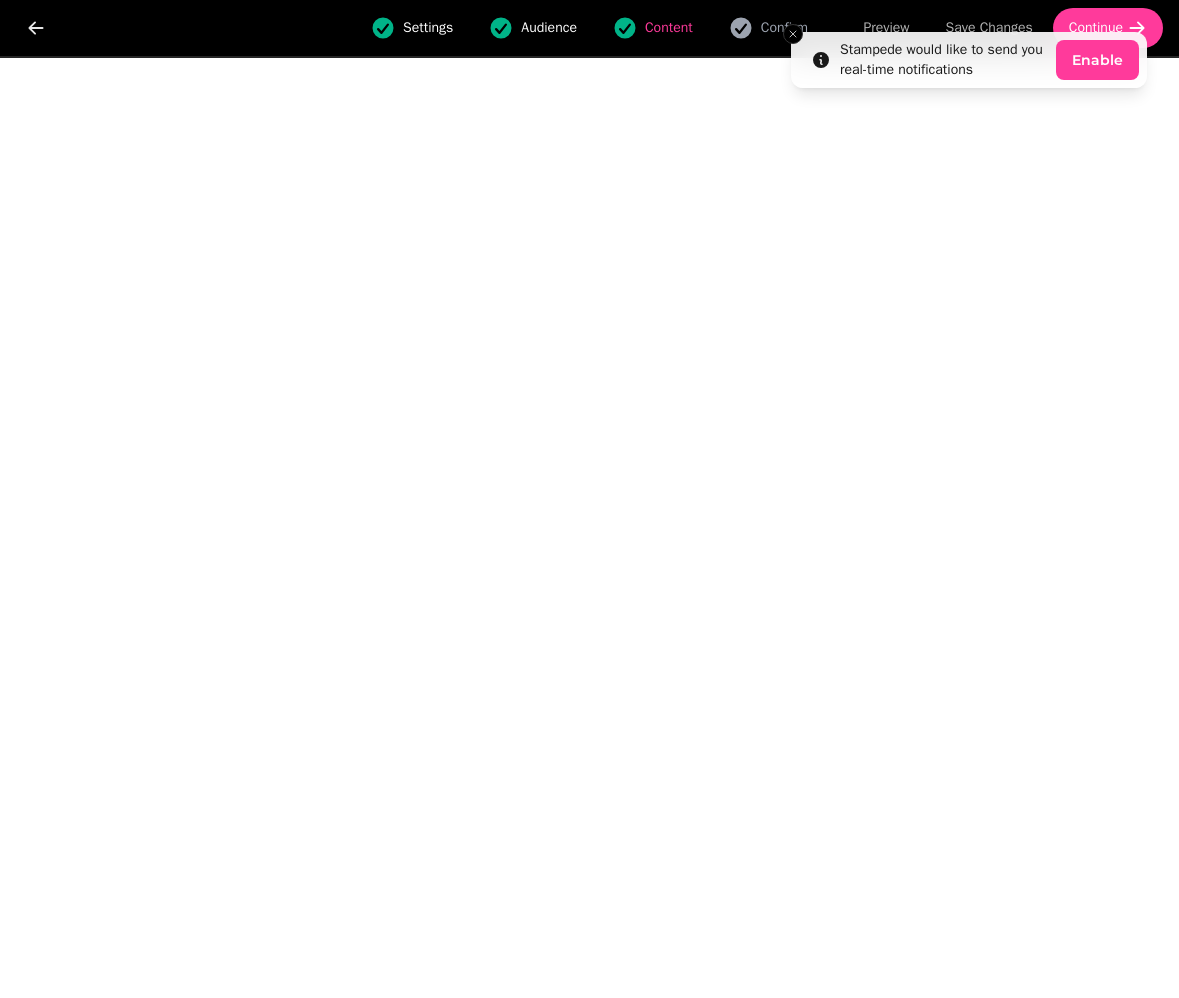 scroll, scrollTop: 0, scrollLeft: 0, axis: both 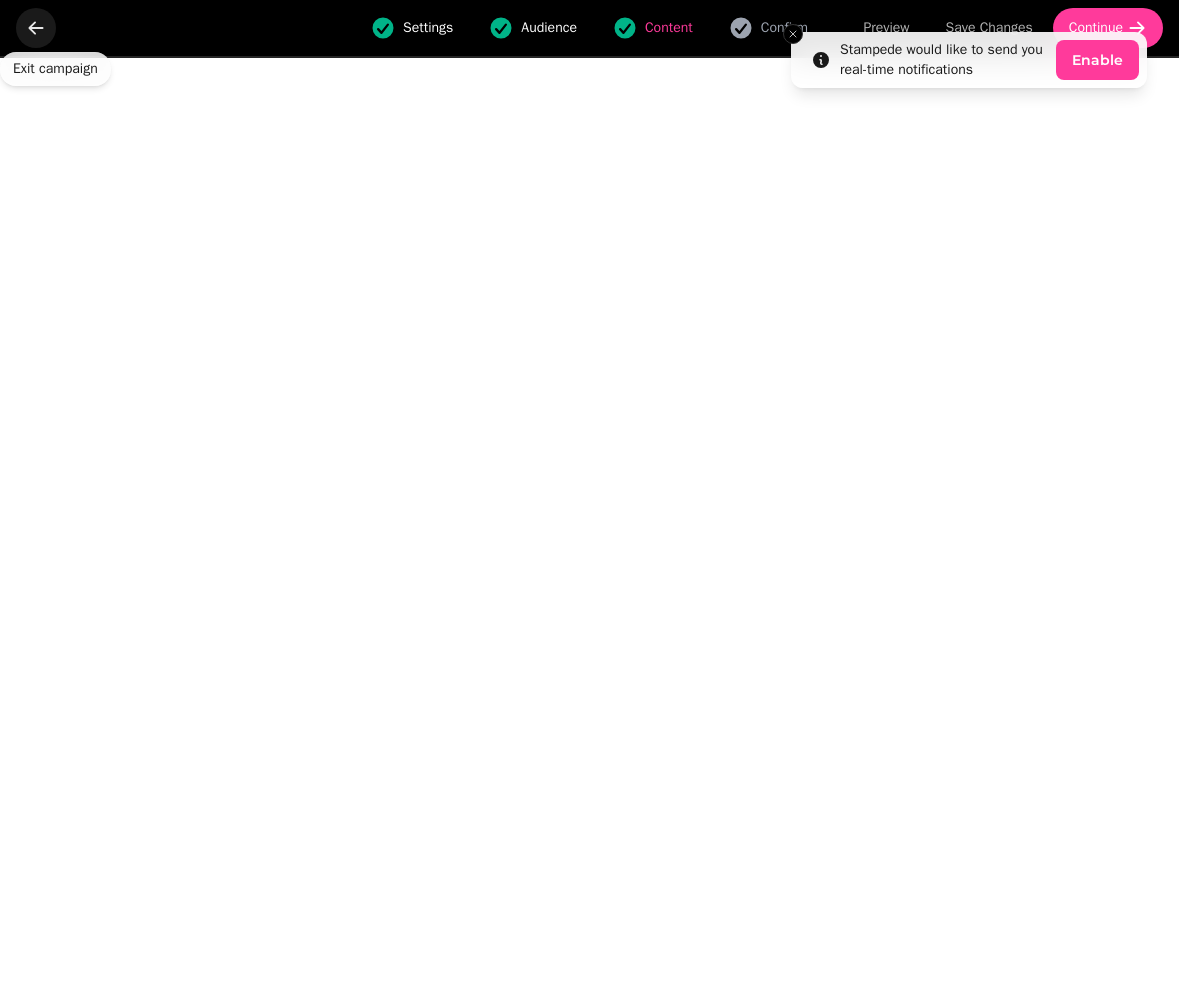 click 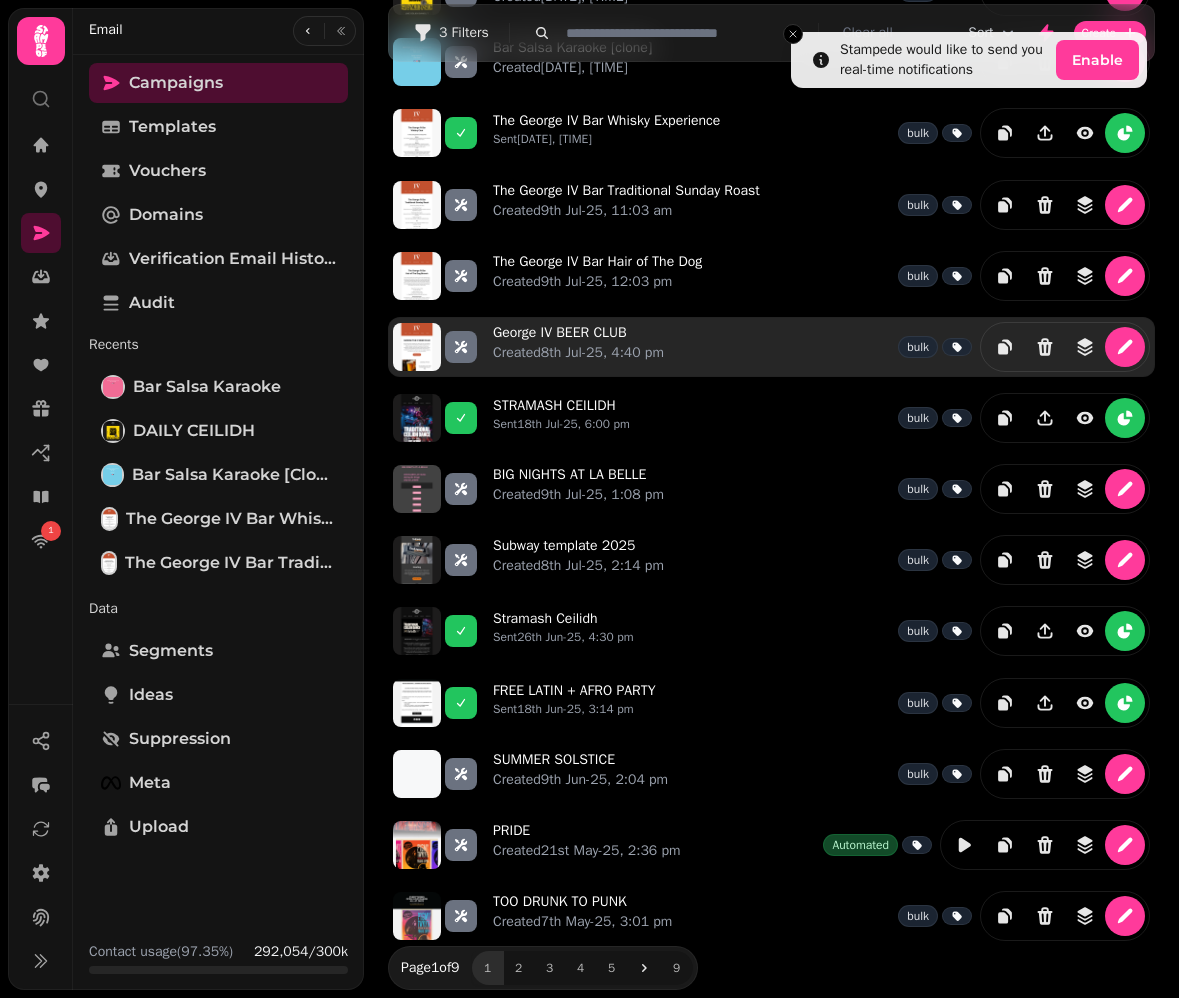 scroll, scrollTop: 236, scrollLeft: 0, axis: vertical 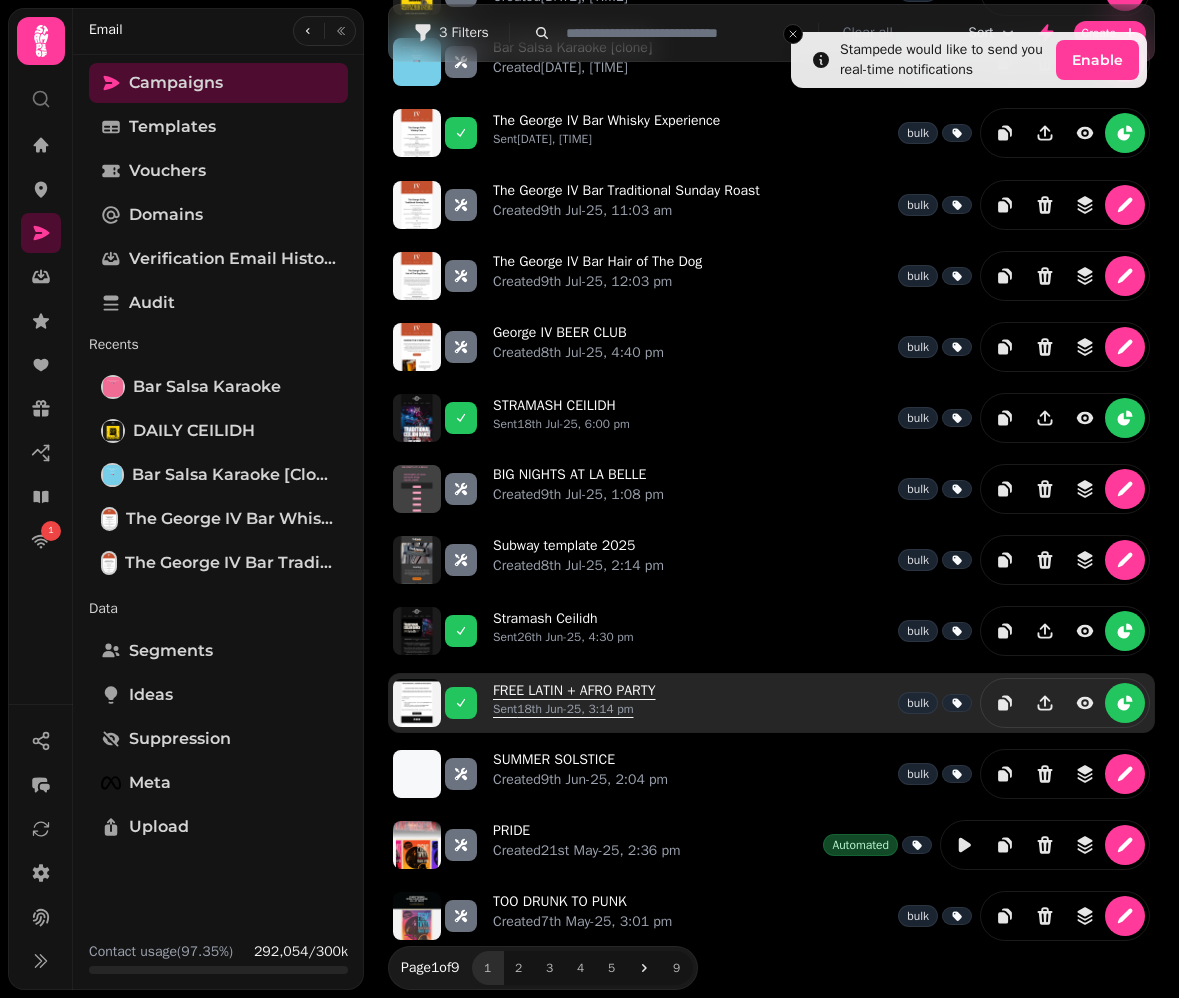 click on "FREE LATIN + AFRO PARTY Sent  [DATE], [TIME]" at bounding box center (574, 703) 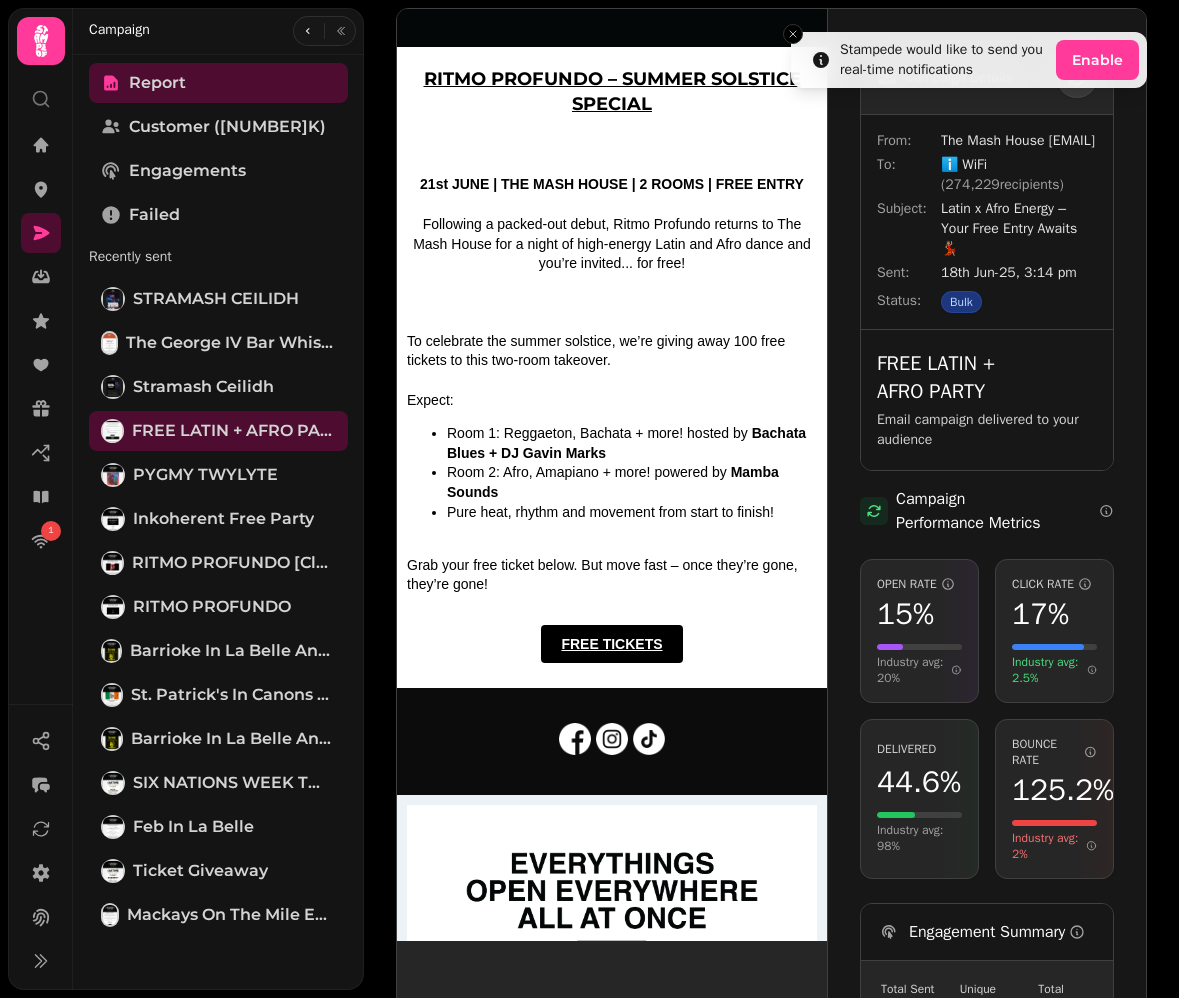 scroll, scrollTop: 38, scrollLeft: 0, axis: vertical 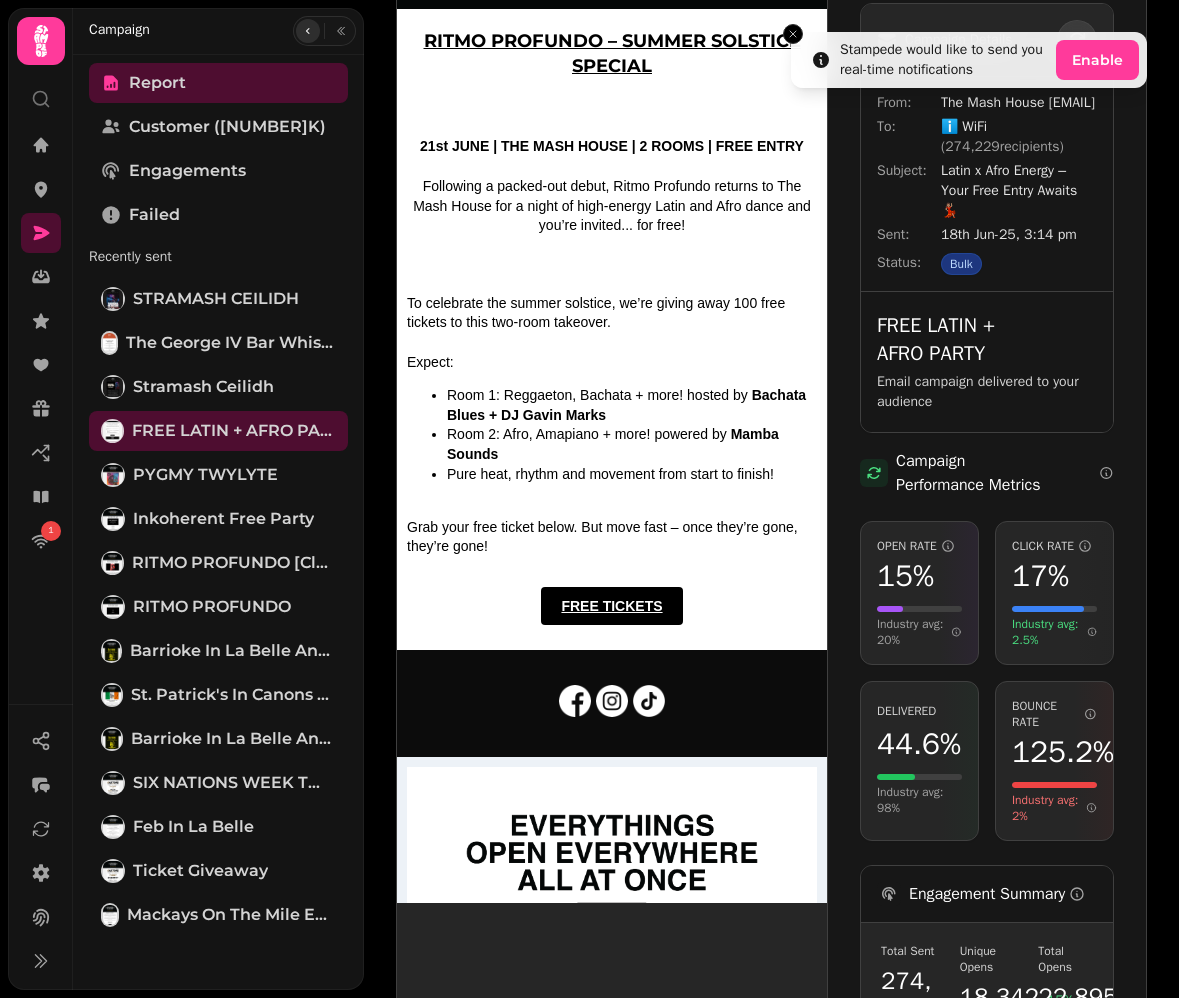 click 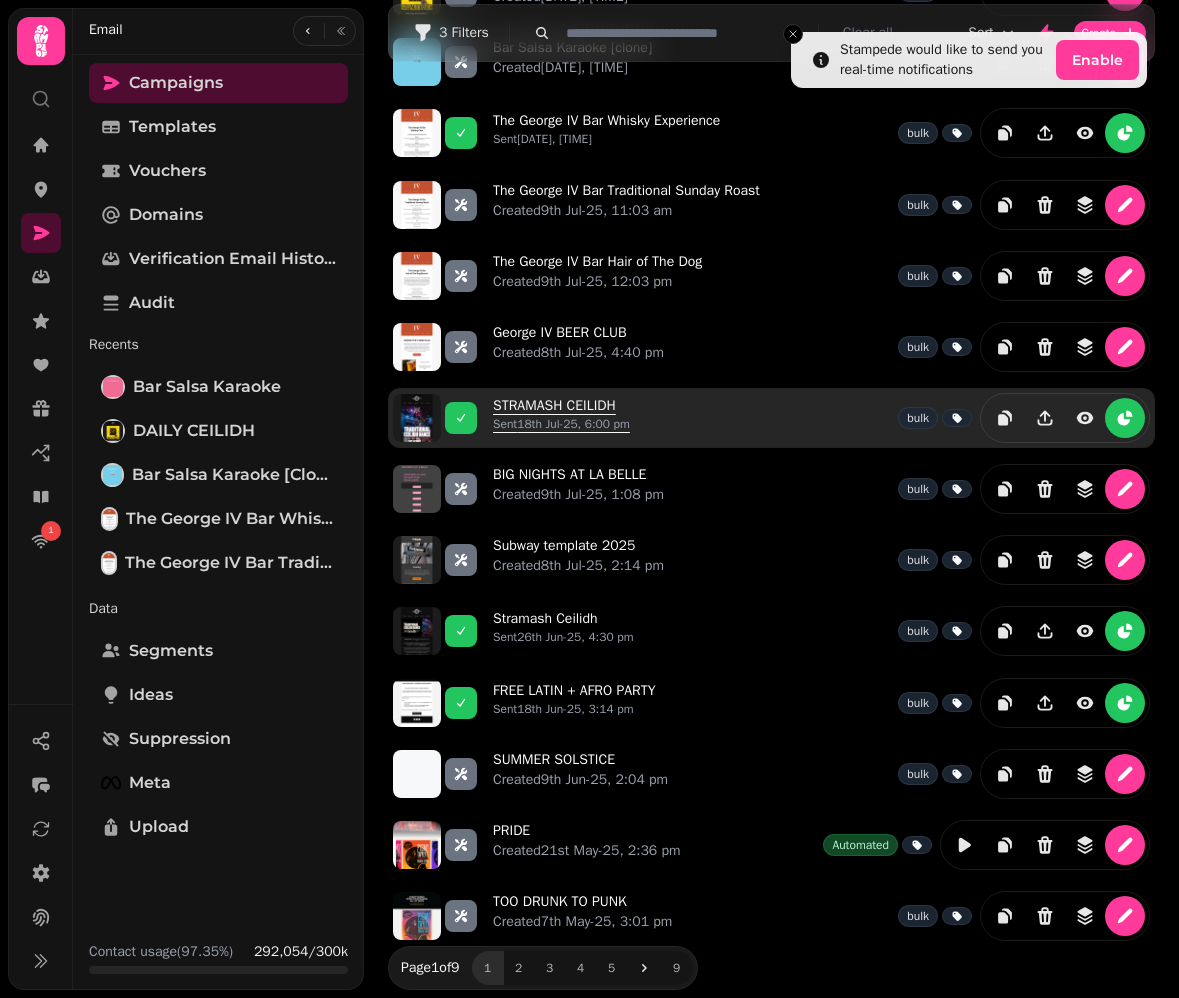 scroll, scrollTop: 236, scrollLeft: 0, axis: vertical 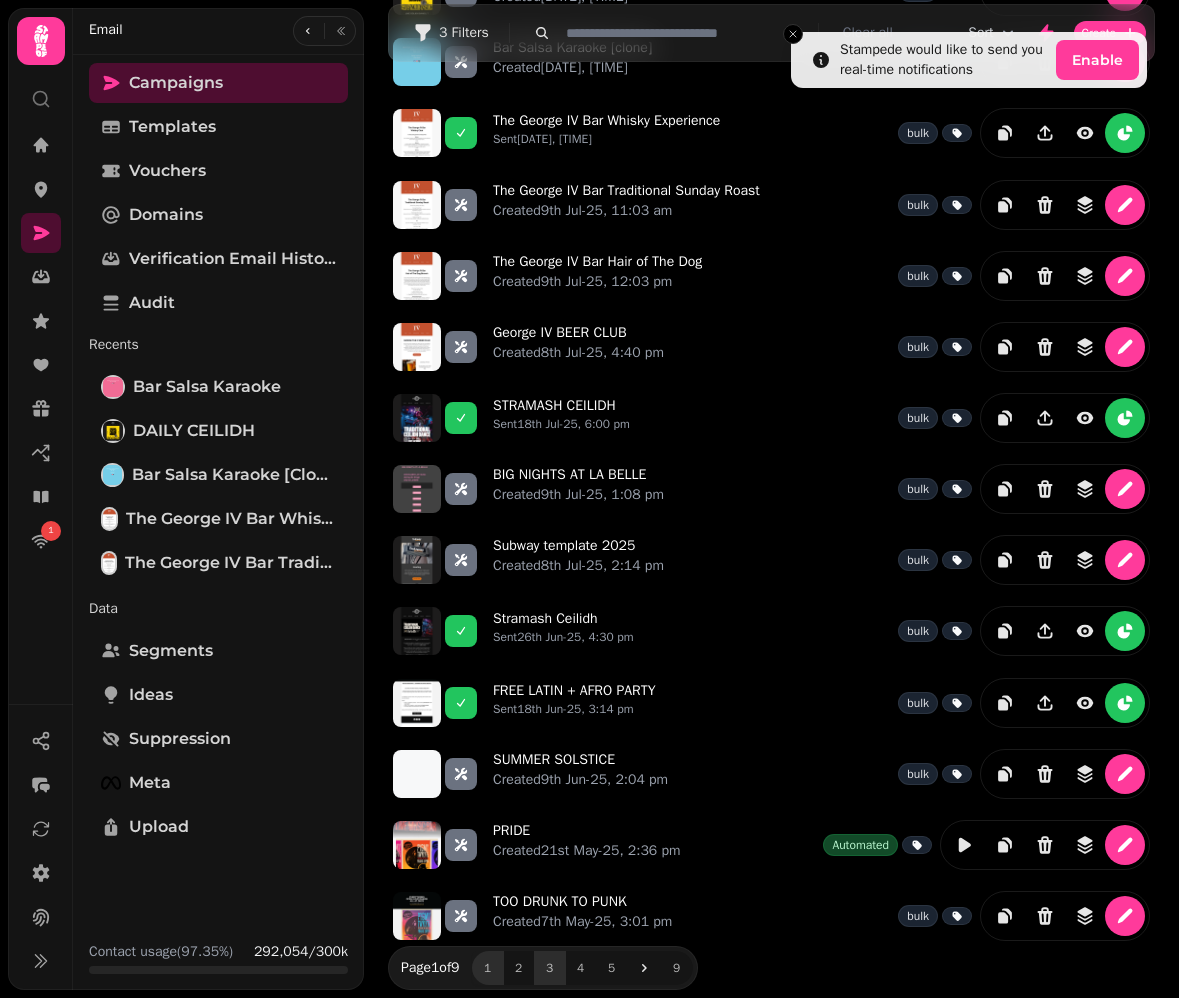 click on "3" at bounding box center (550, 968) 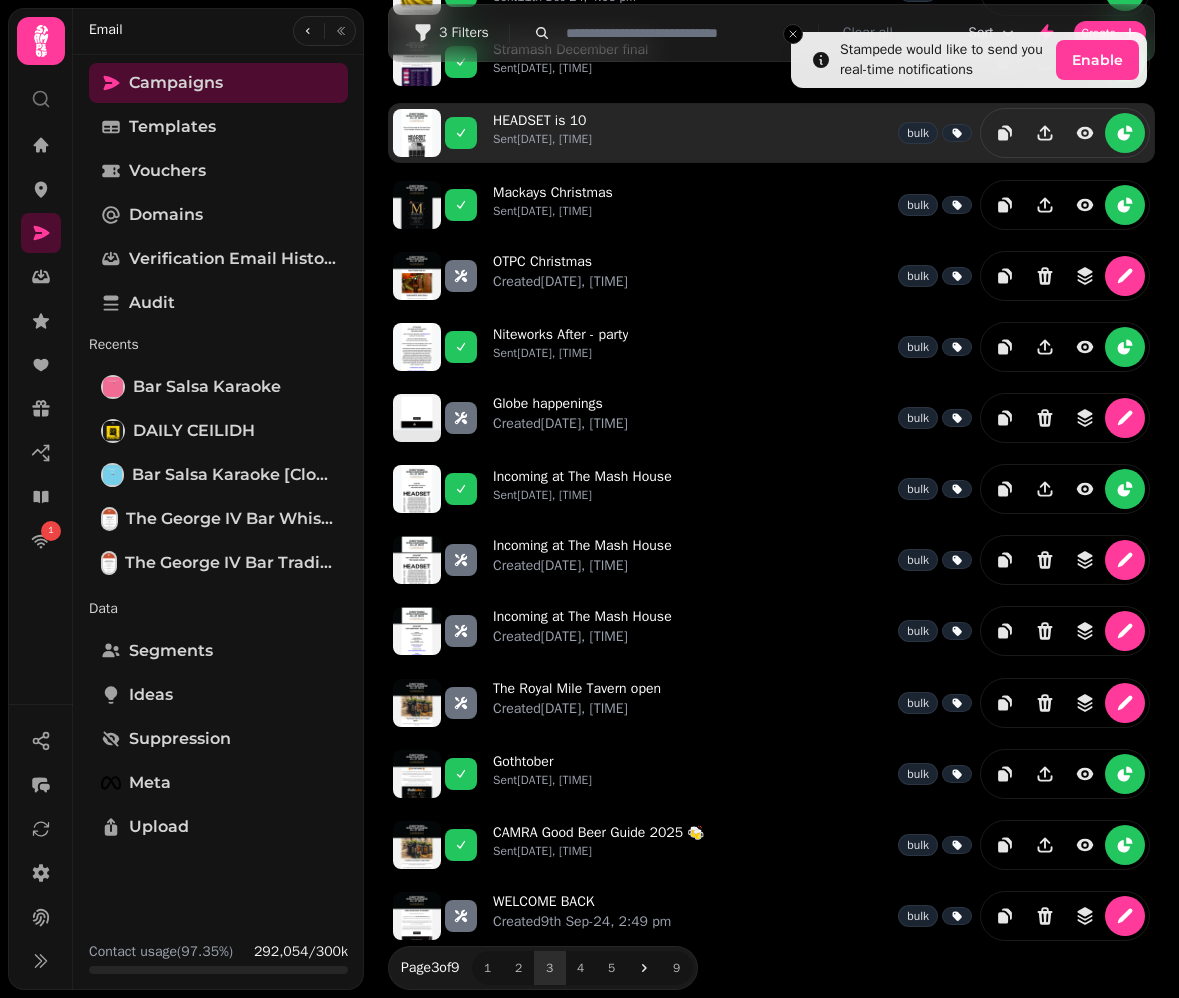 scroll, scrollTop: 236, scrollLeft: 0, axis: vertical 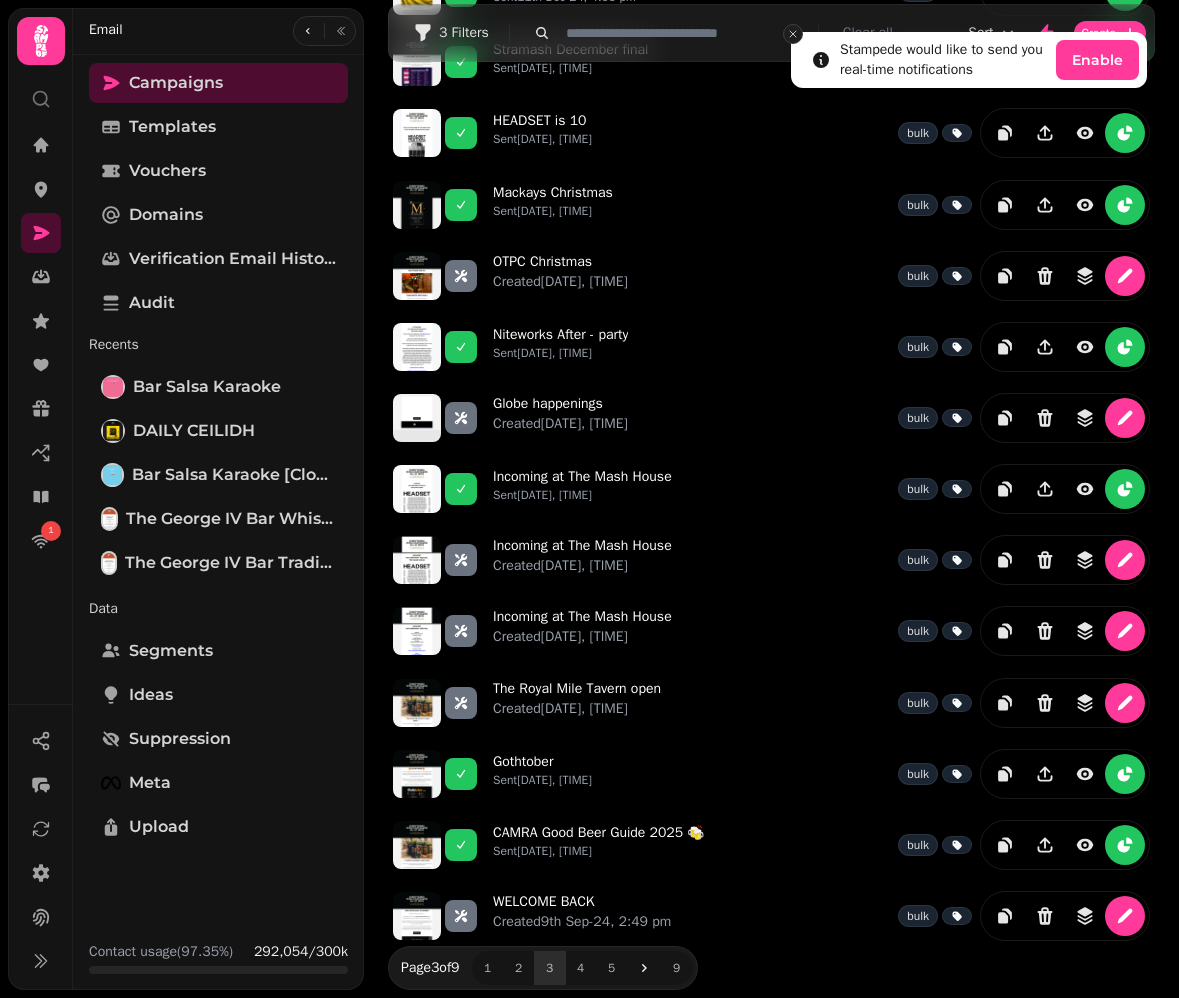 click 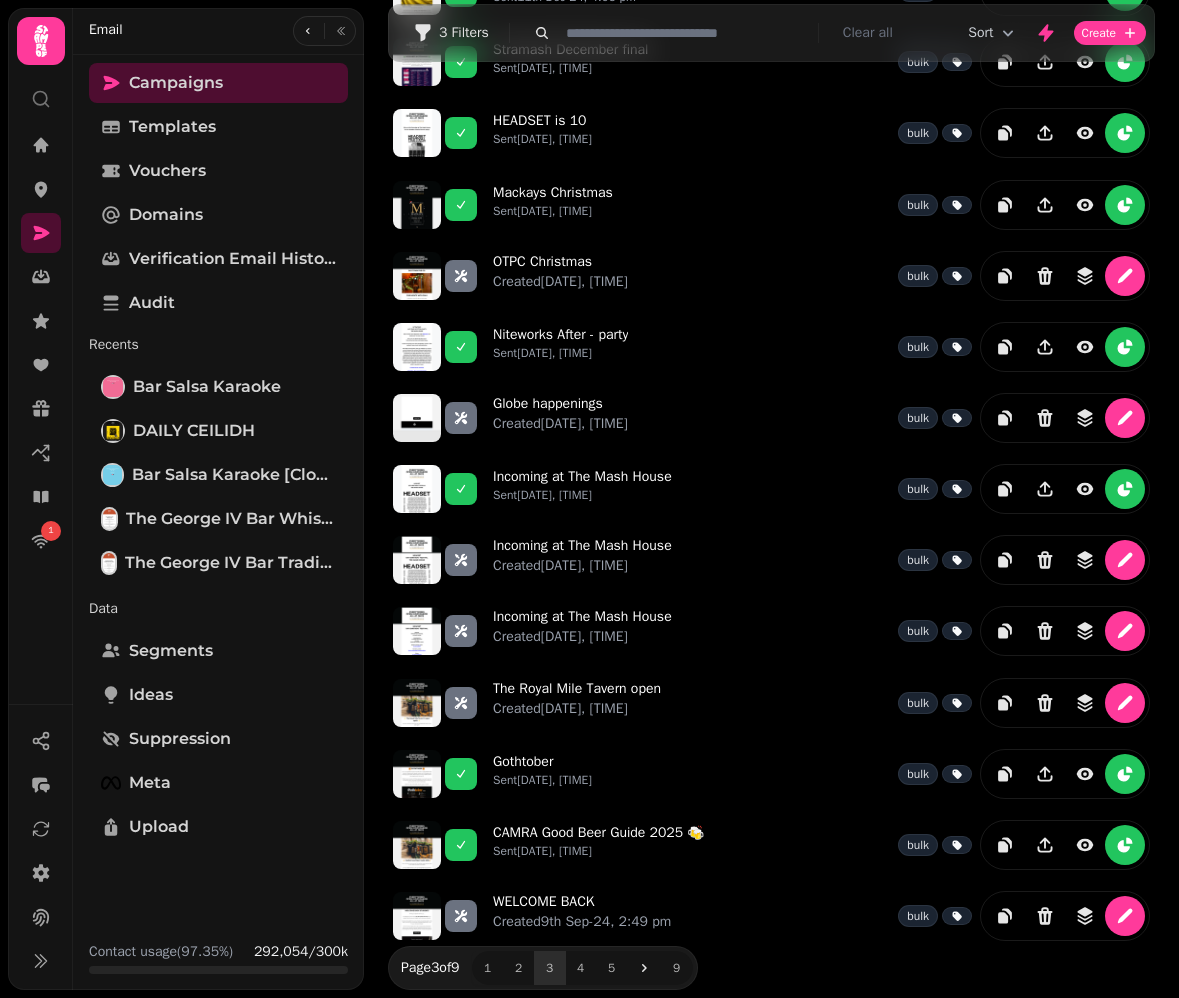 click at bounding box center (686, 33) 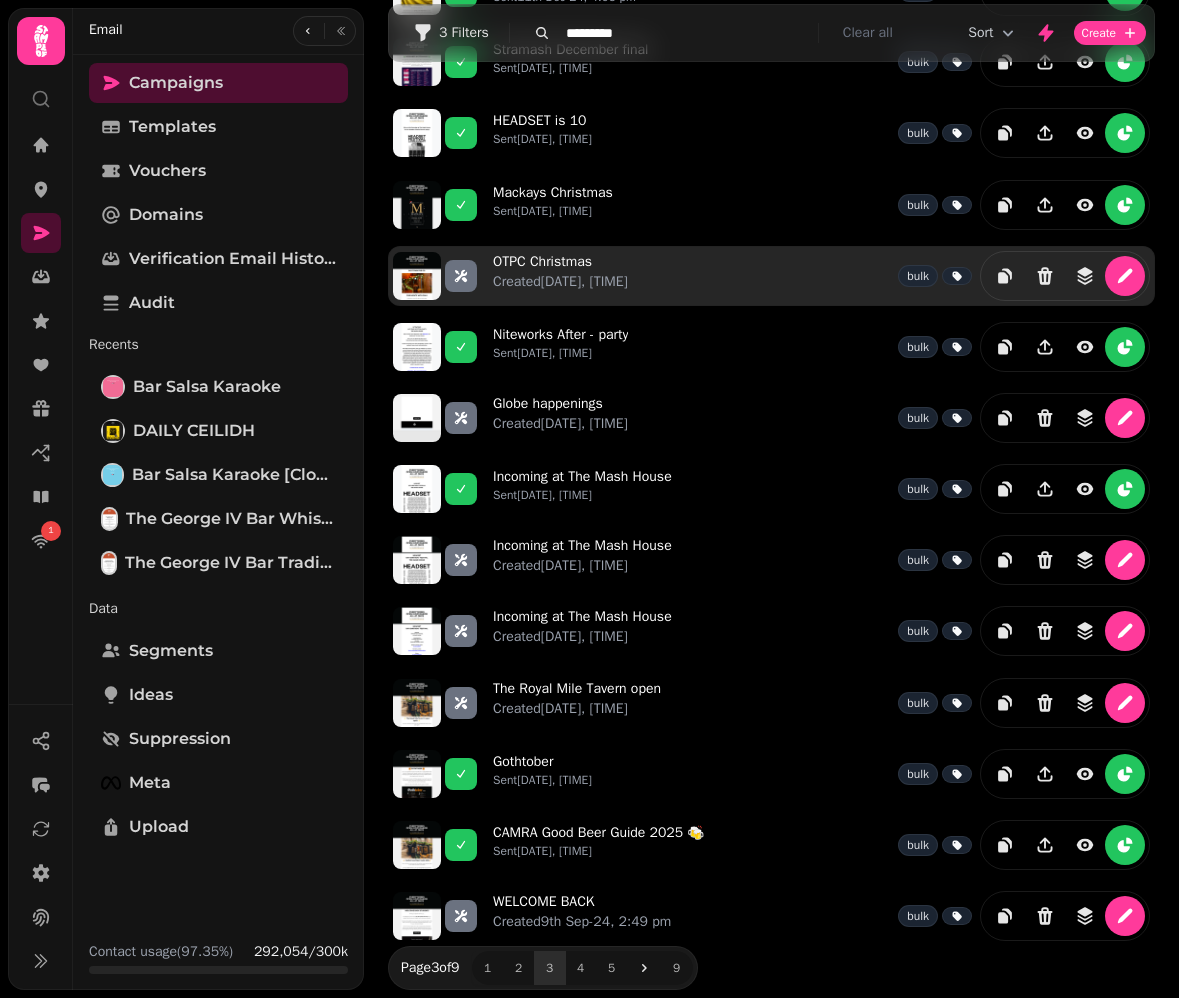 type on "*********" 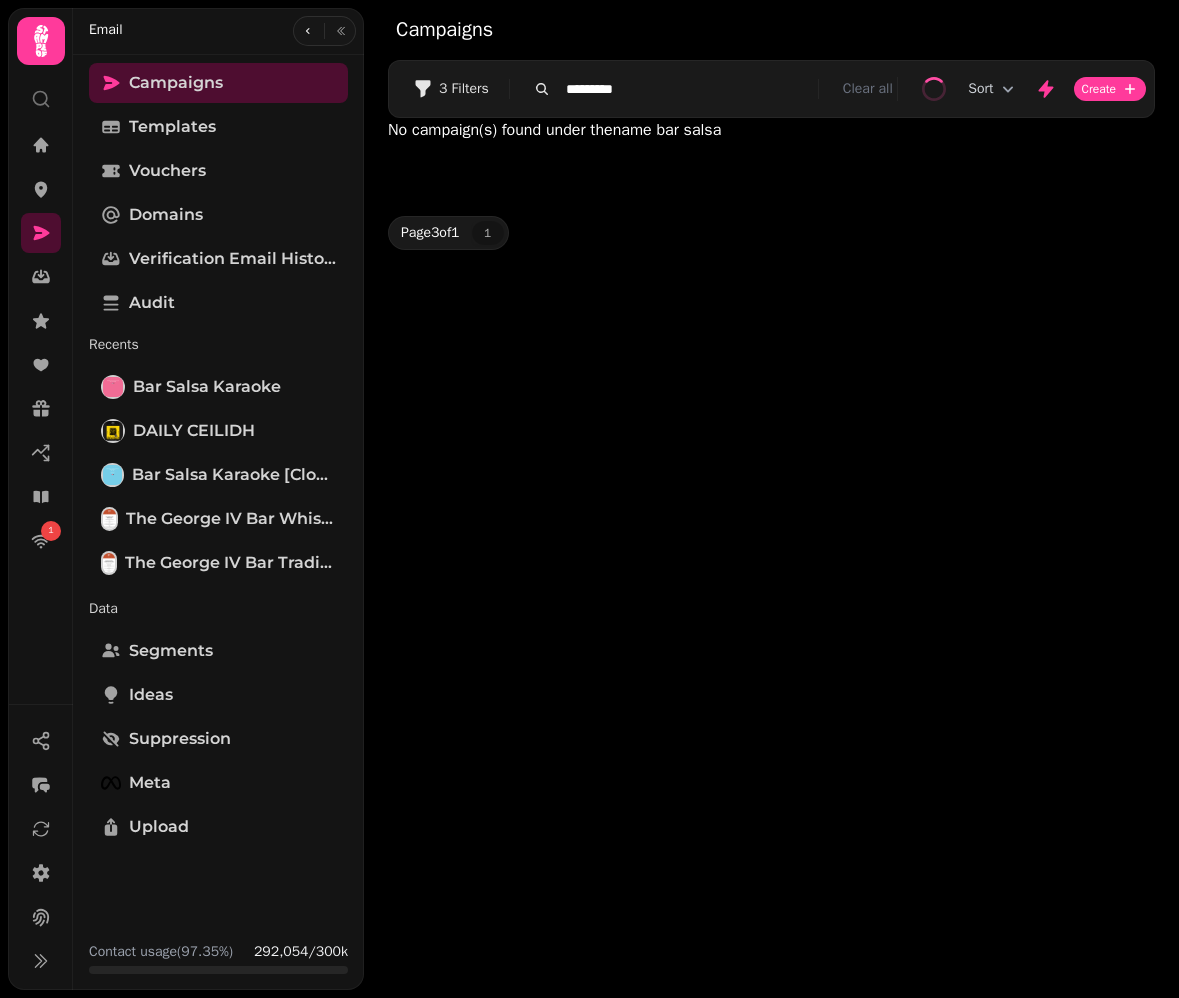 scroll, scrollTop: 0, scrollLeft: 0, axis: both 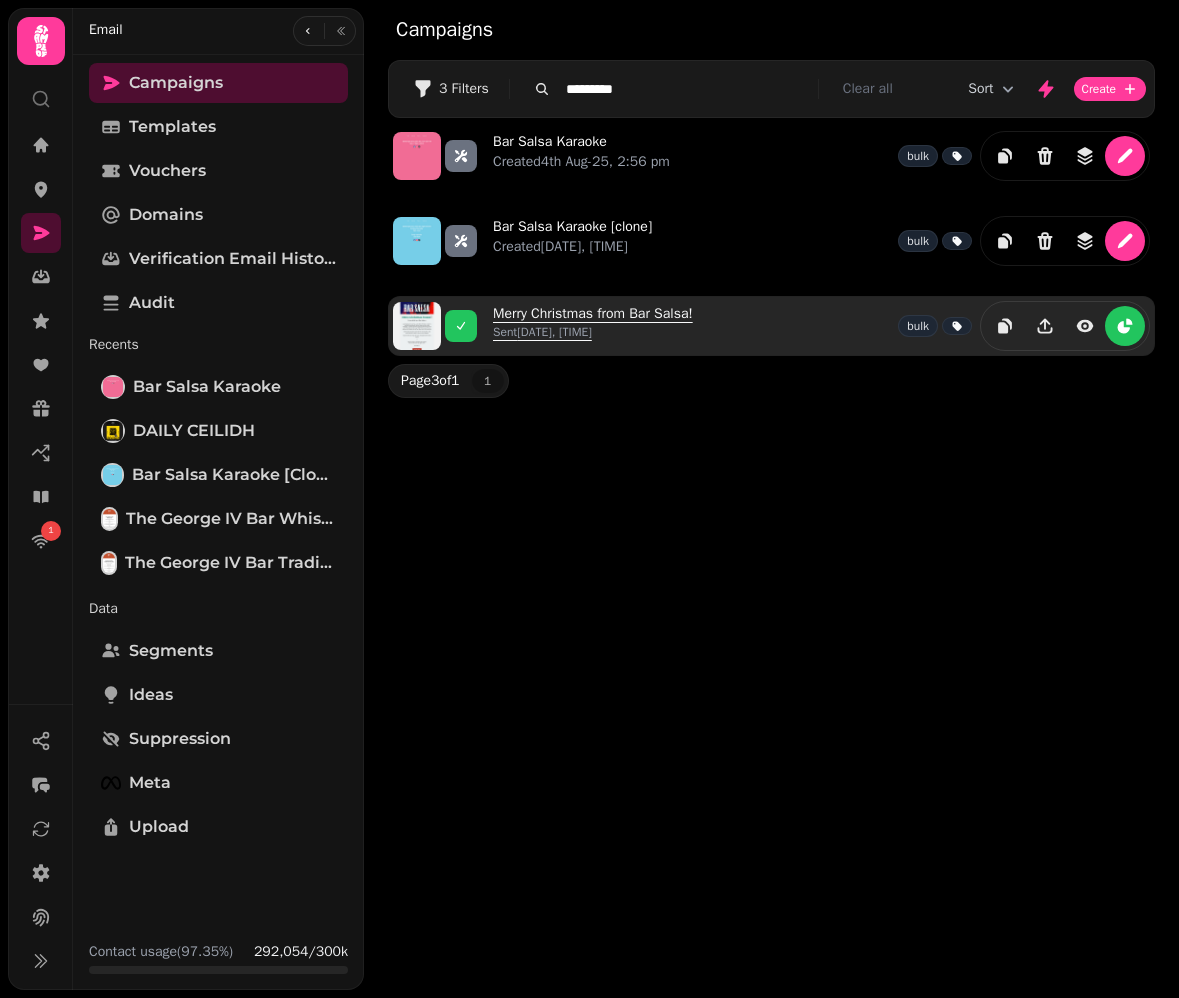 click on "Merry Christmas from Bar Salsa! Sent  25th Dec-21, 12:01 pm" at bounding box center (593, 326) 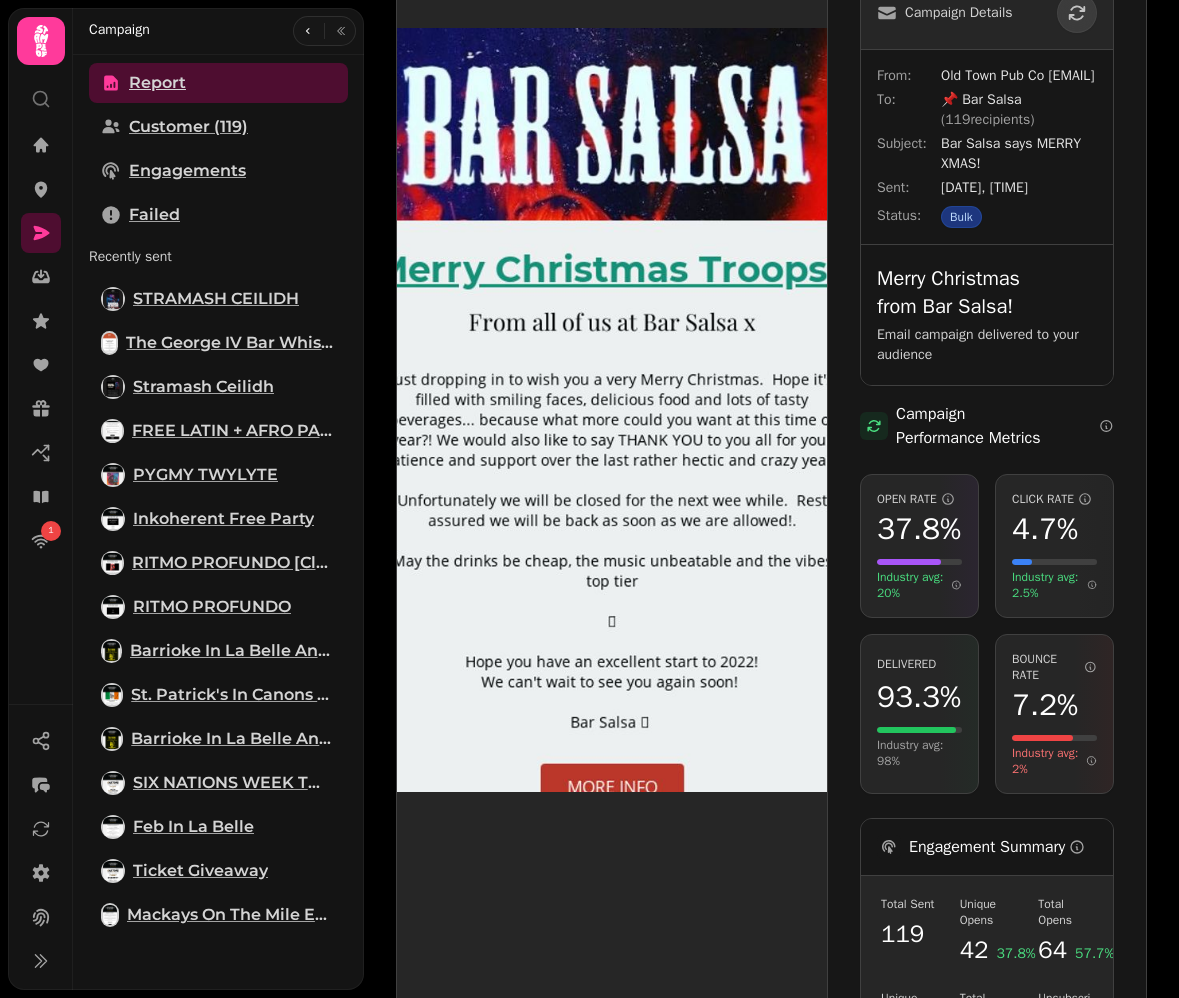 scroll, scrollTop: 69, scrollLeft: 0, axis: vertical 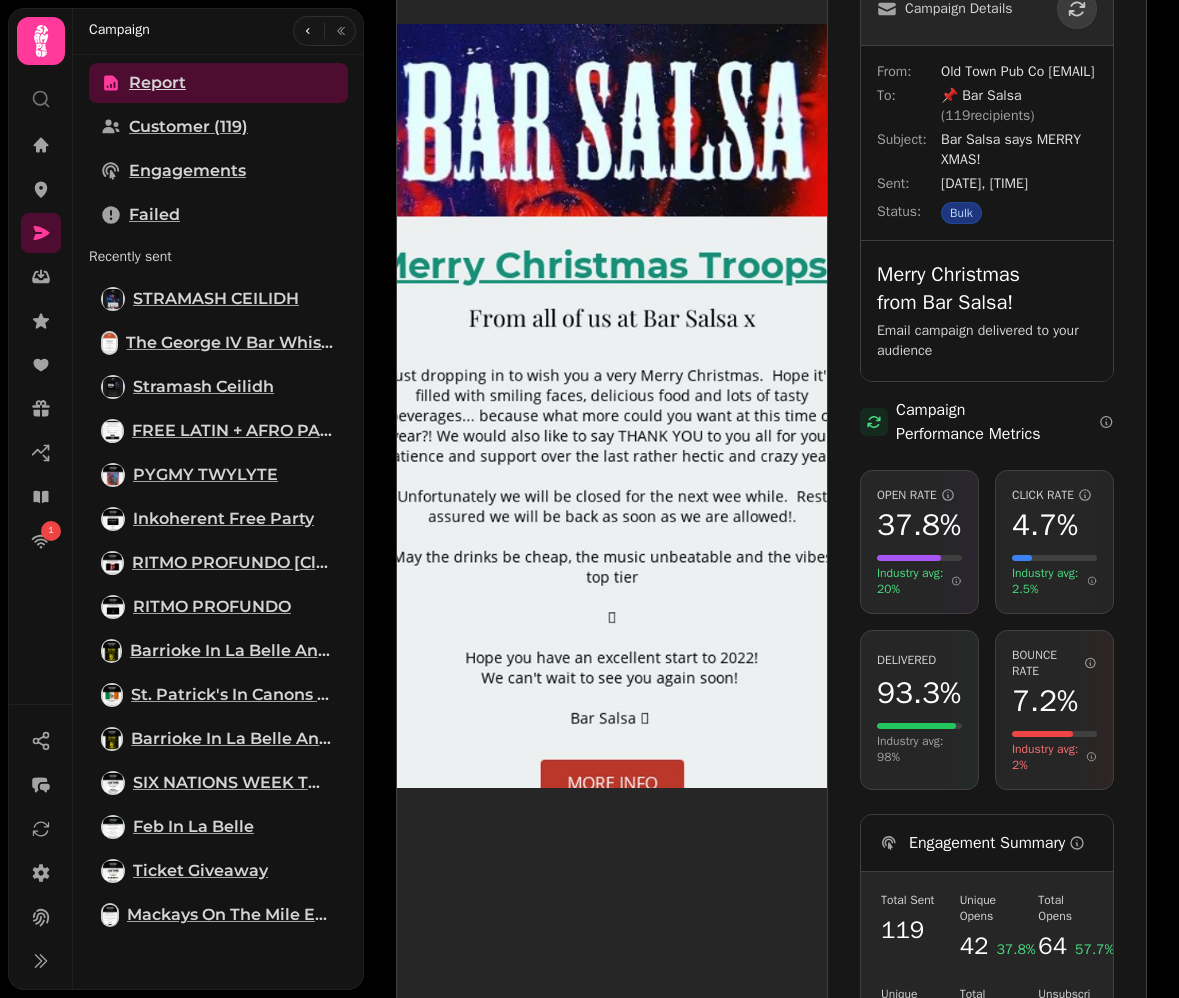 drag, startPoint x: 398, startPoint y: 518, endPoint x: 642, endPoint y: 500, distance: 244.66304 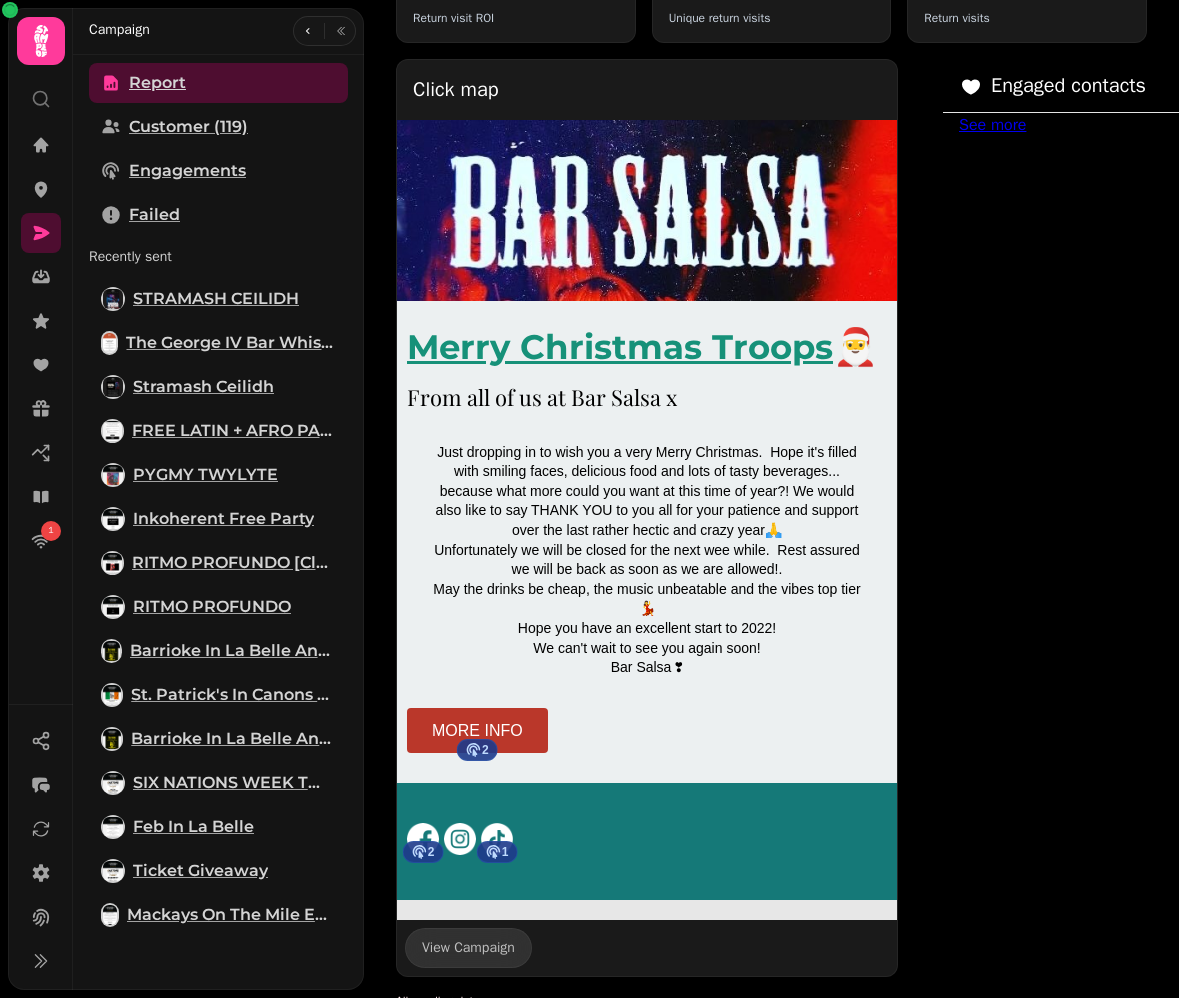 scroll, scrollTop: 1631, scrollLeft: 0, axis: vertical 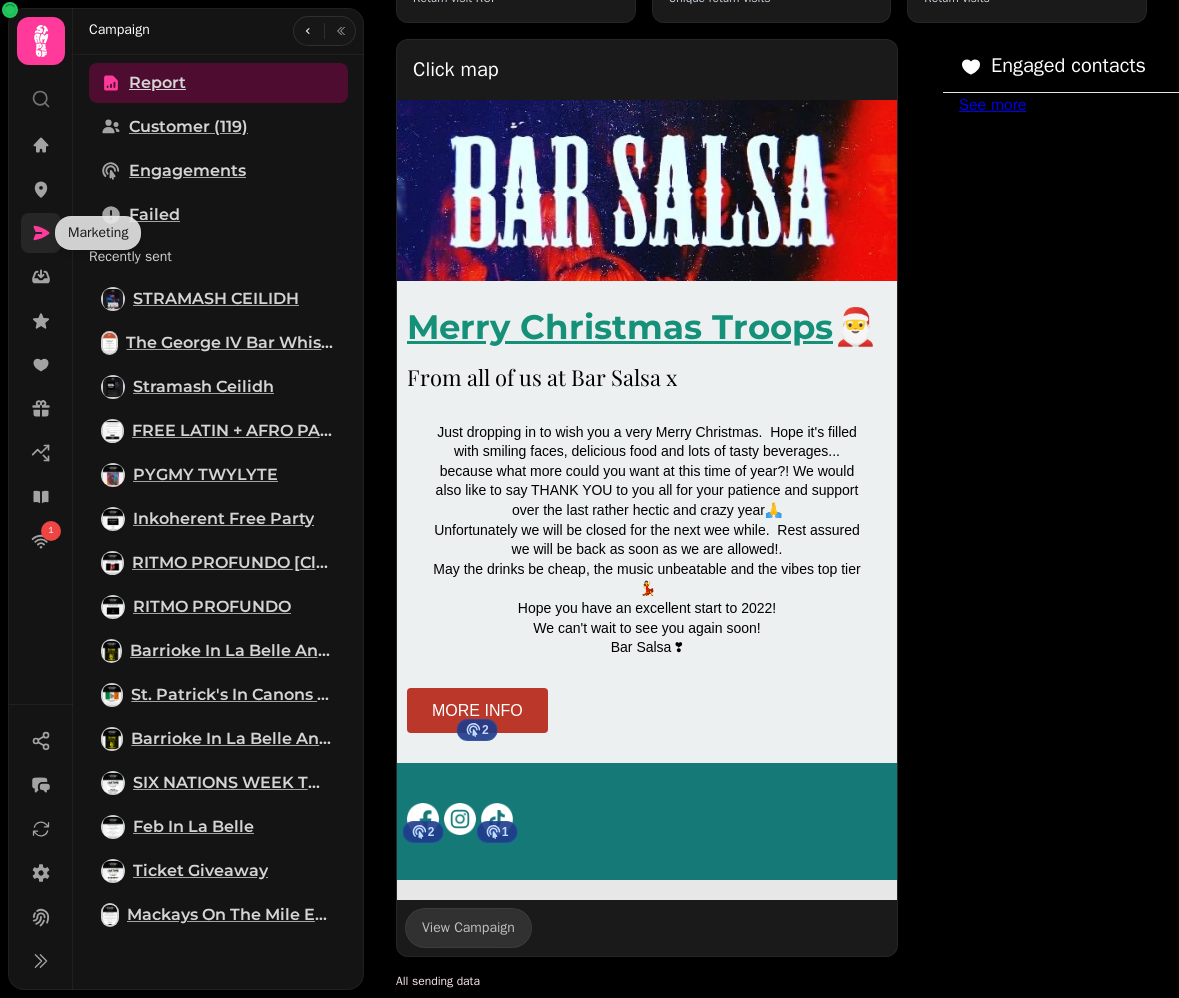 click 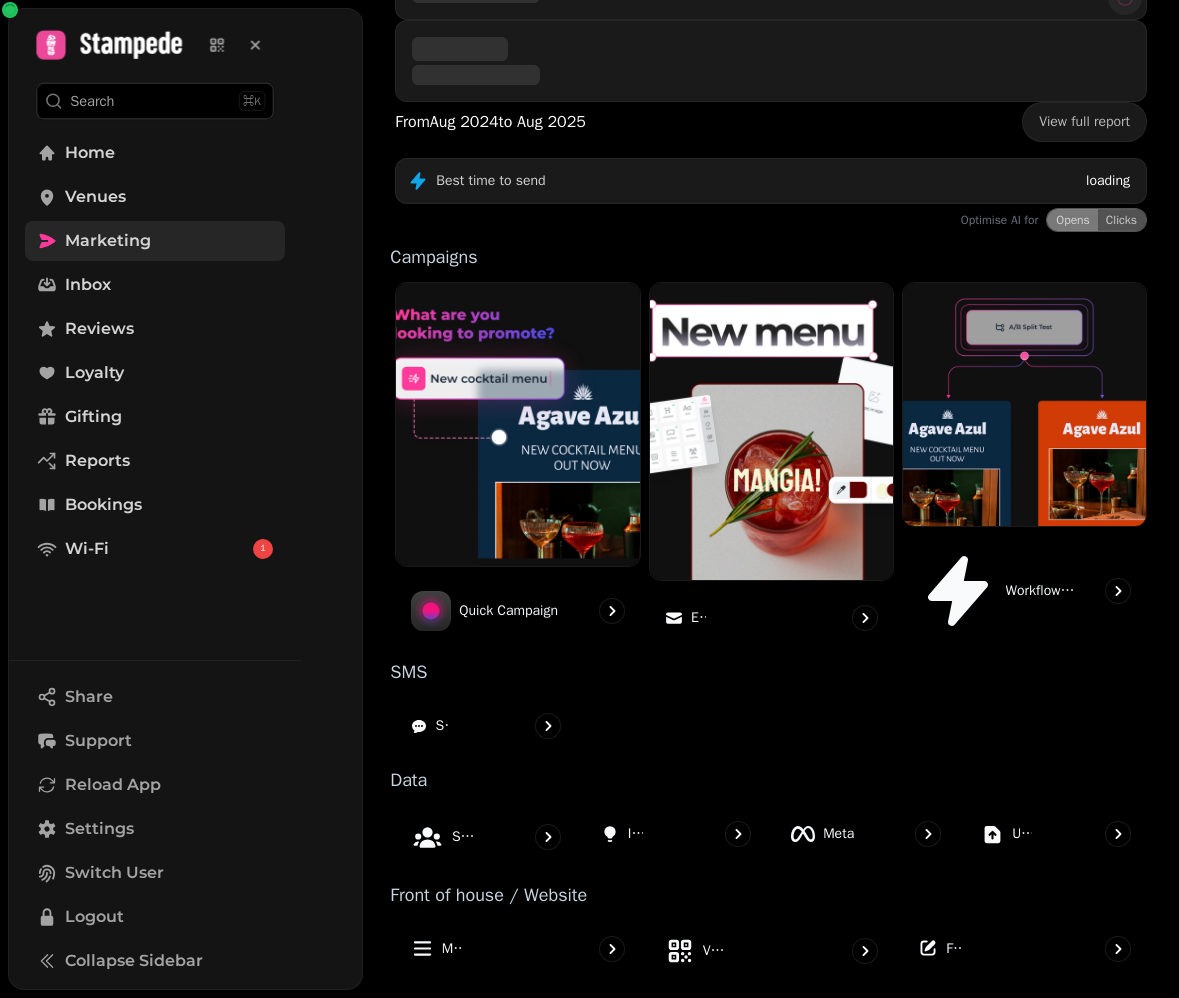 scroll, scrollTop: 181, scrollLeft: 0, axis: vertical 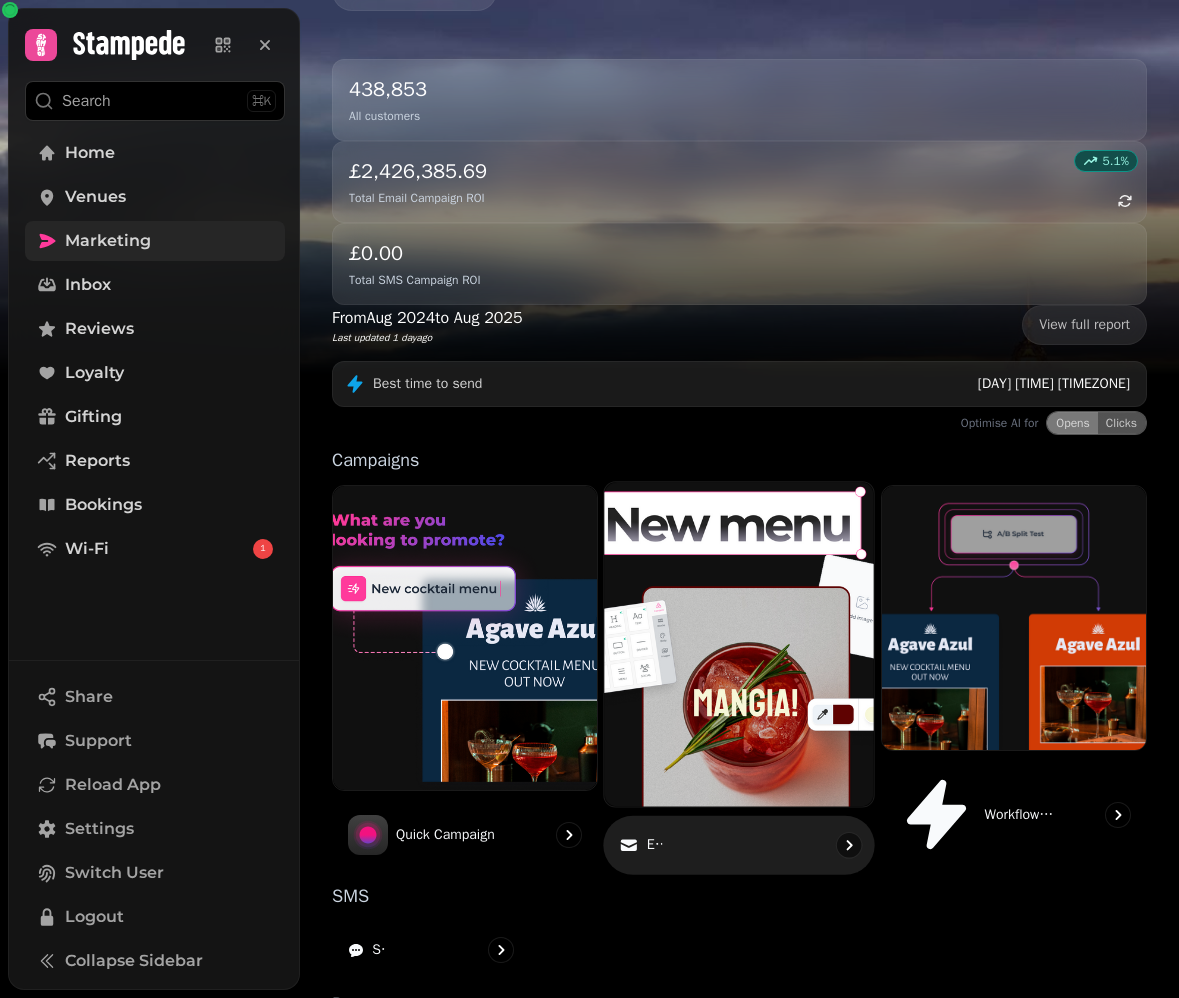 click on "Email" at bounding box center (654, 845) 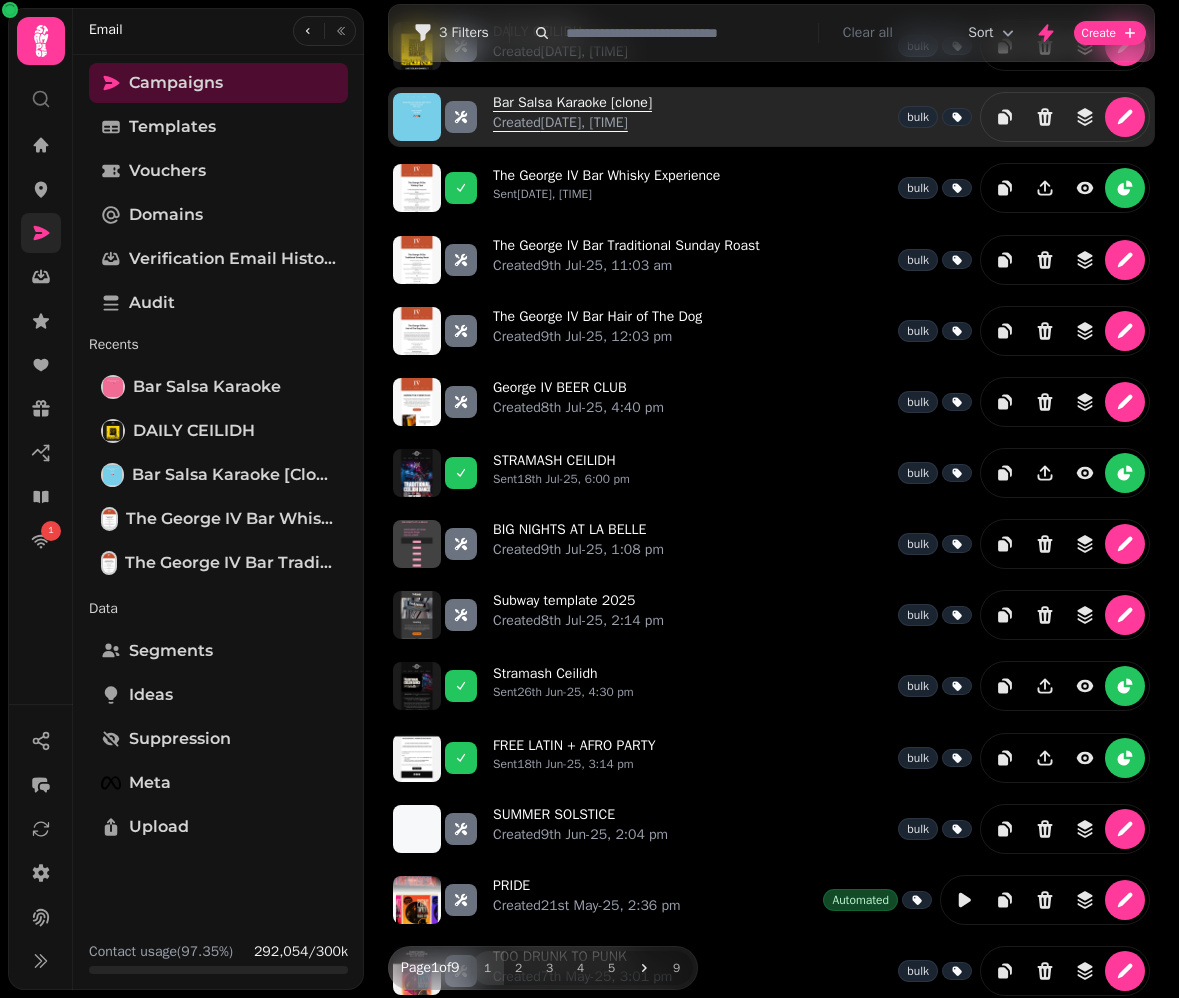 click on "Bar Salsa Karaoke [clone] Created  4th Aug-25, 3:21 pm" at bounding box center (572, 117) 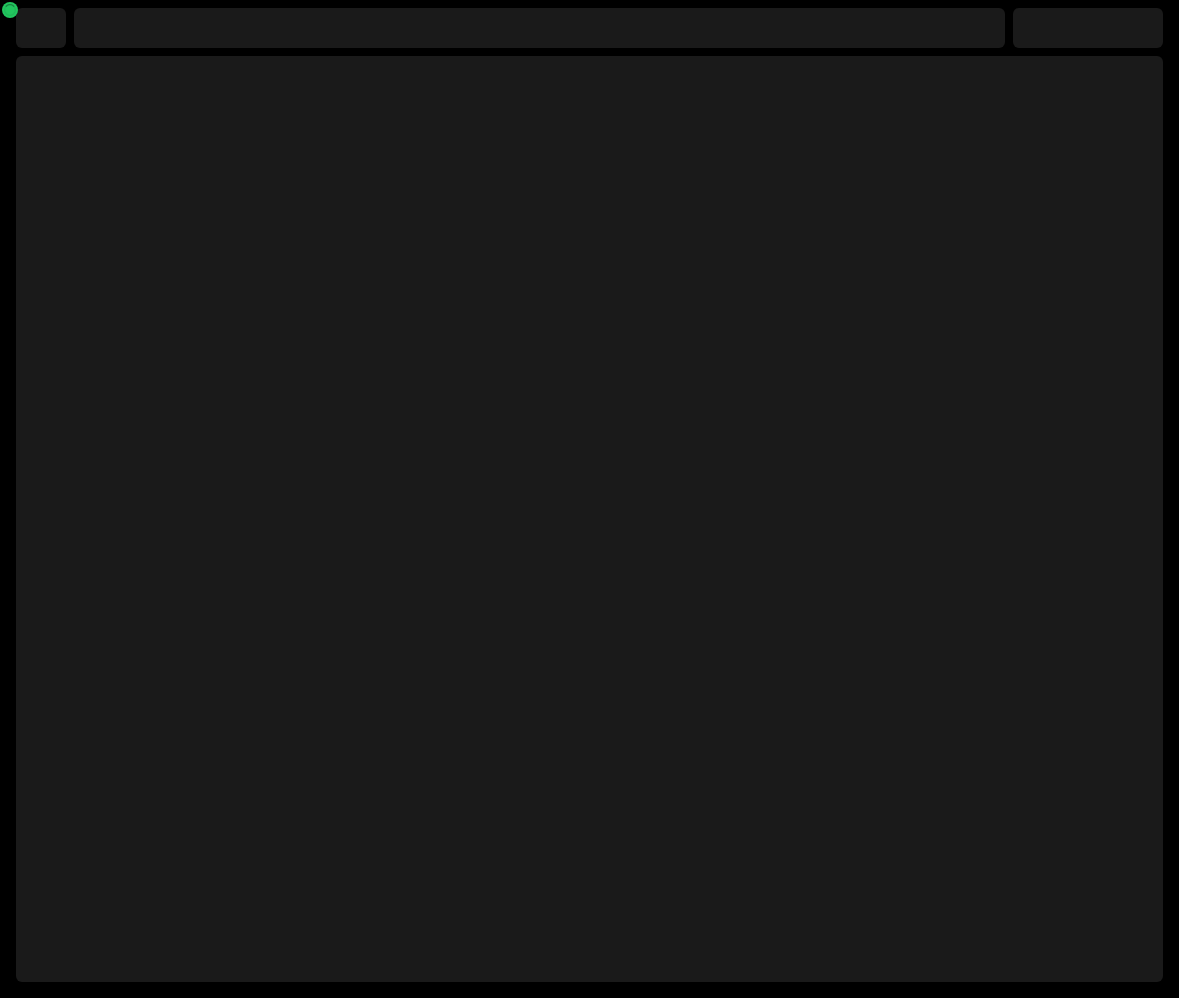 select on "**********" 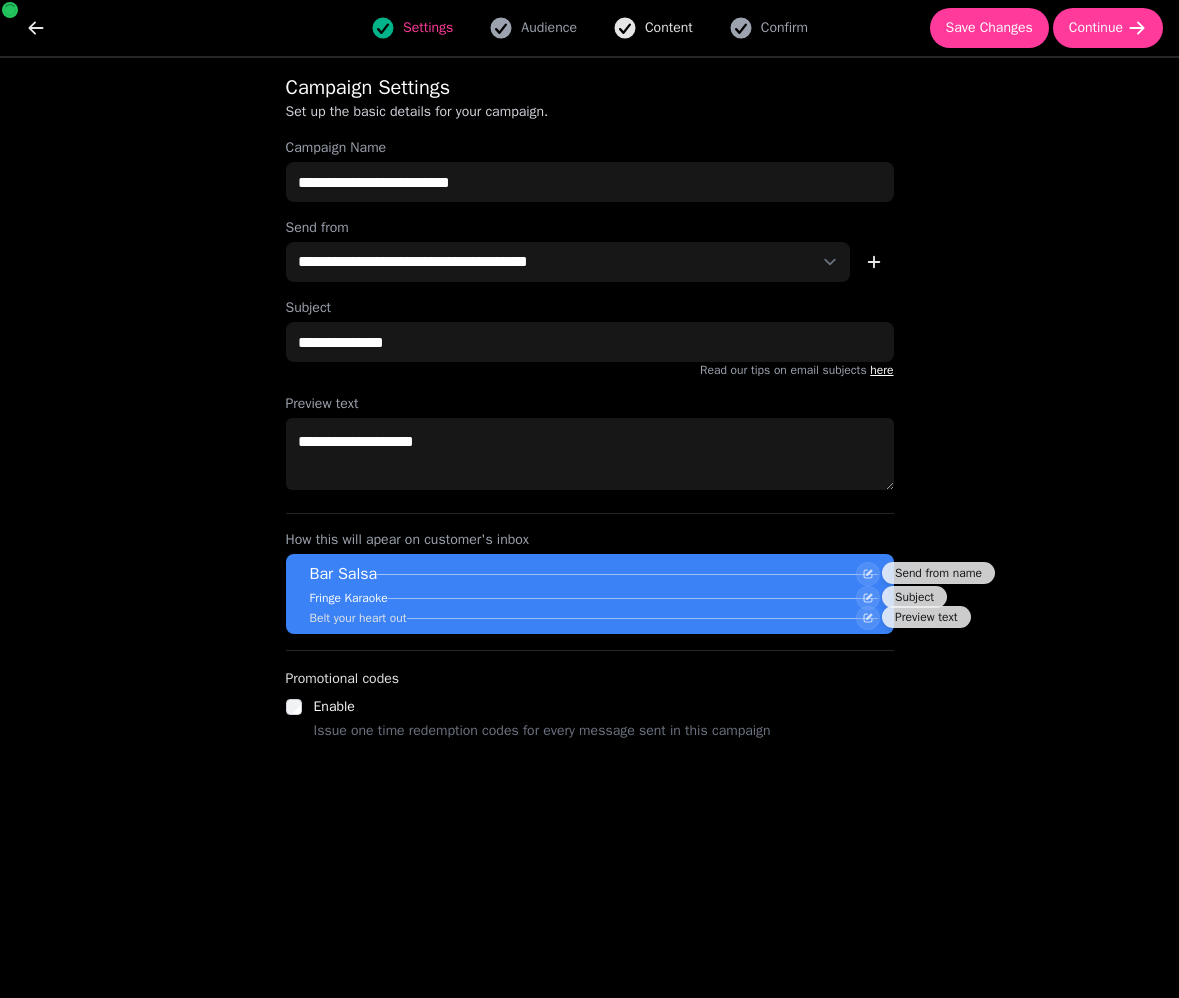 click 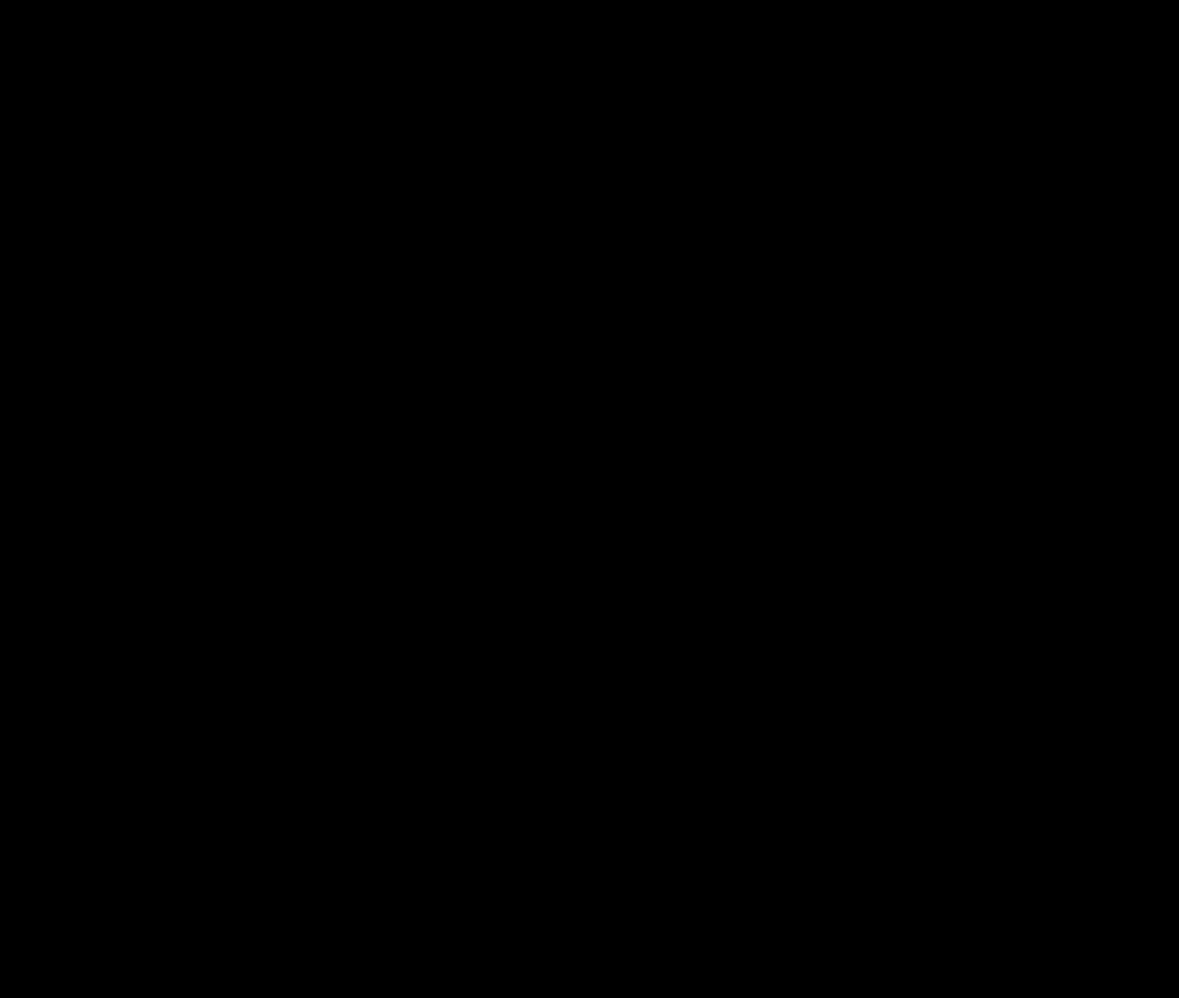 scroll, scrollTop: 0, scrollLeft: 0, axis: both 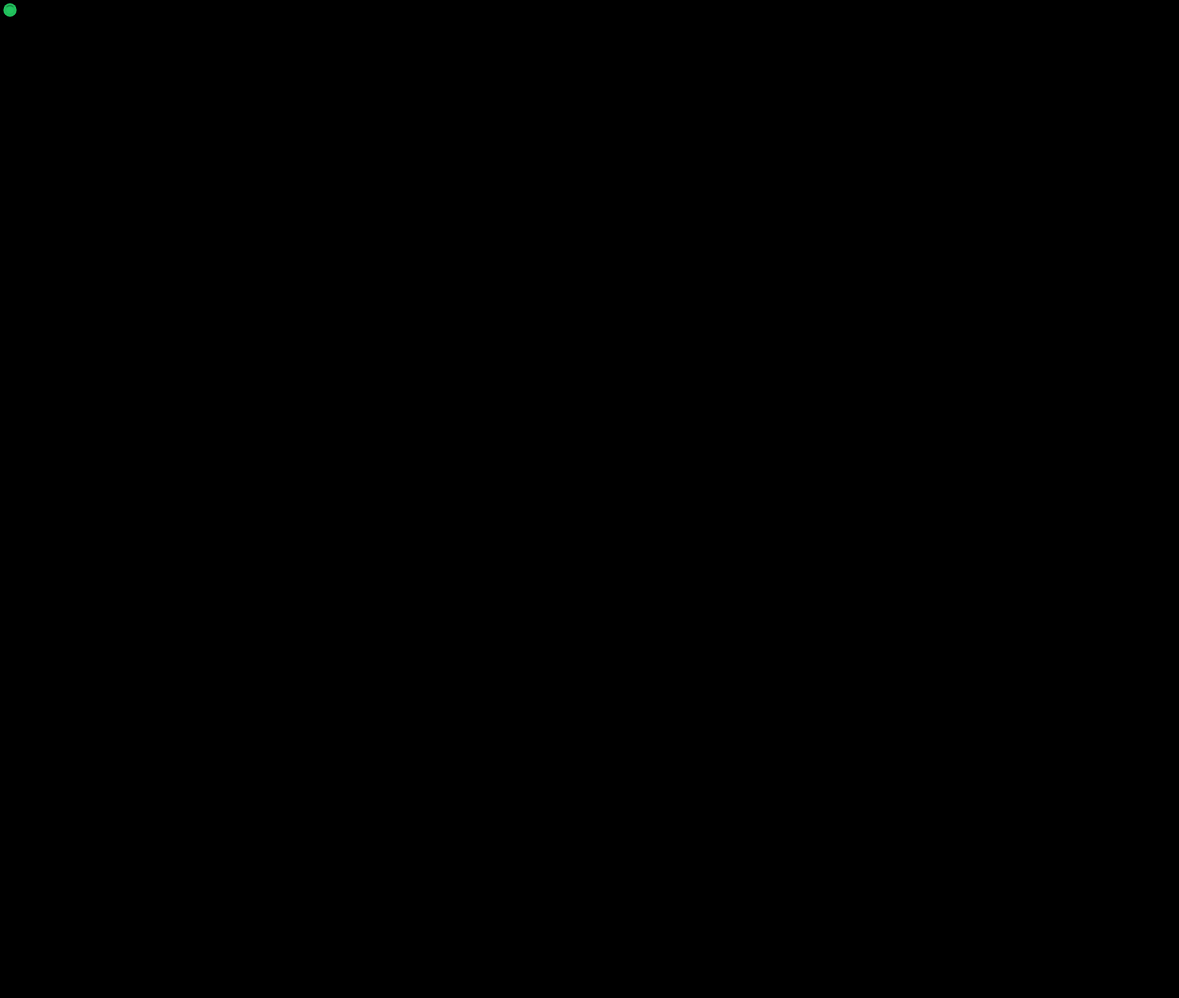 select on "**********" 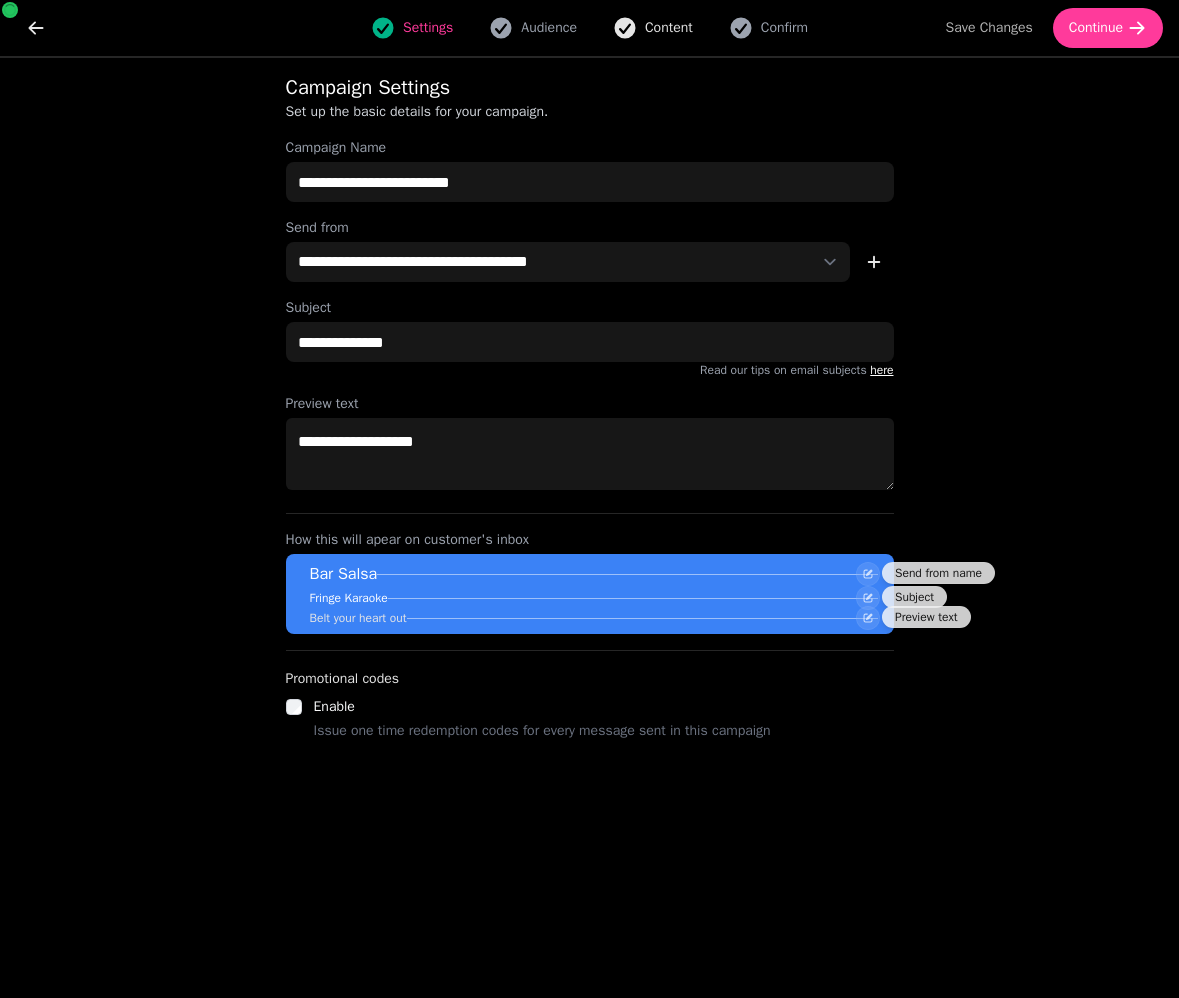 click on "Content" at bounding box center [669, 28] 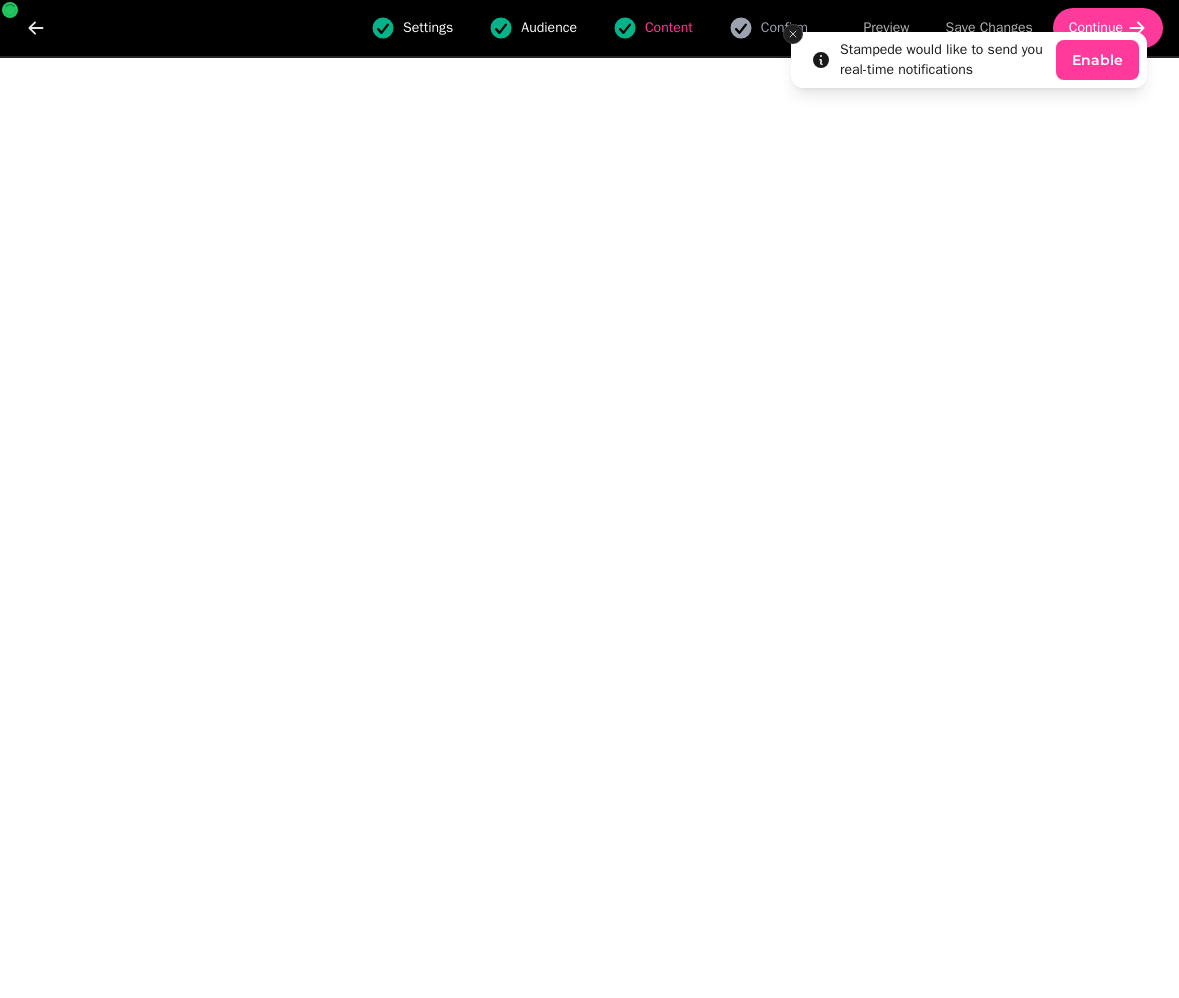 click 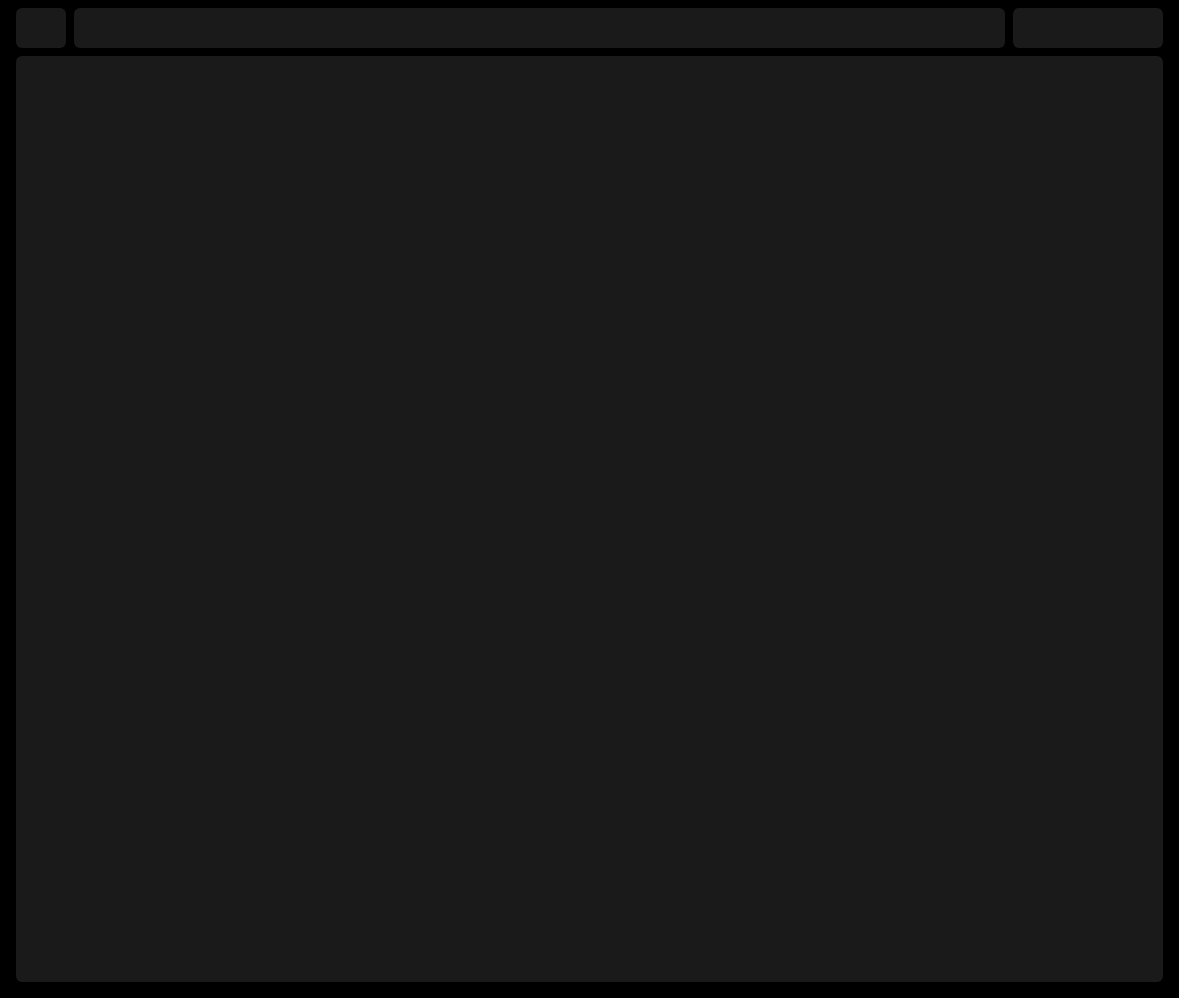 scroll, scrollTop: 0, scrollLeft: 0, axis: both 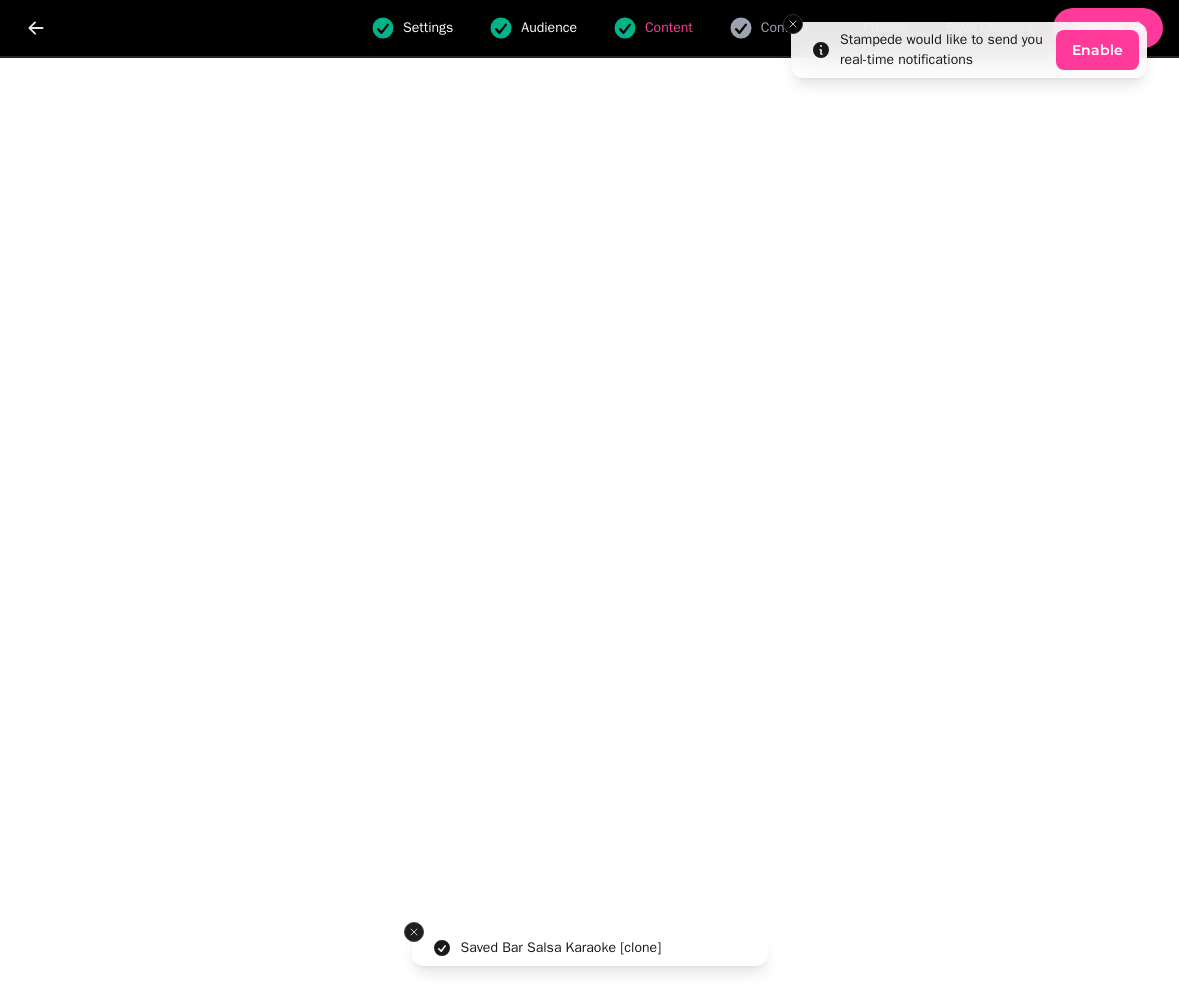 click 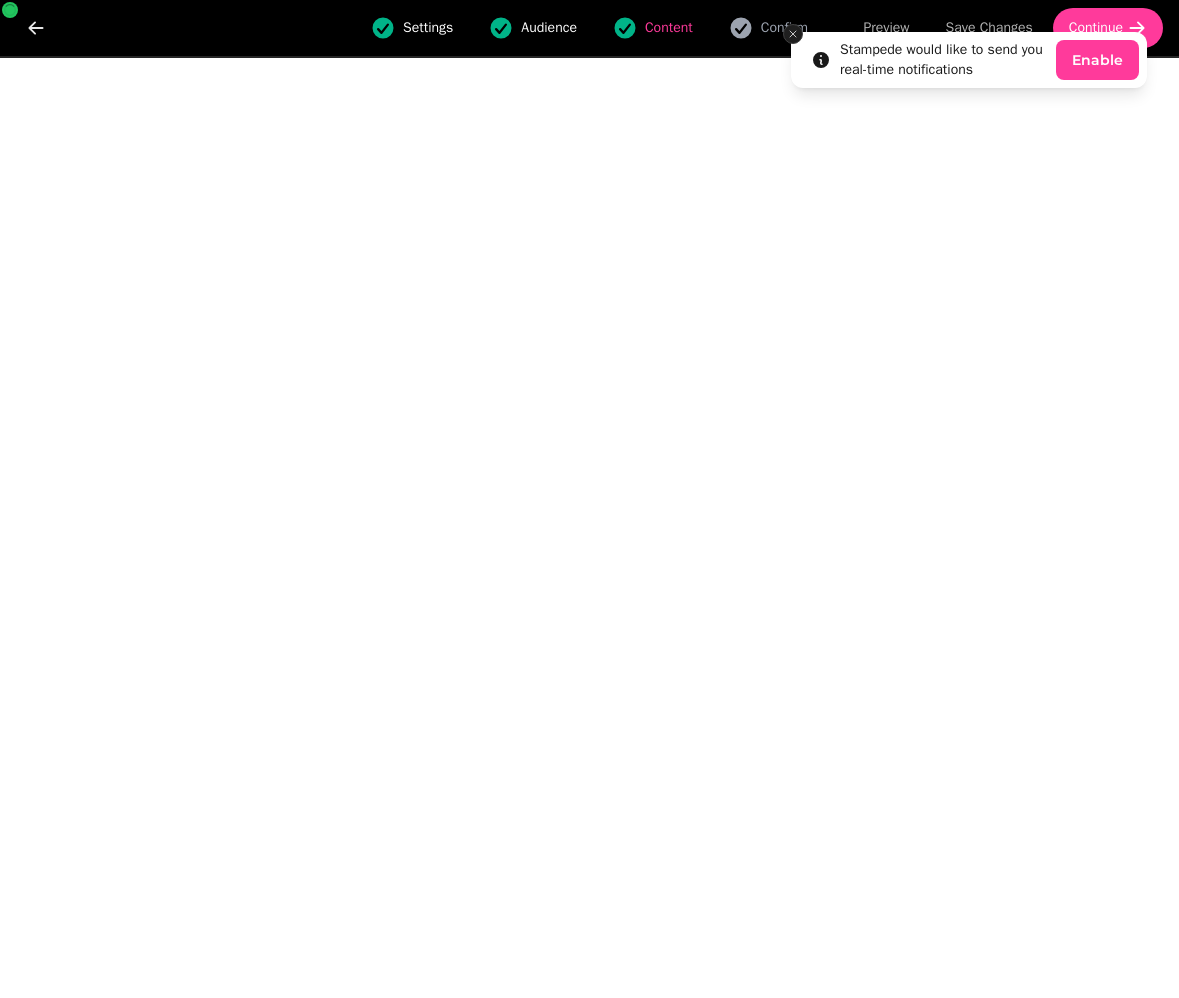 click 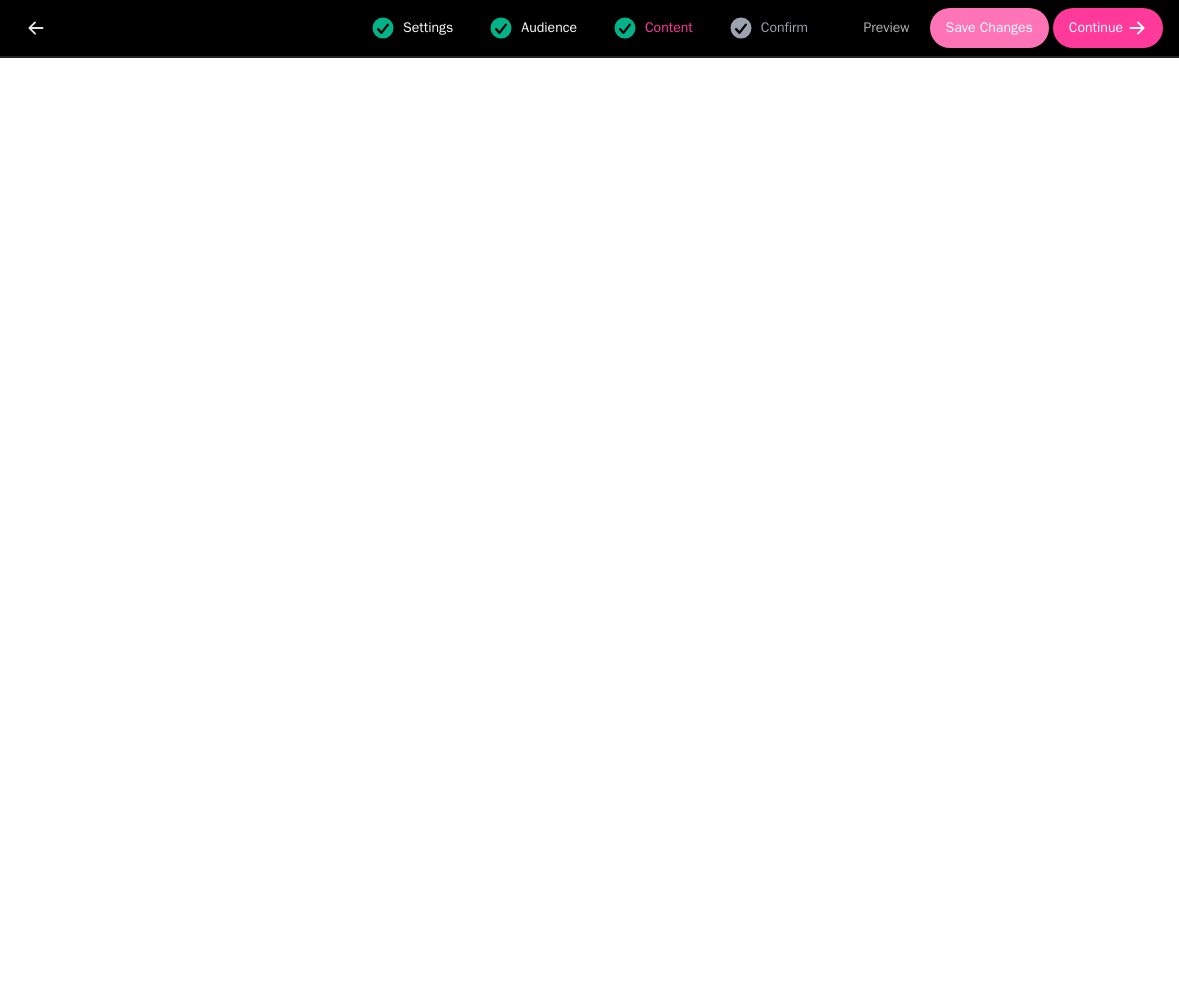 click on "Save Changes" at bounding box center (989, 28) 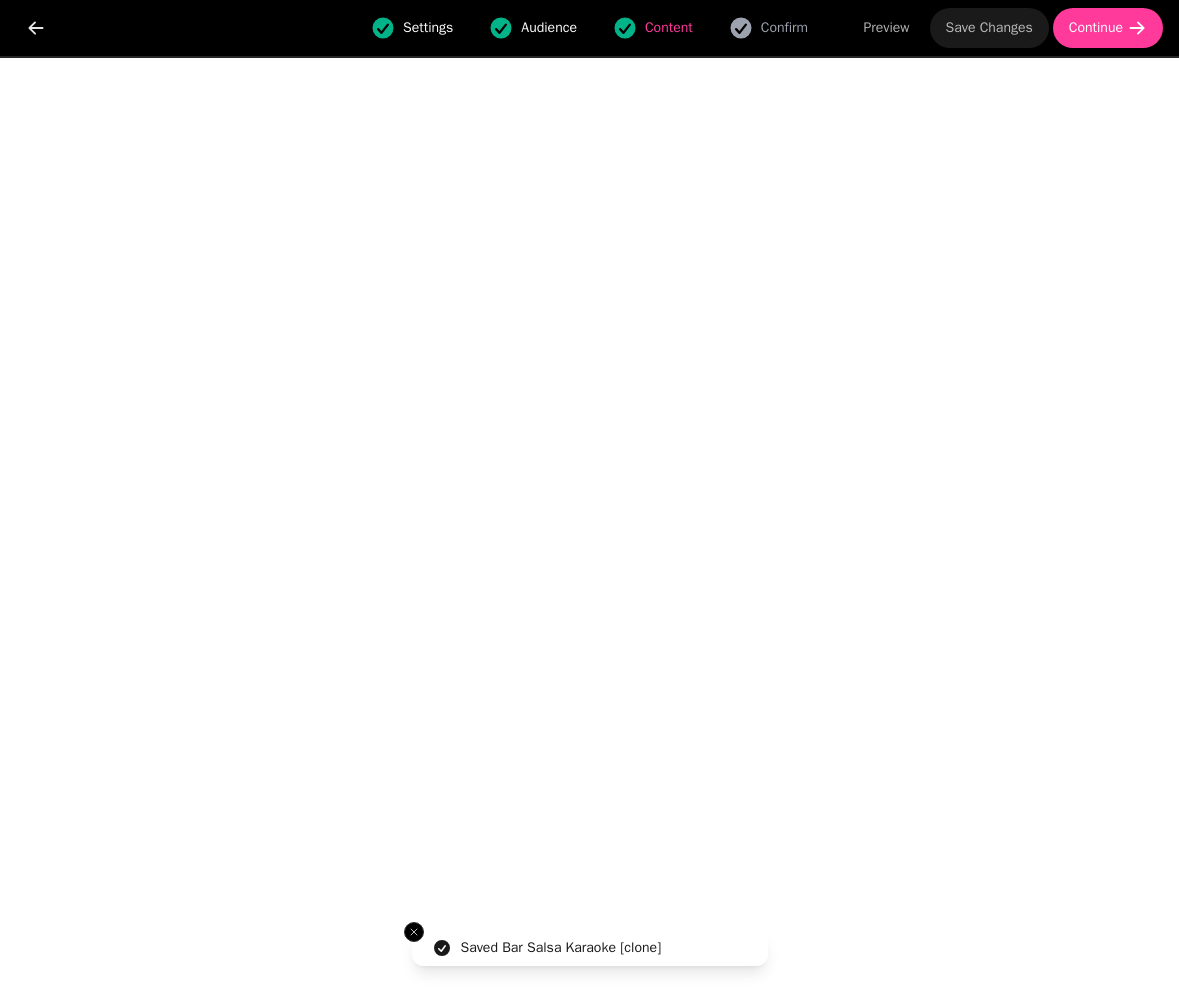 click on "Save Changes" at bounding box center (989, 28) 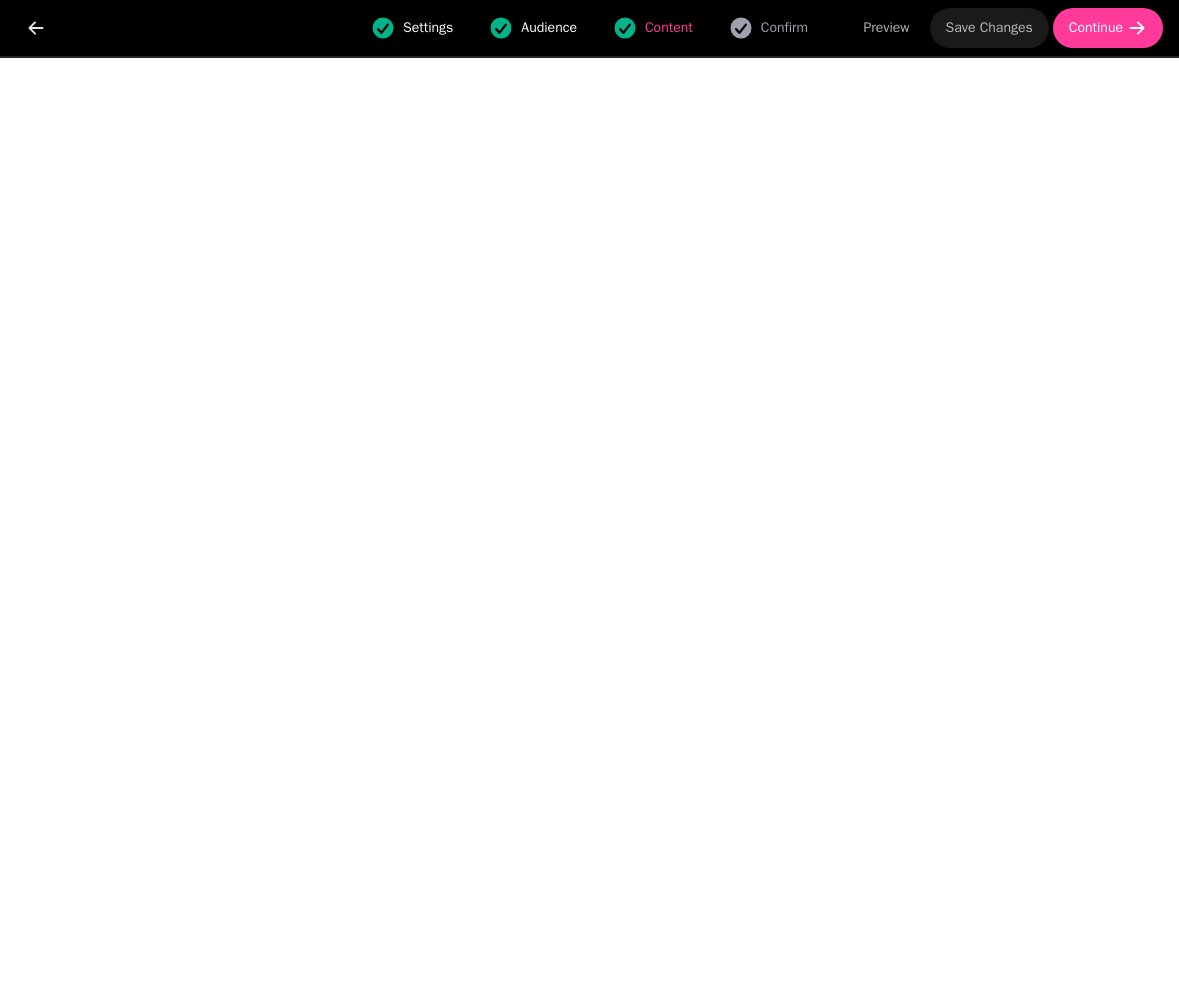 click on "Save Changes" at bounding box center [989, 28] 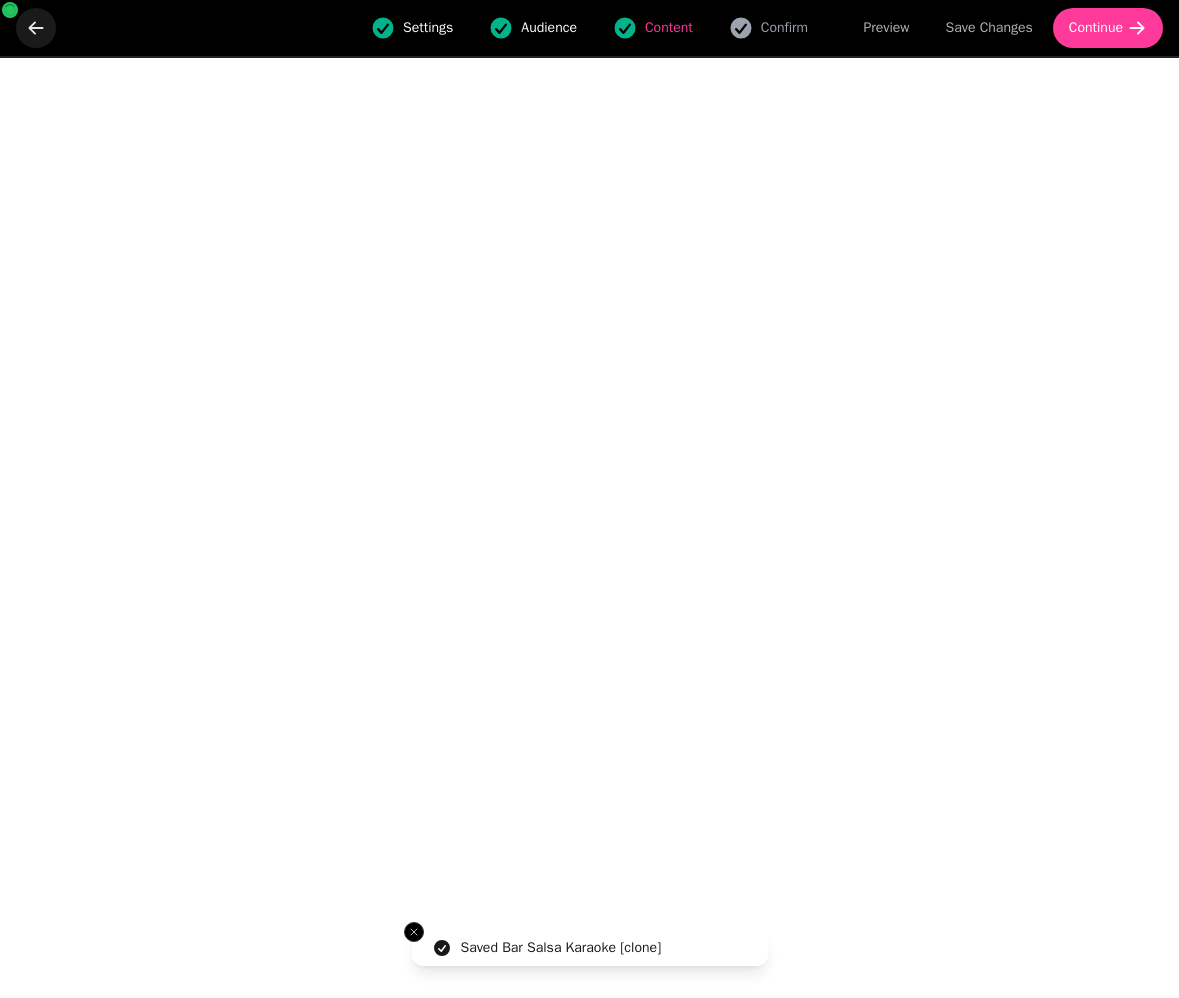 click at bounding box center (36, 28) 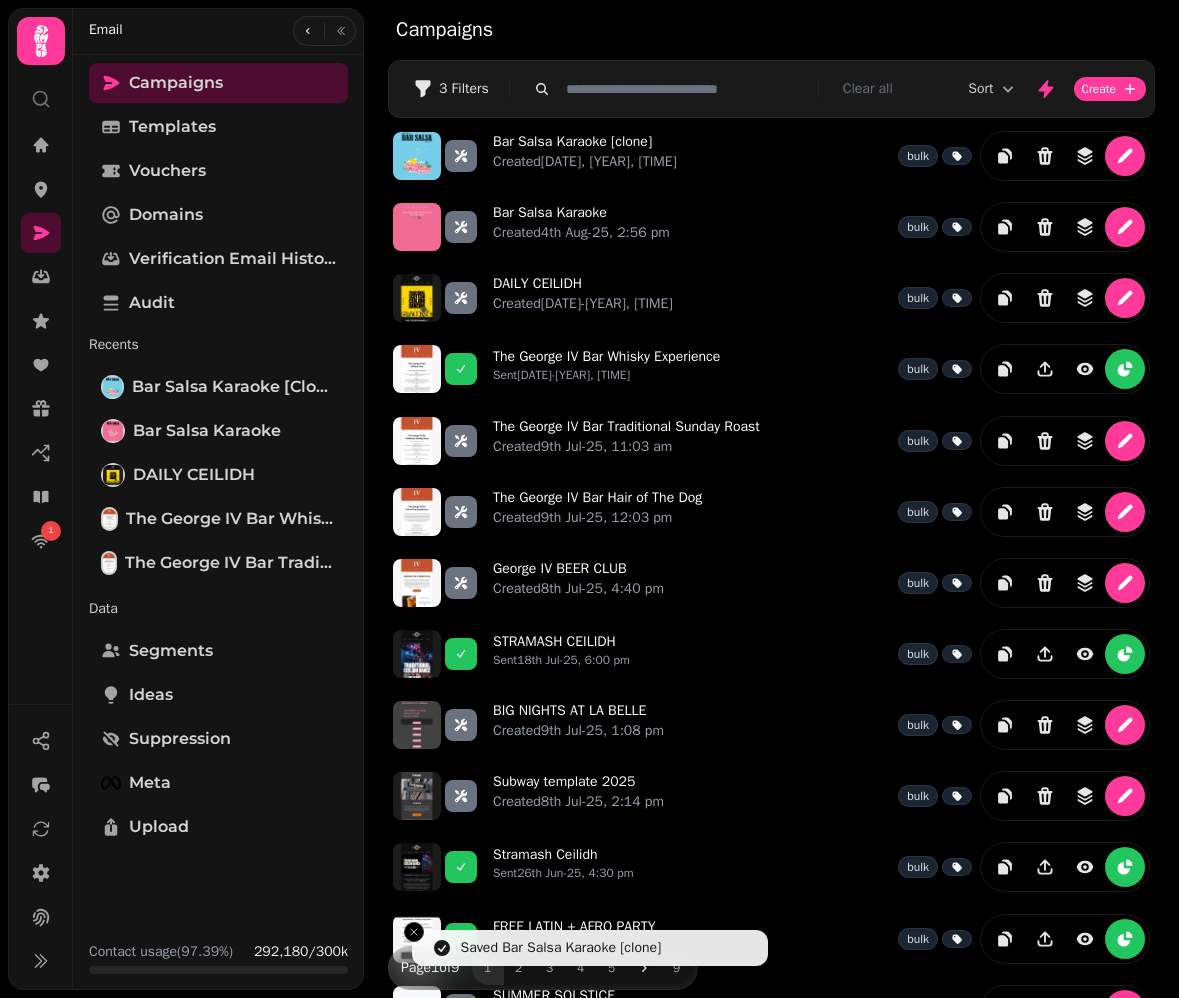 click at bounding box center [686, 89] 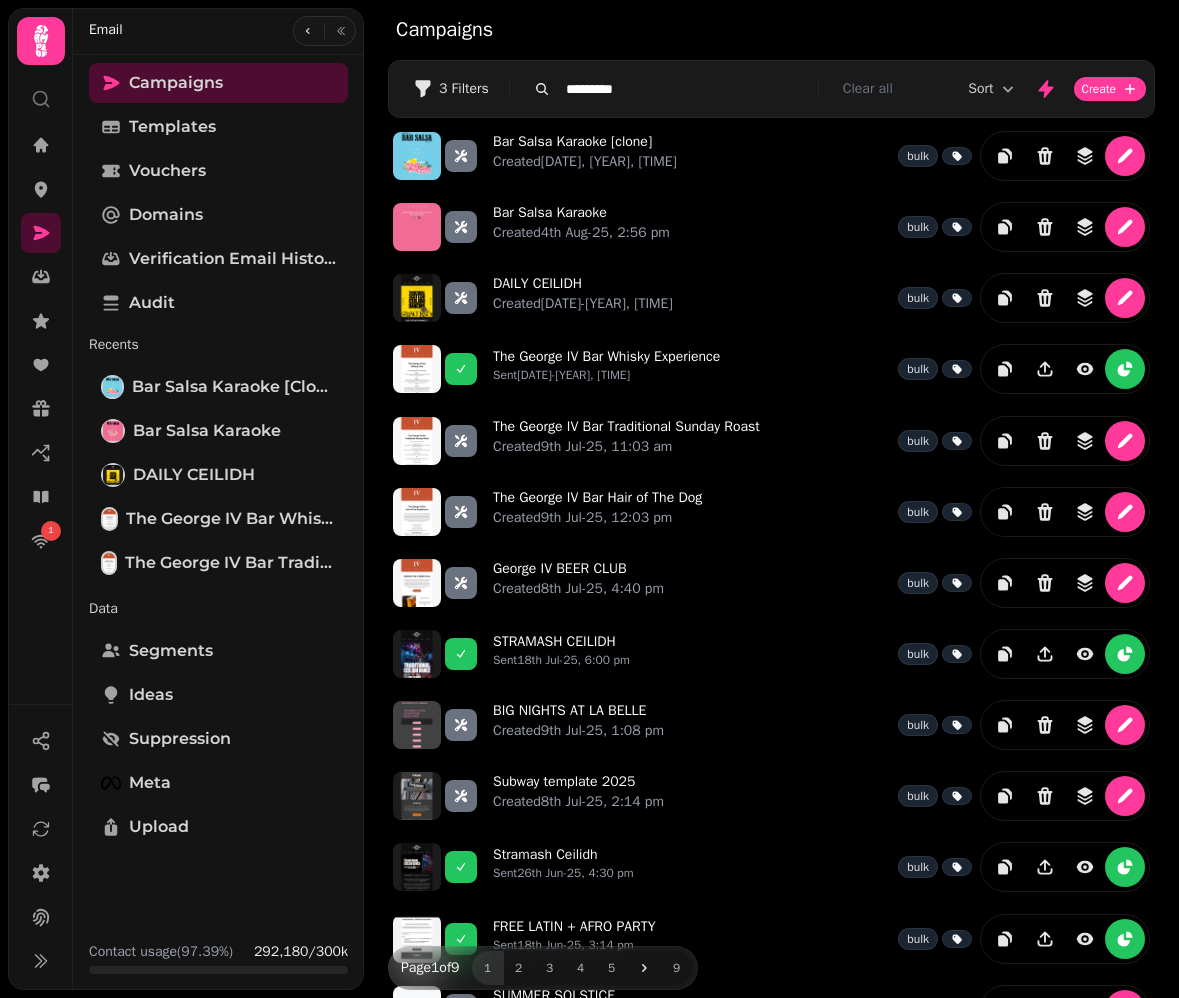 type on "*********" 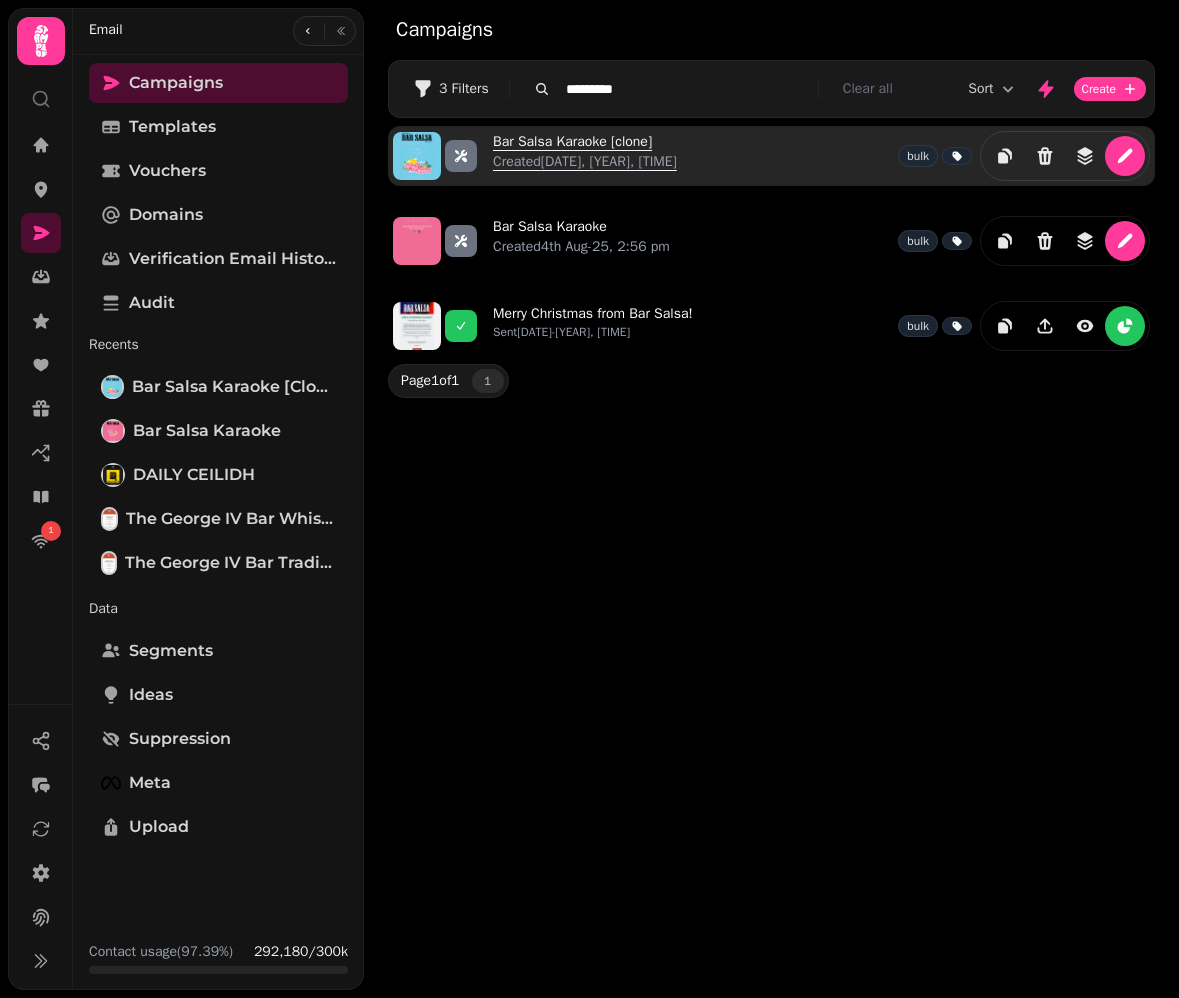 click on "Bar Salsa Karaoke [clone] Created  4th Aug-25, 3:21 pm" at bounding box center [585, 156] 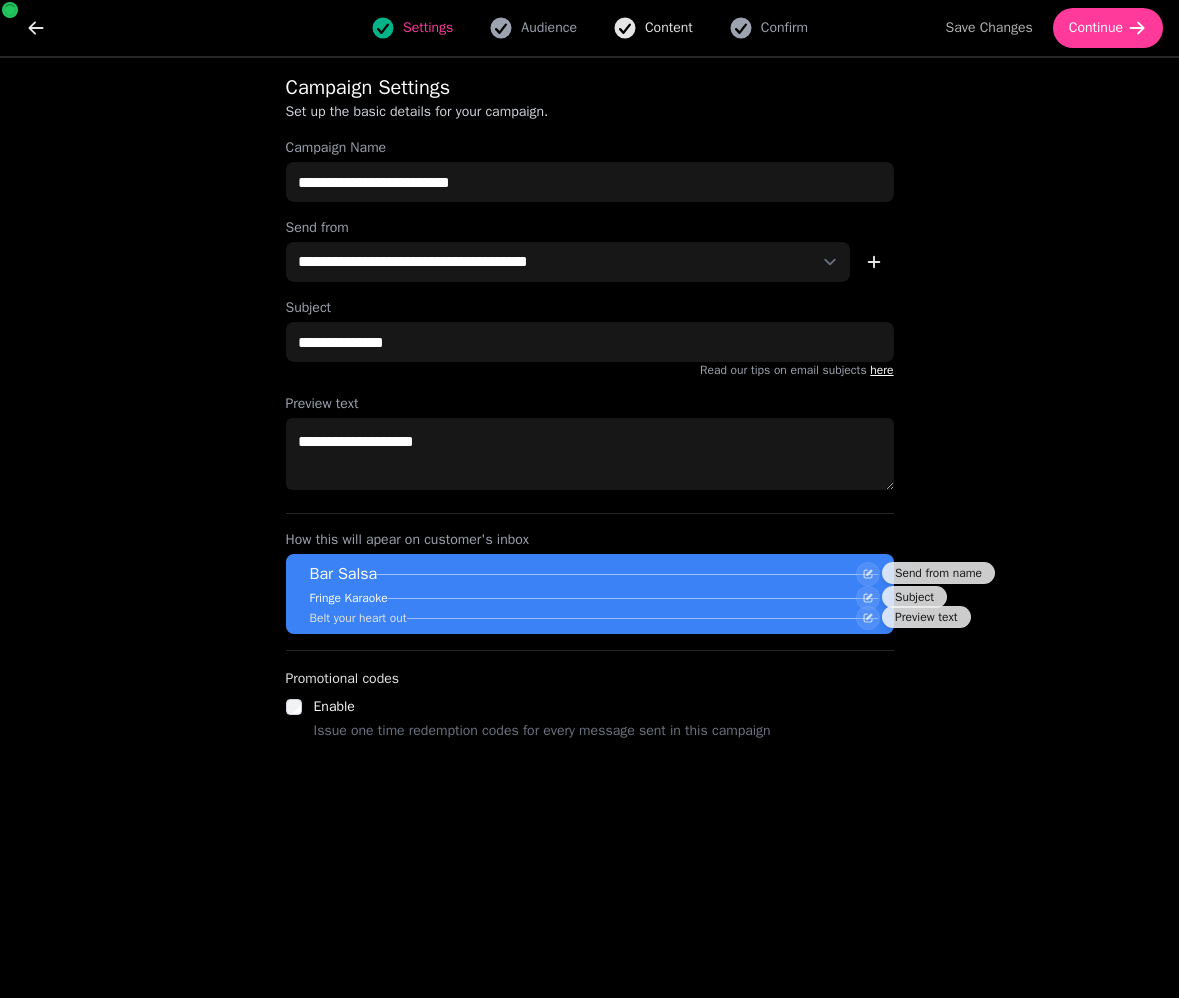 click on "Content" at bounding box center (669, 28) 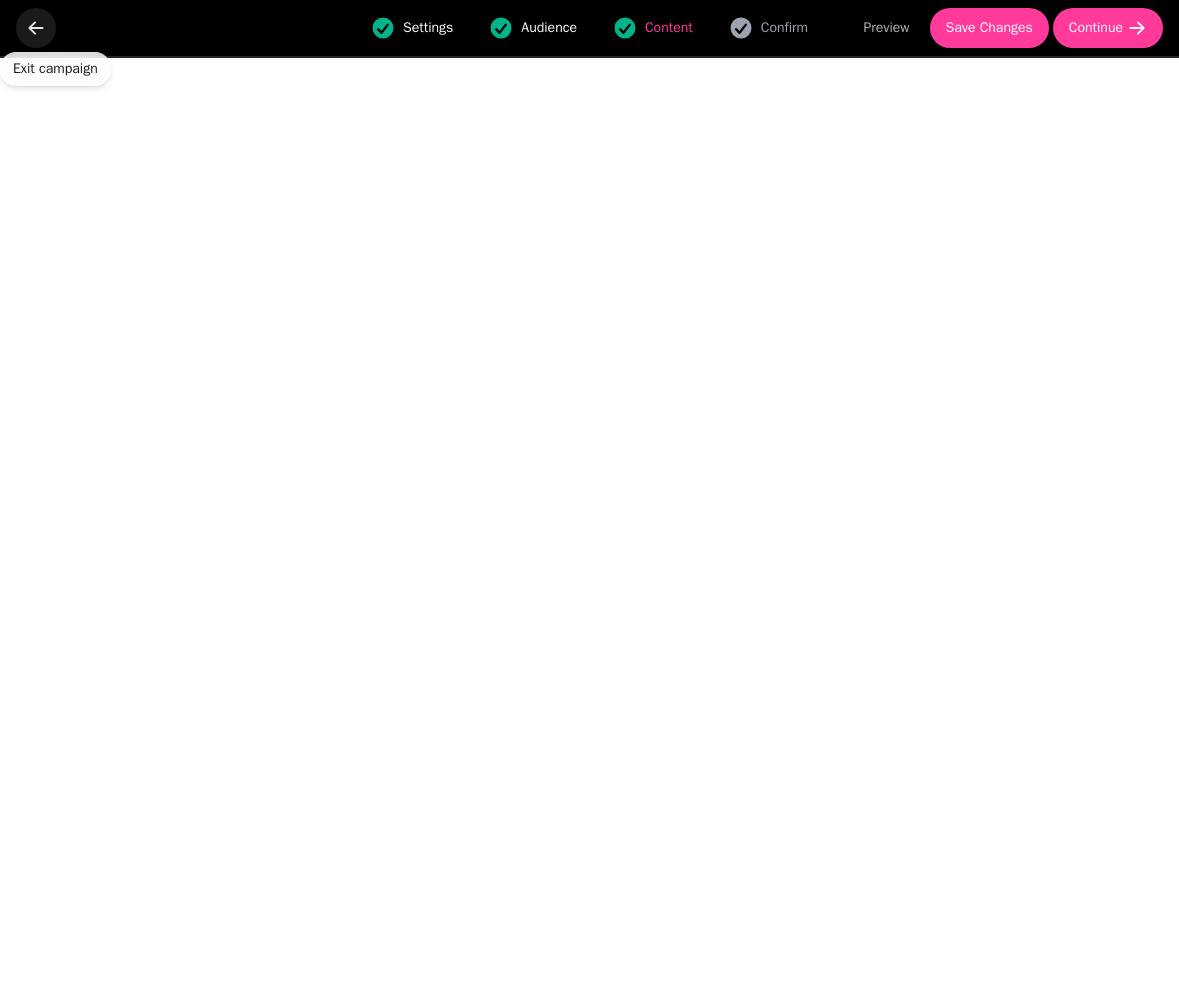 click 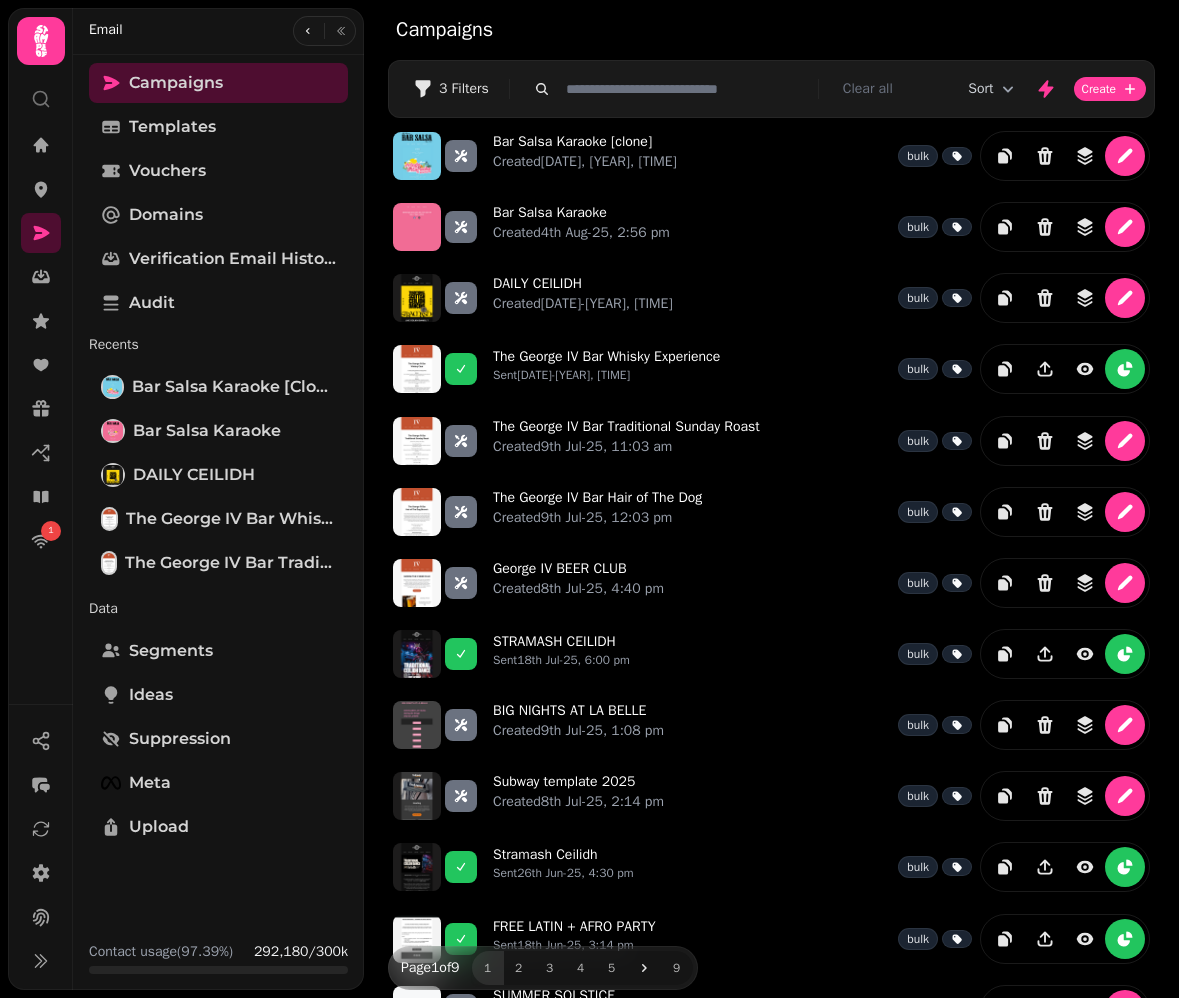 click at bounding box center (686, 89) 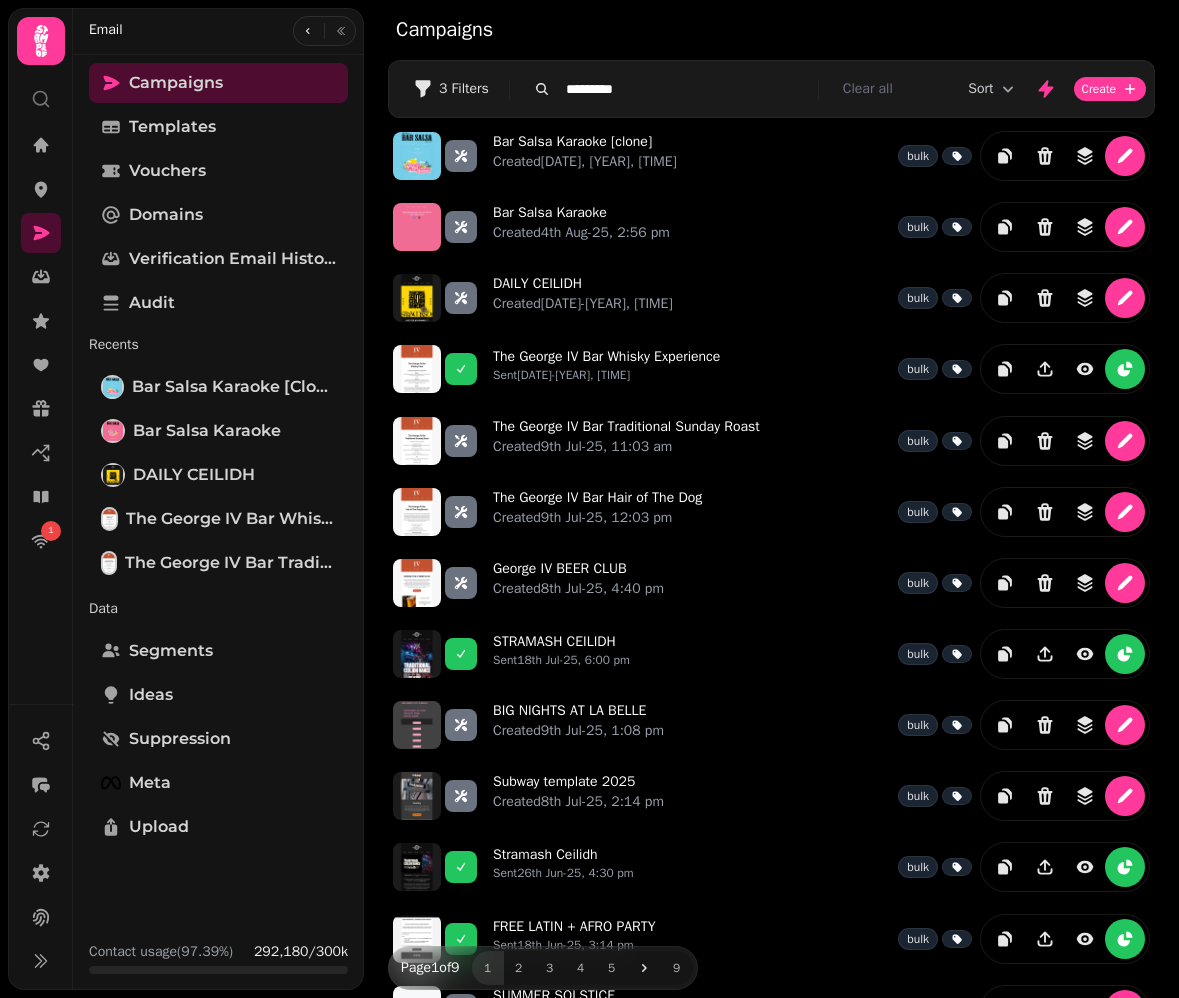 type on "*********" 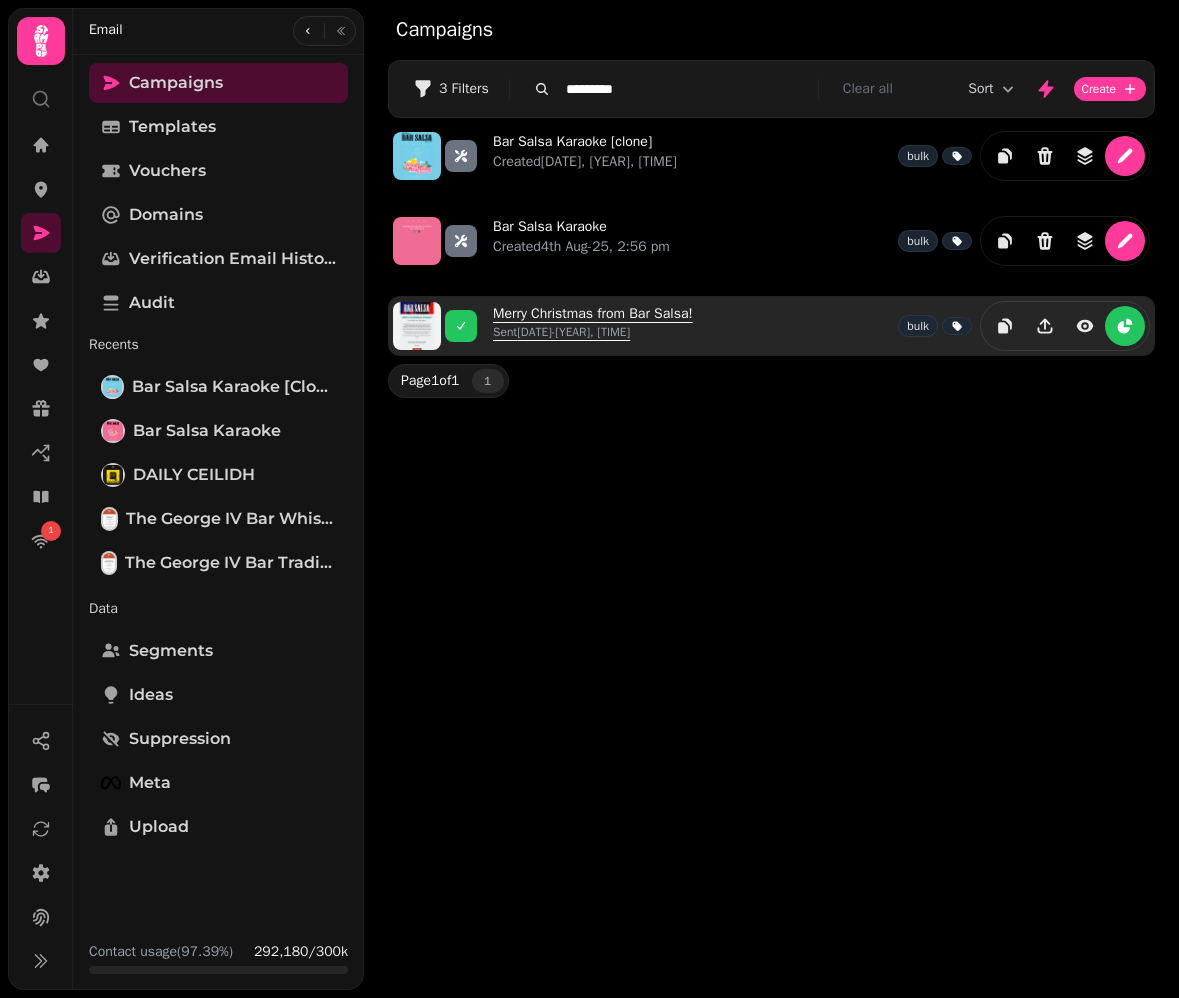 click on "Merry Christmas from Bar Salsa! Sent  25th Dec-21, 12:01 pm" at bounding box center (593, 326) 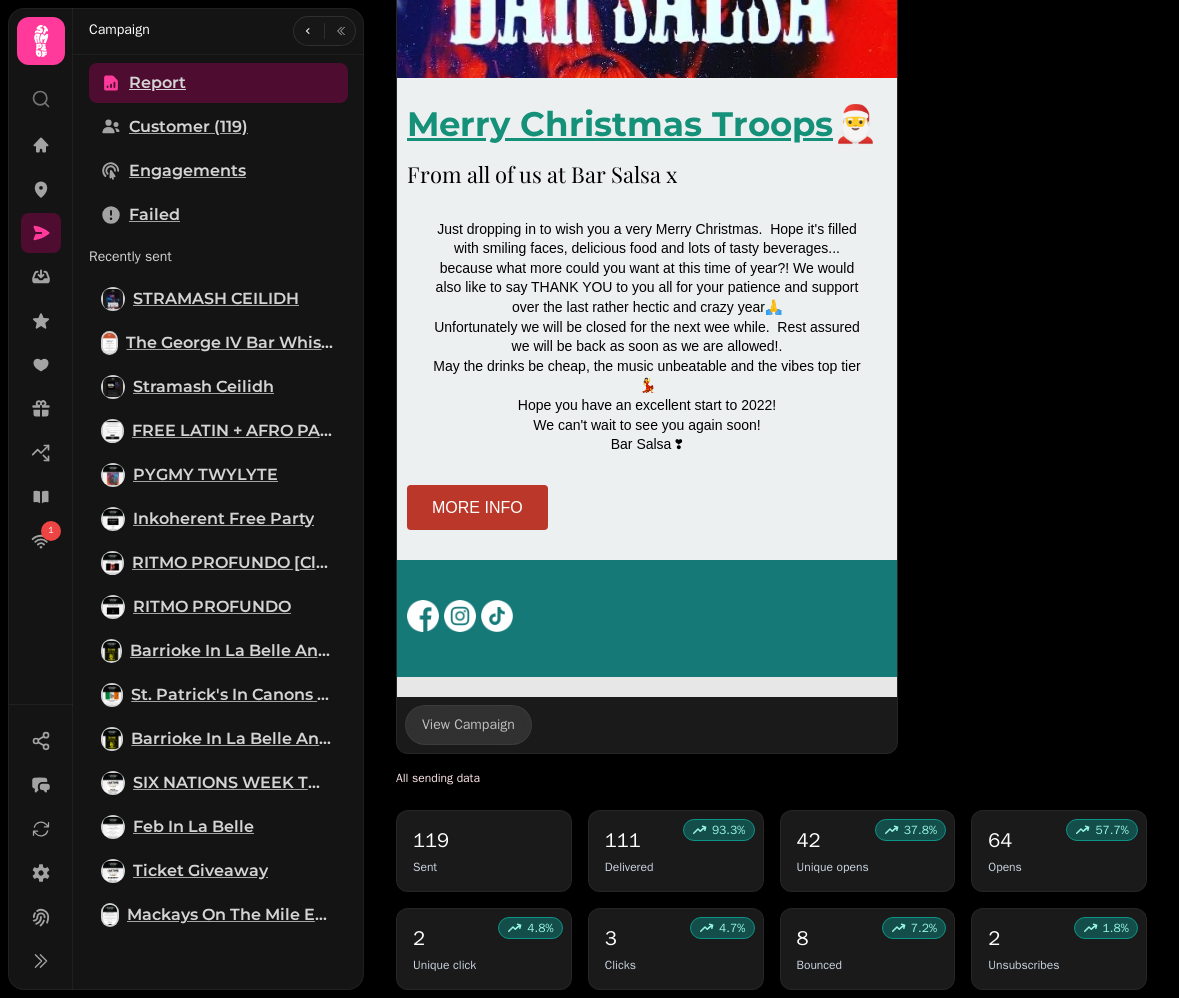 scroll, scrollTop: 1854, scrollLeft: 2, axis: both 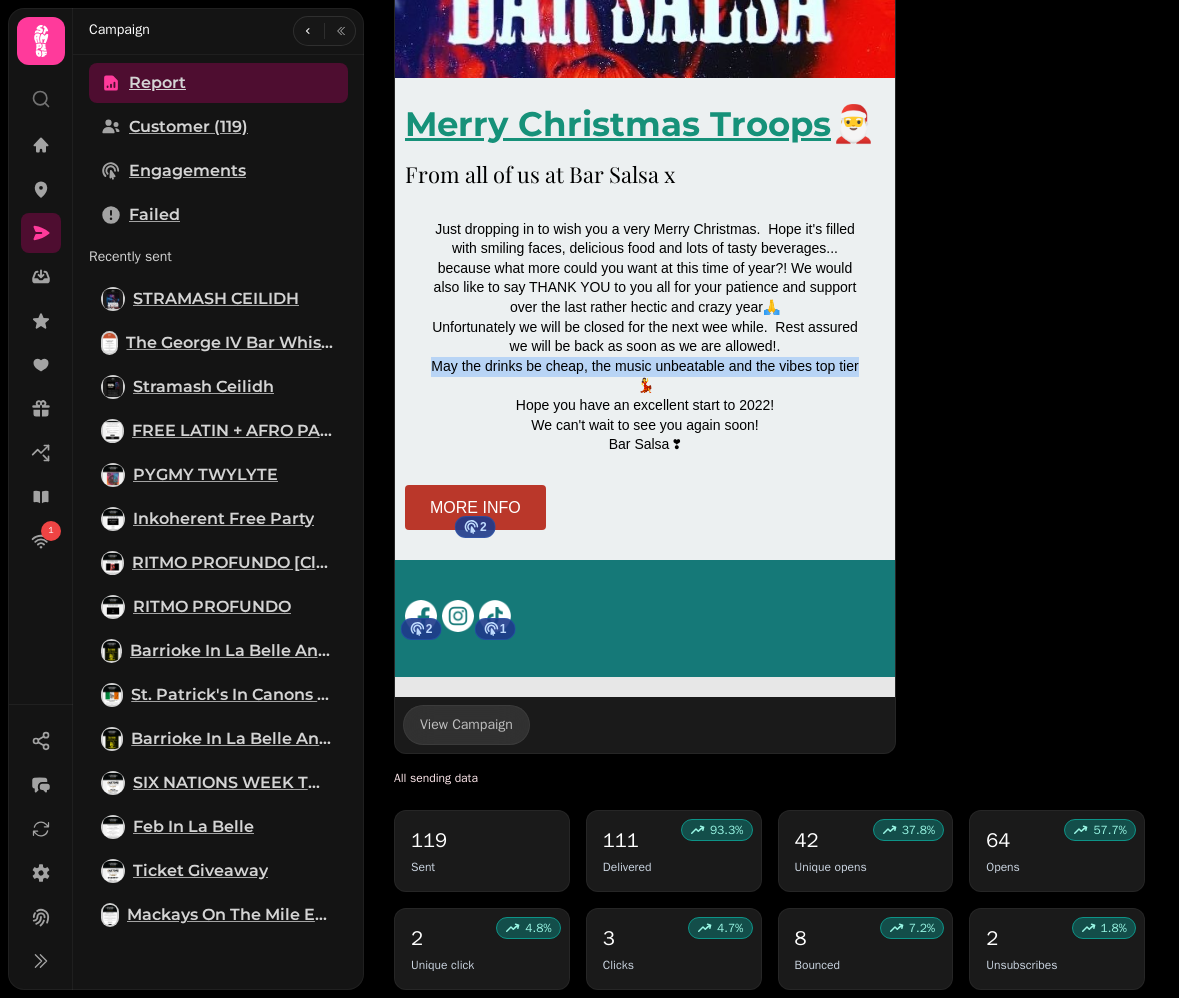 drag, startPoint x: 433, startPoint y: 361, endPoint x: 868, endPoint y: 365, distance: 435.0184 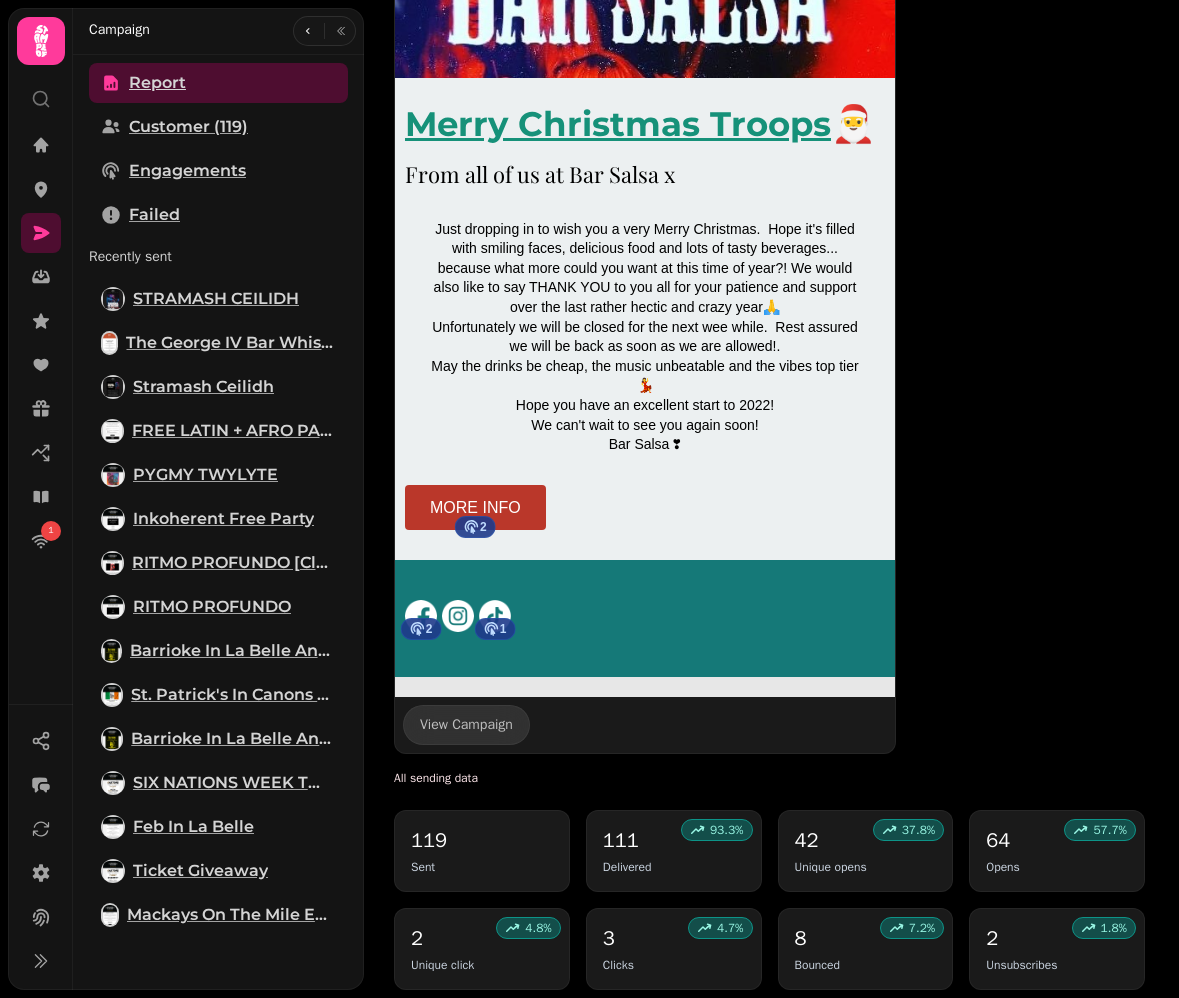 click at bounding box center [324, 31] 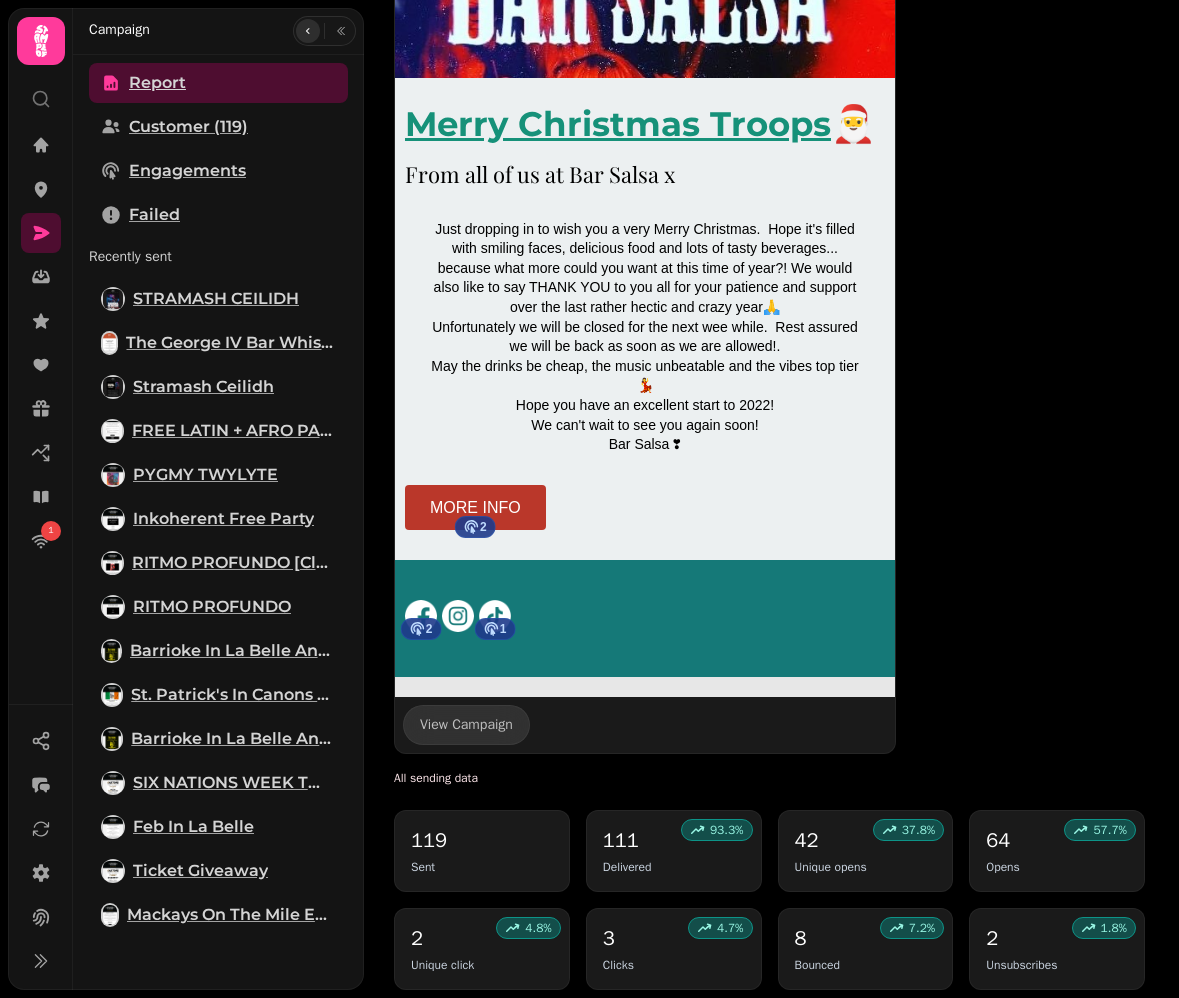 click 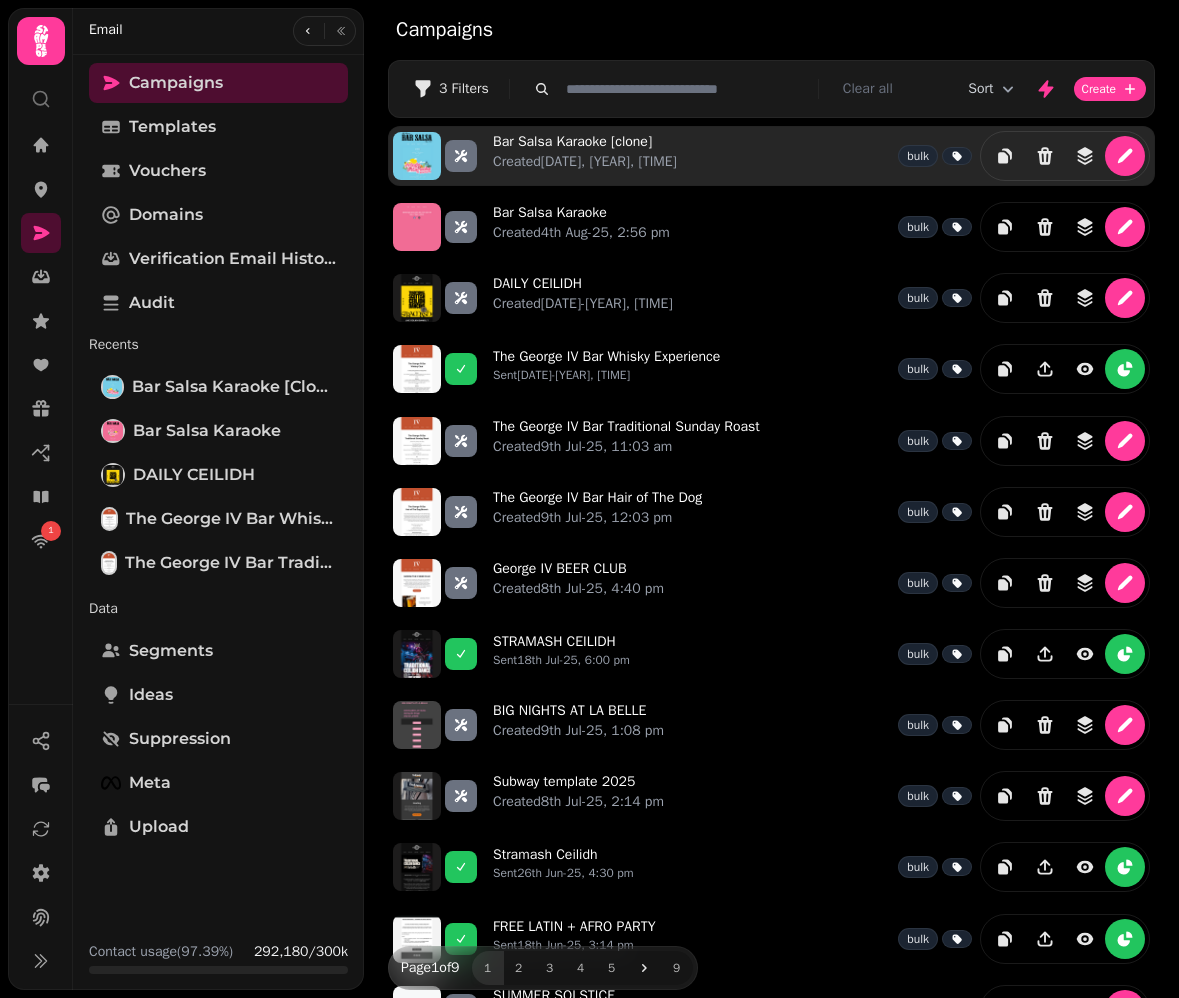 scroll, scrollTop: 0, scrollLeft: 0, axis: both 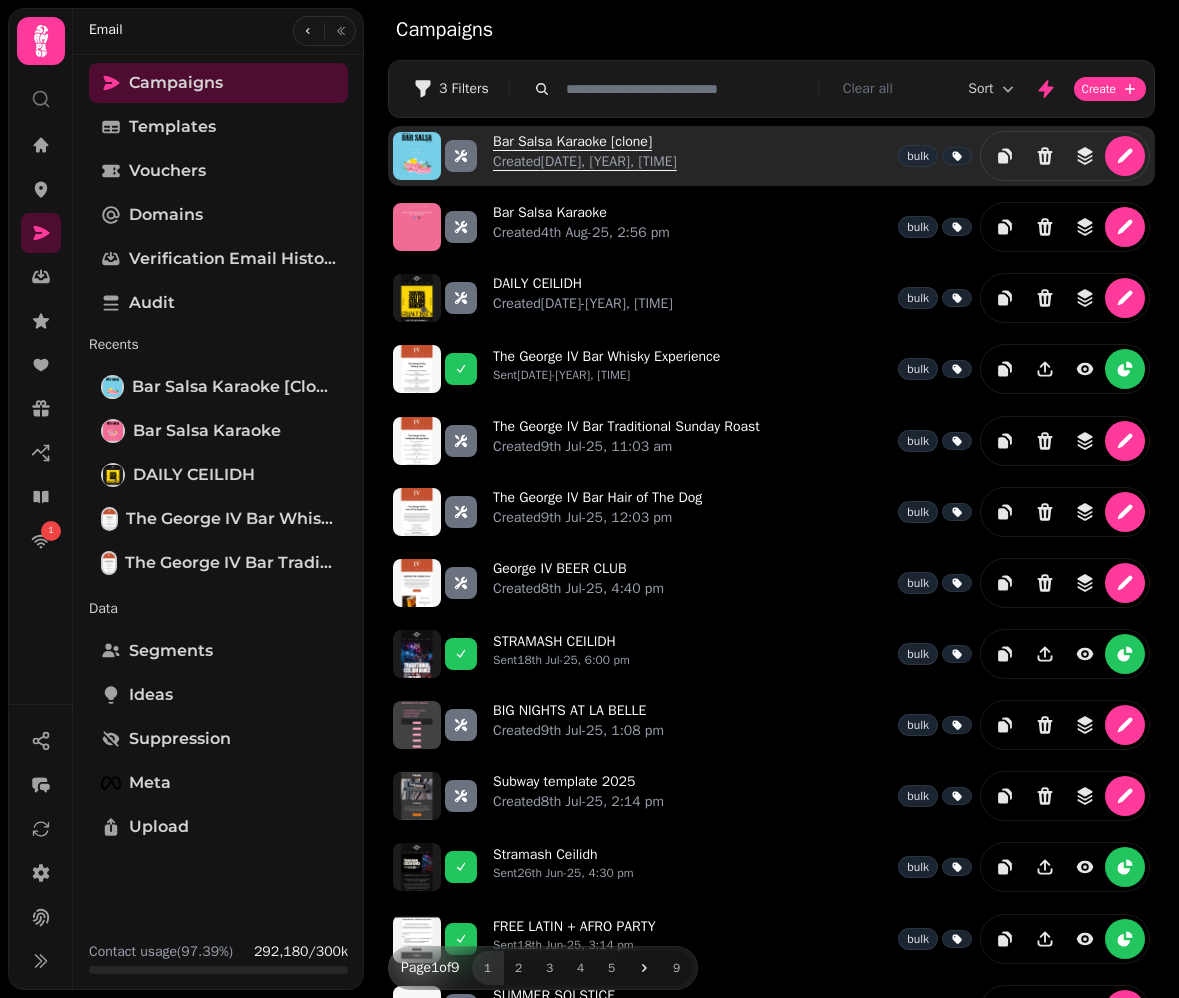click on "Bar Salsa Karaoke [clone] Created  4th Aug-25, 3:21 pm" at bounding box center (585, 156) 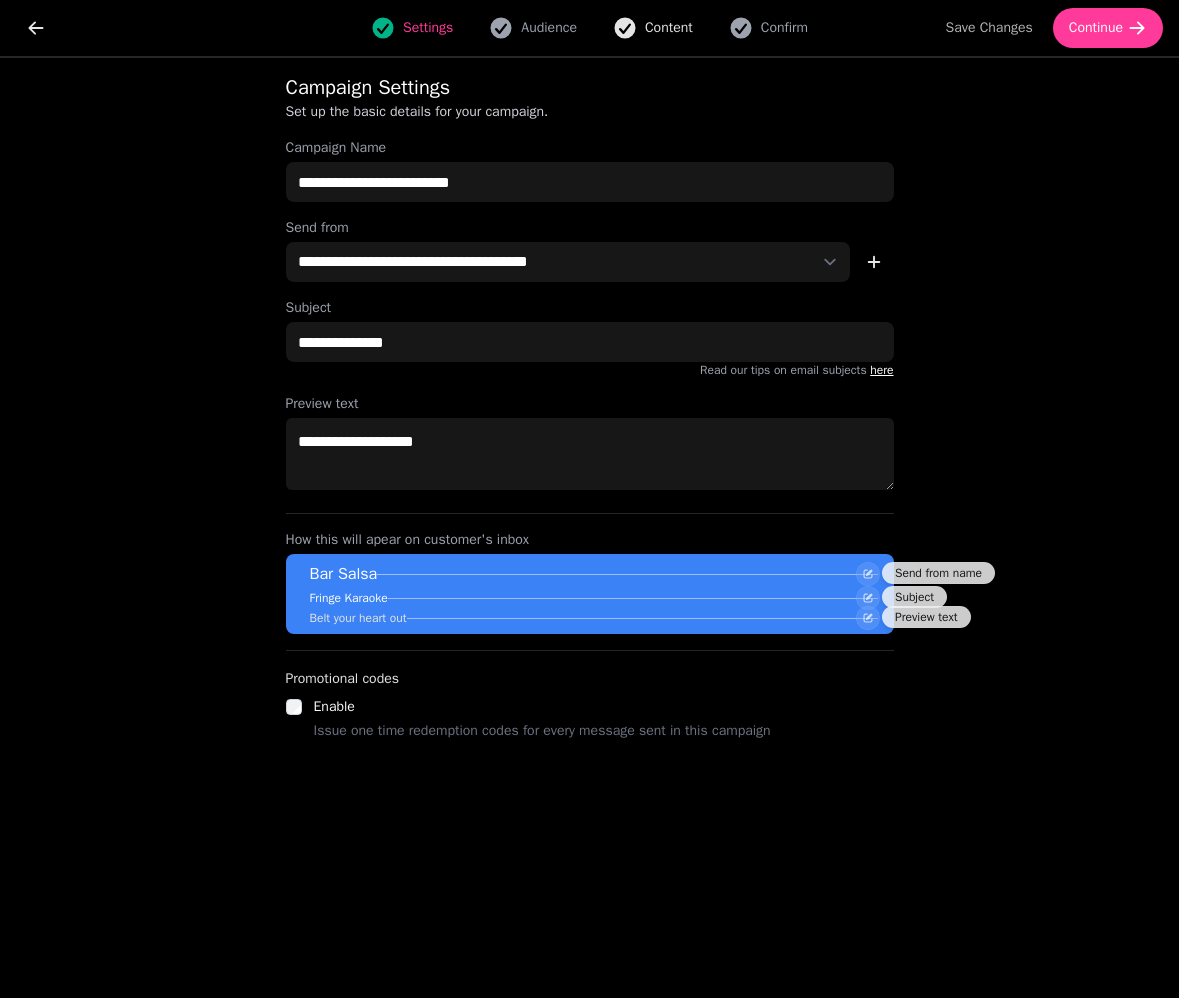 click on "Content" at bounding box center [653, 28] 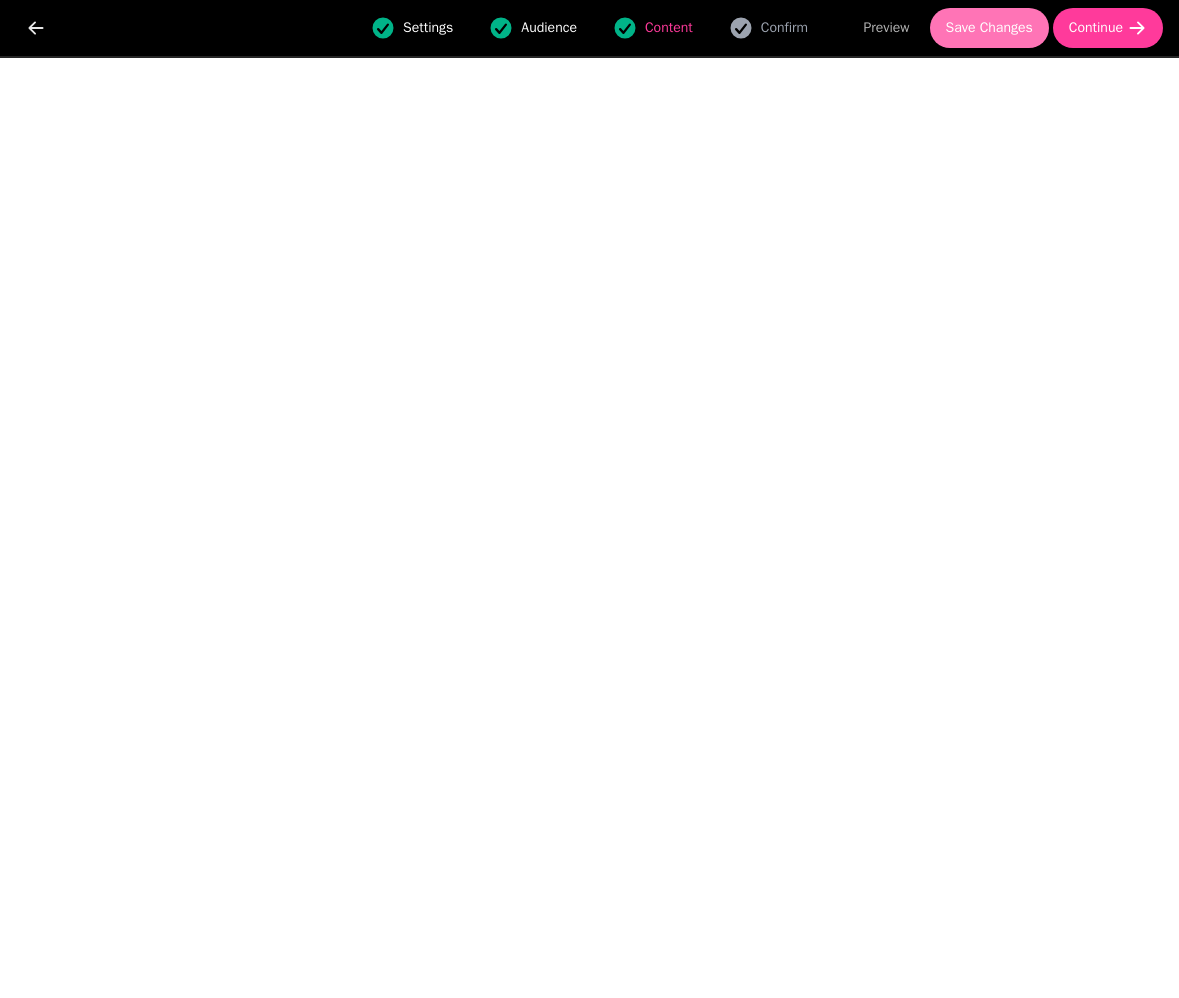 click on "Save Changes" at bounding box center (989, 28) 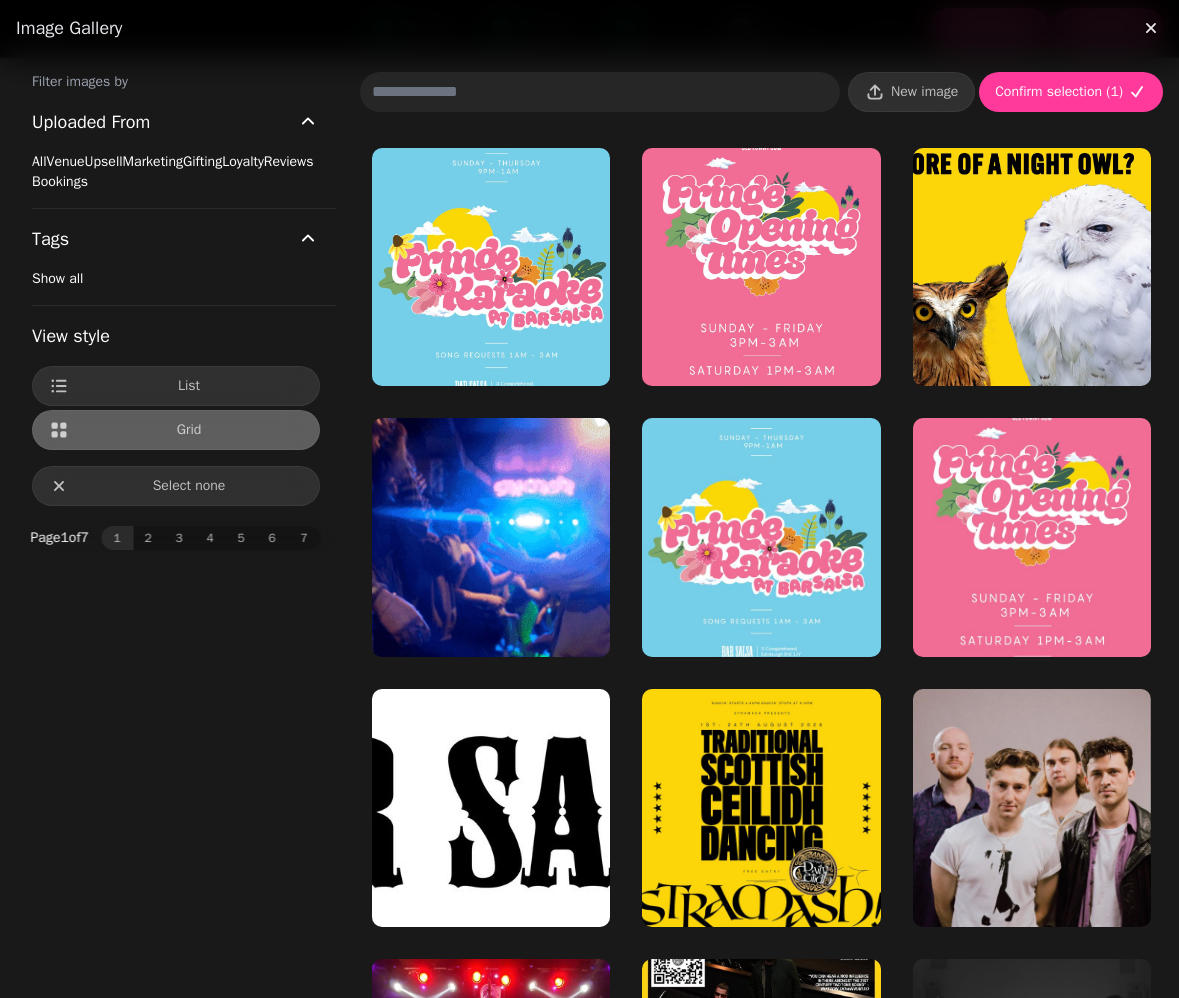scroll, scrollTop: 0, scrollLeft: 0, axis: both 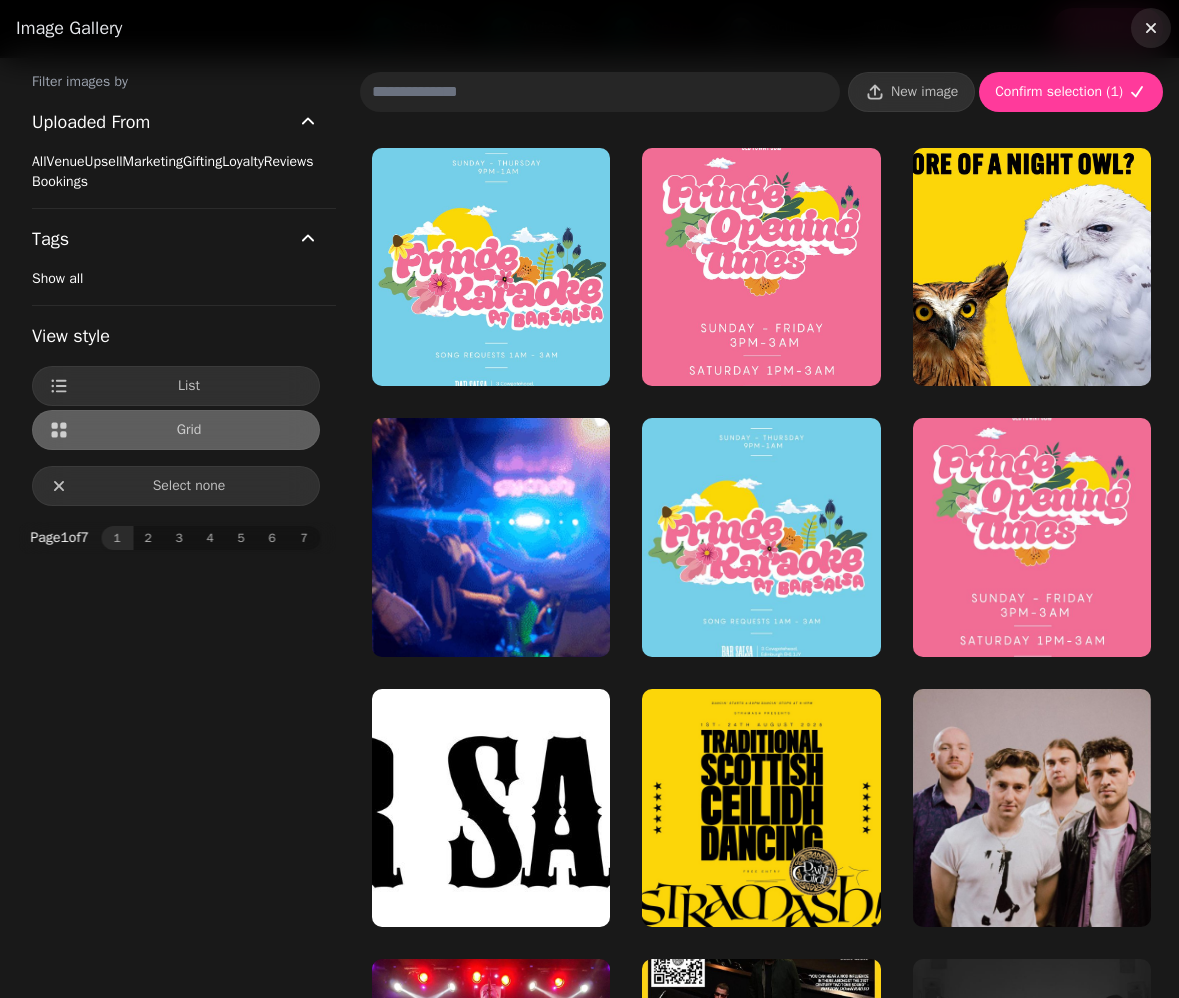 click 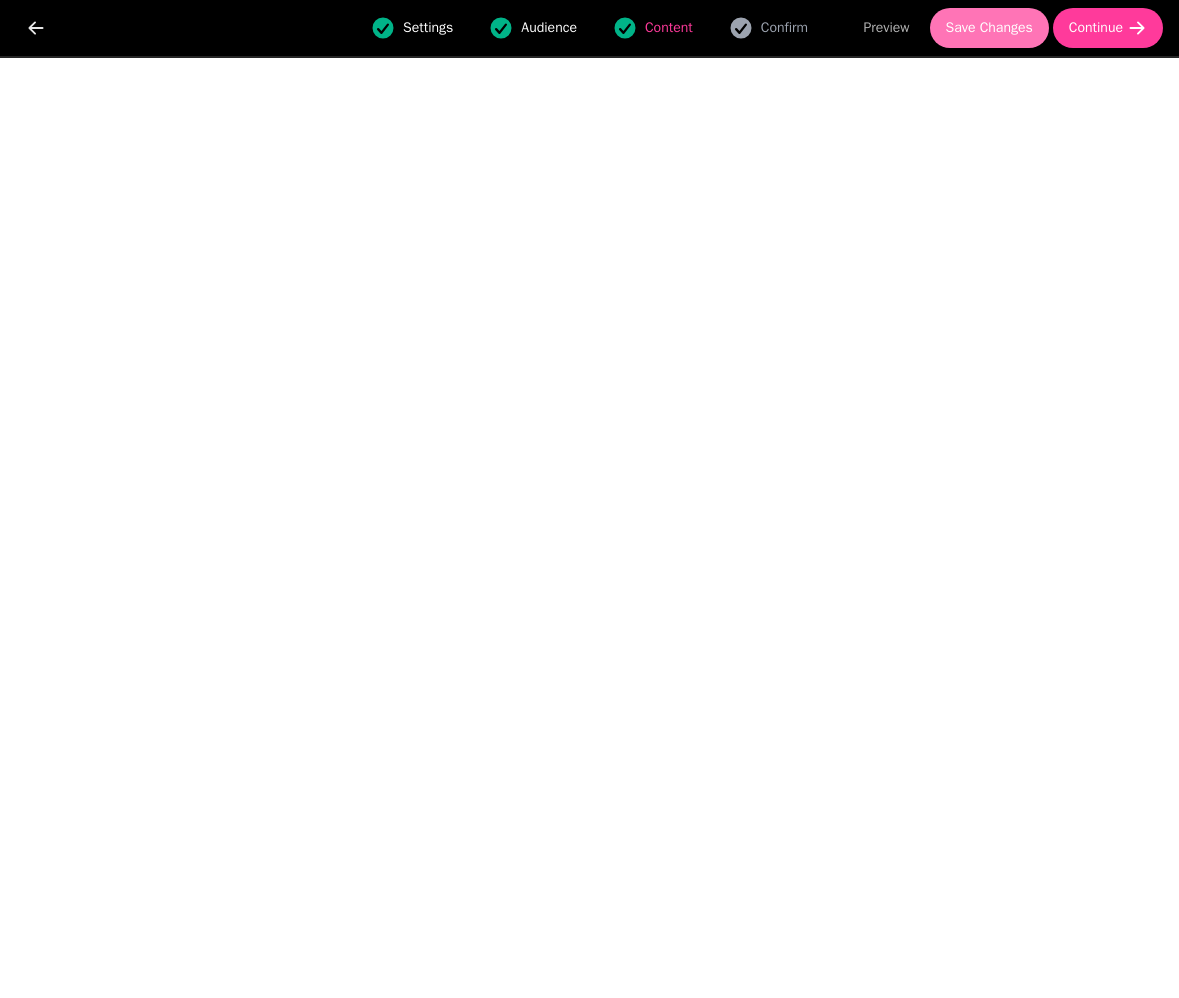 click on "Save Changes" at bounding box center (989, 28) 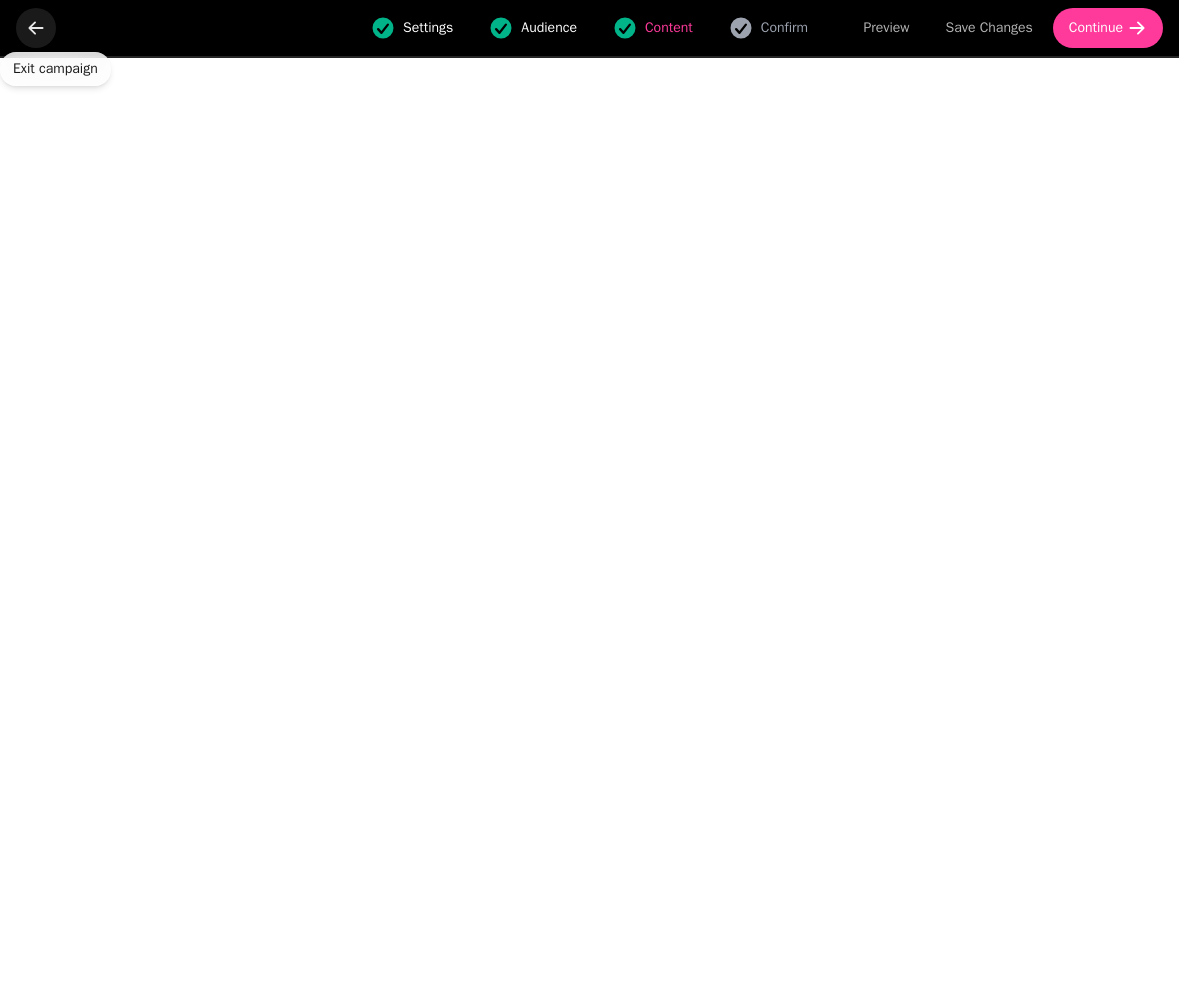 click 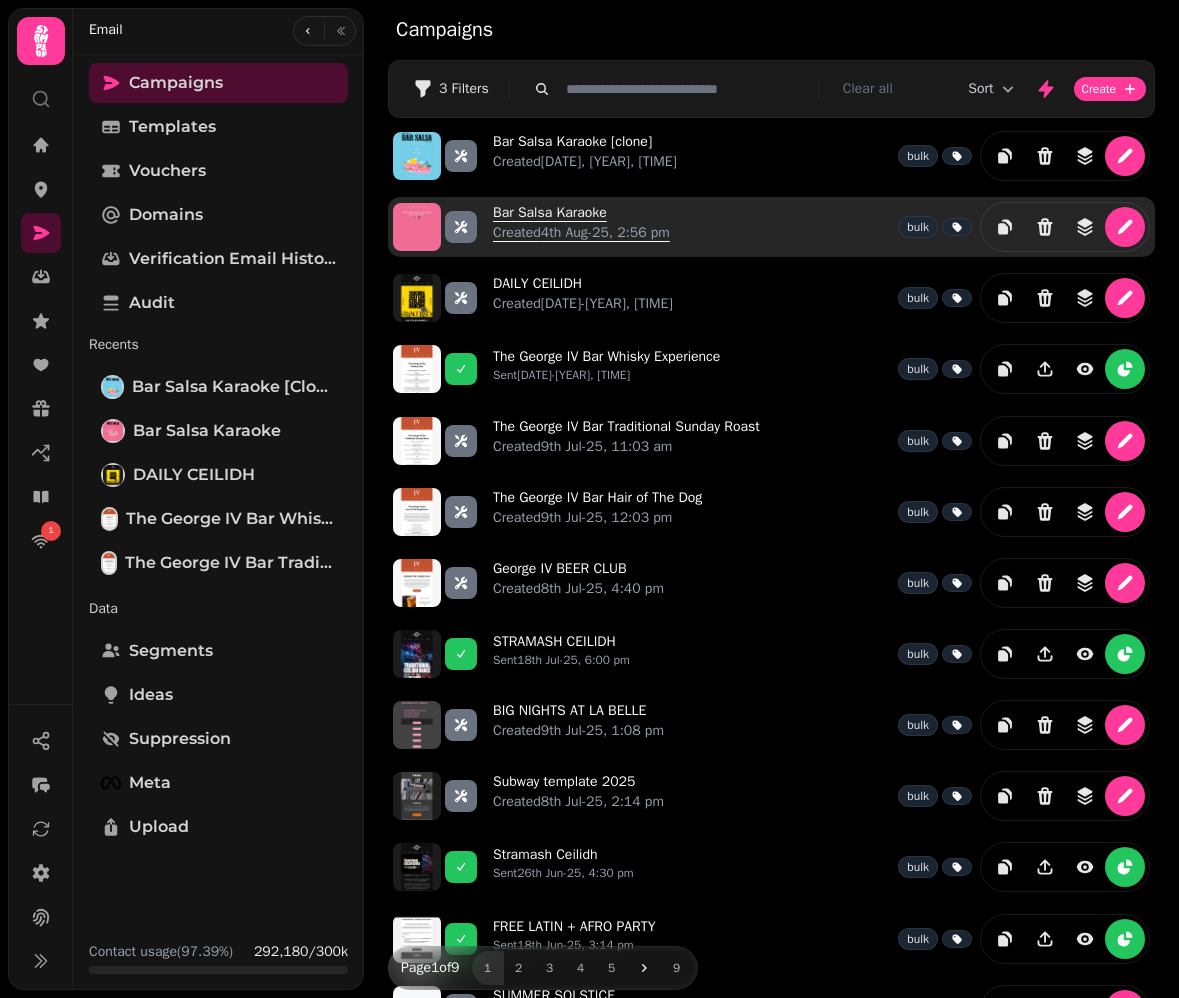 click on "Bar Salsa Karaoke Created  4th Aug-25, 2:56 pm" at bounding box center (581, 227) 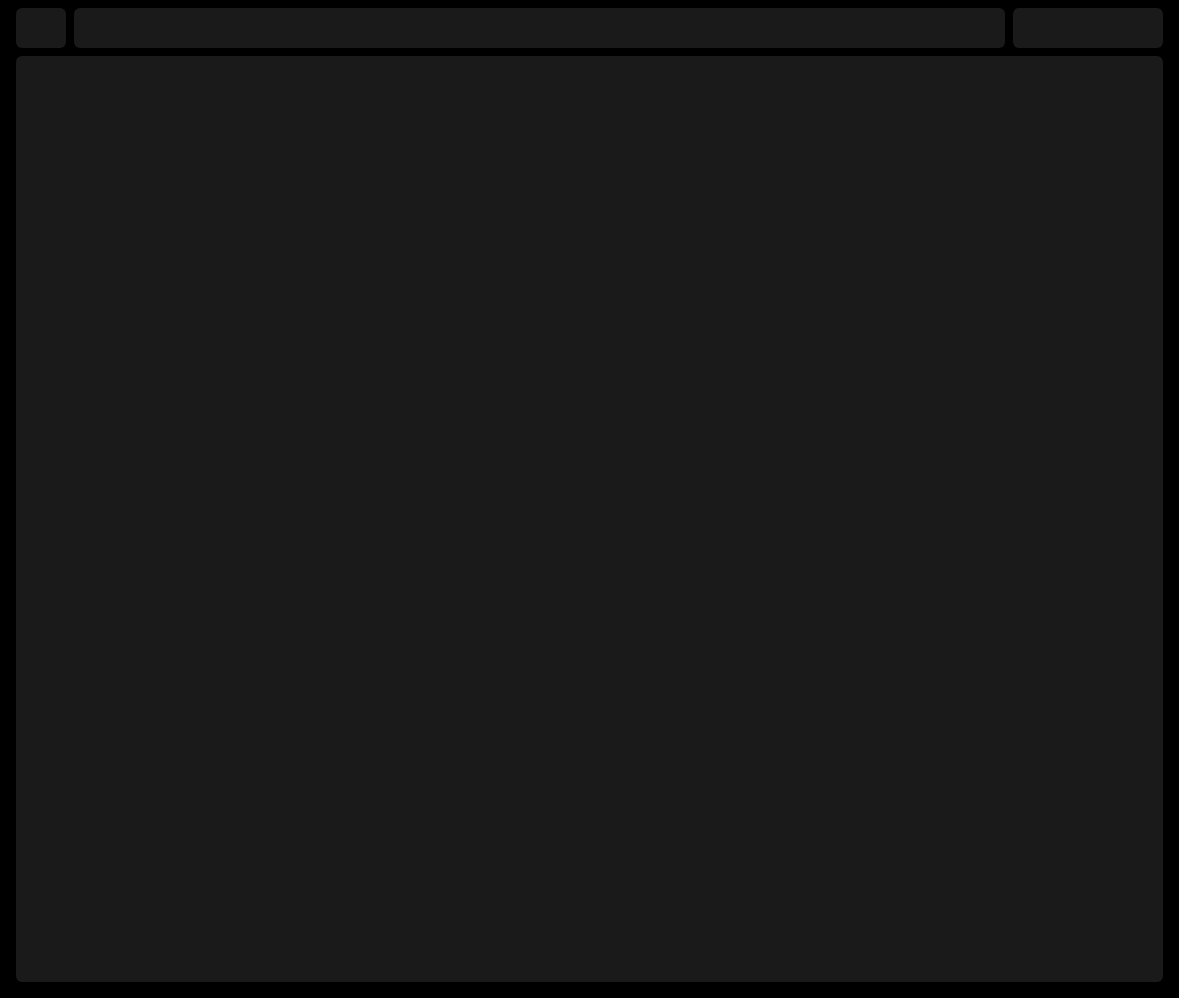select on "**********" 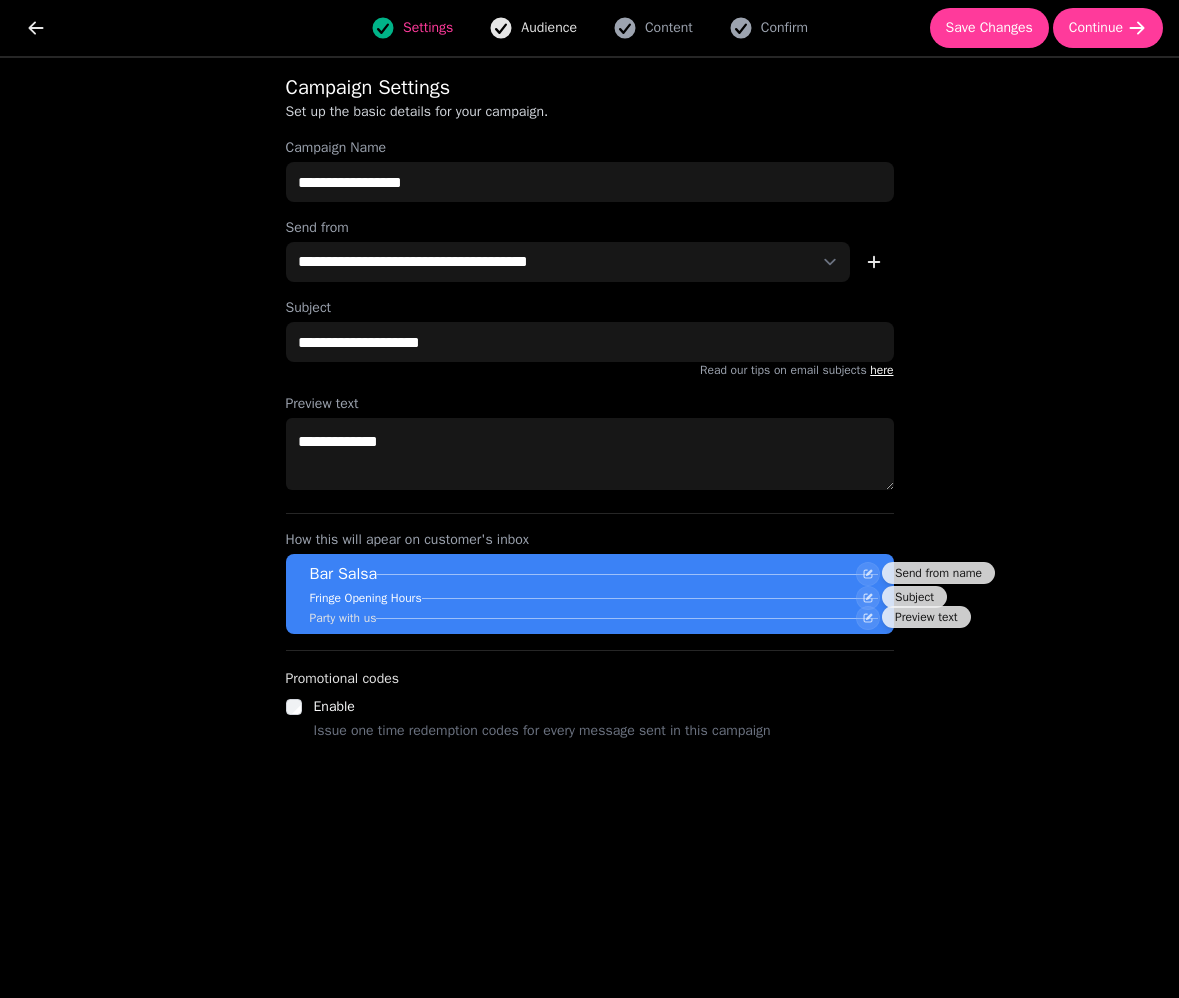 click on "Audience" at bounding box center (549, 28) 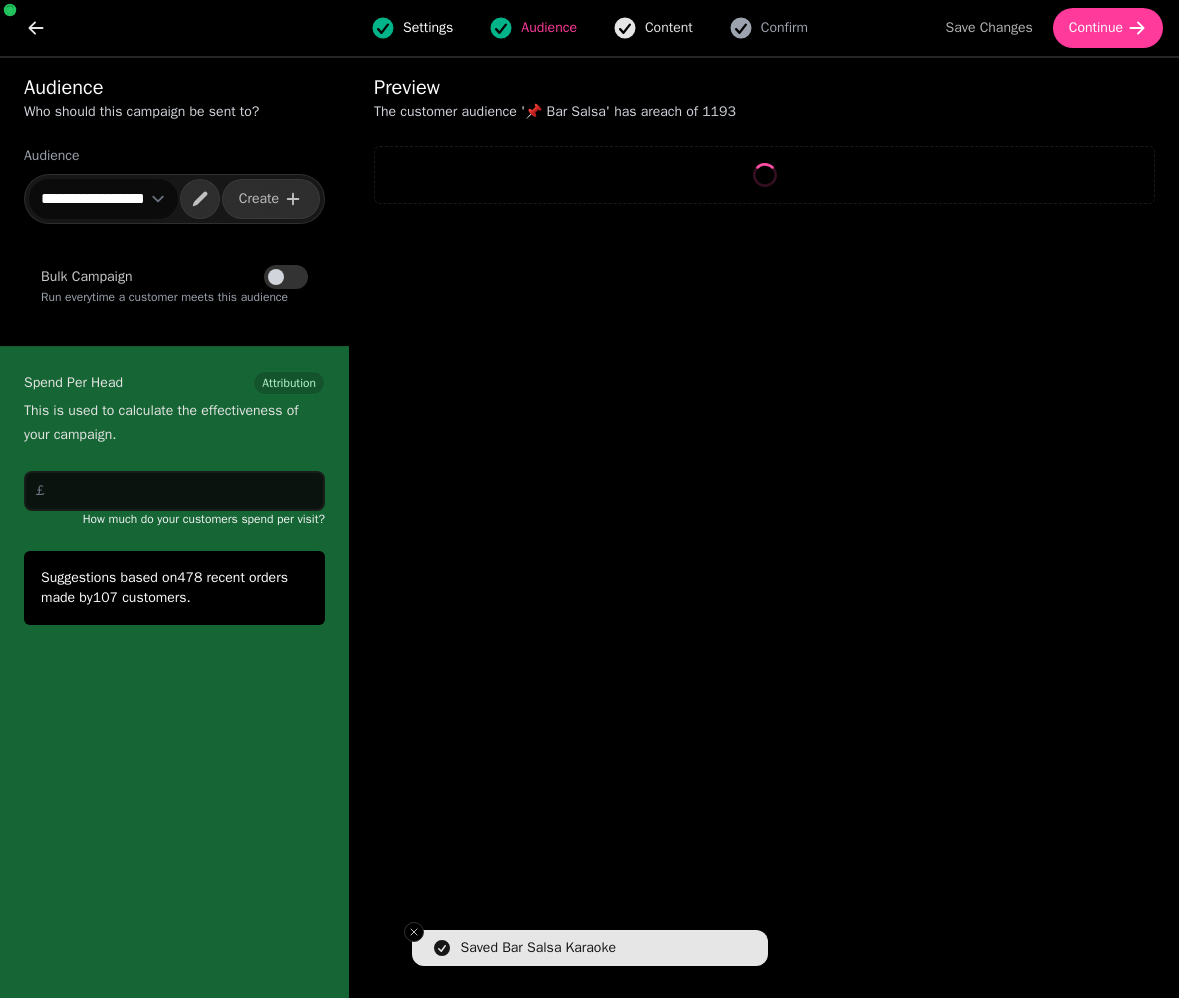 click on "Content" at bounding box center (653, 28) 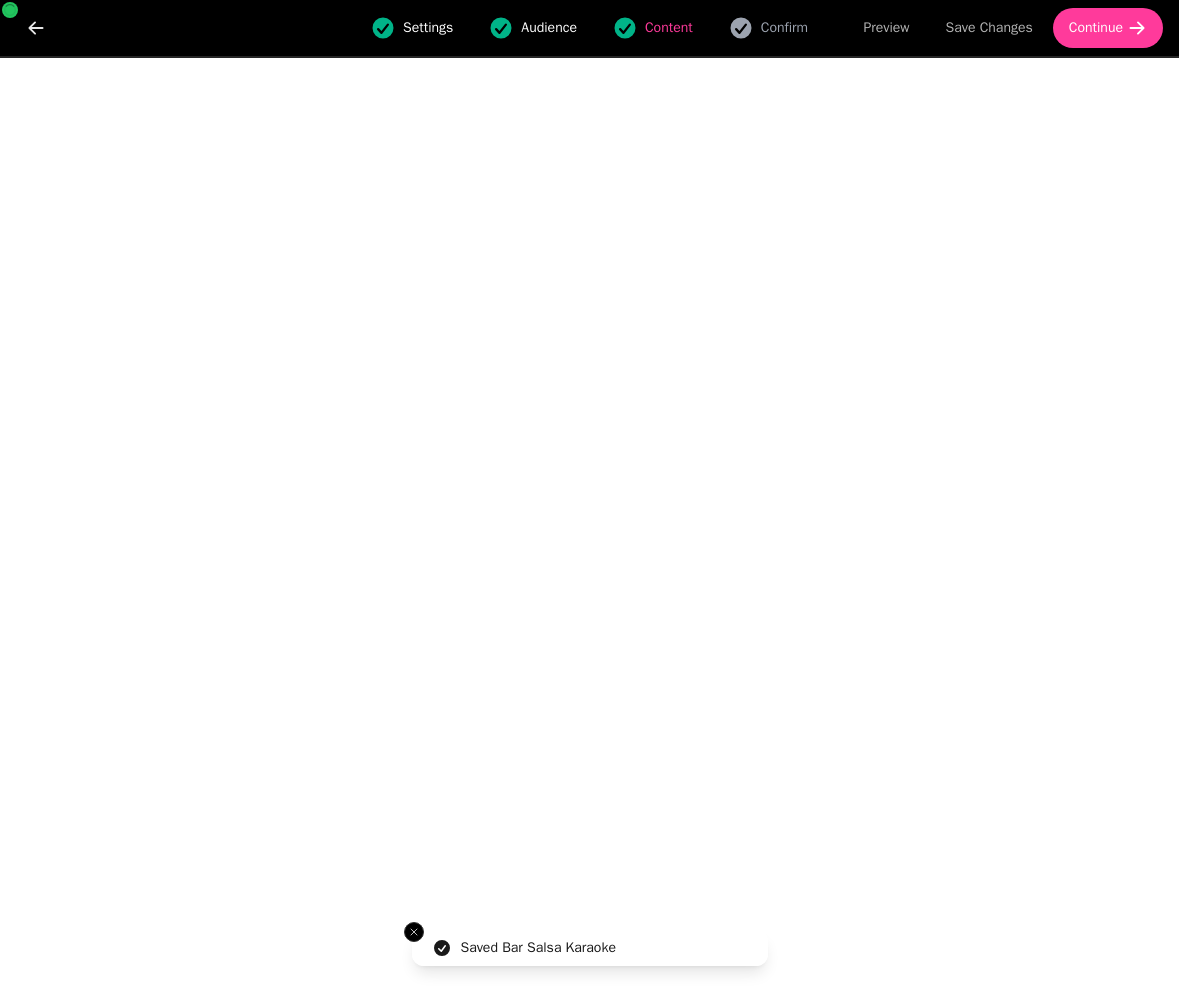 click on "Audience" at bounding box center [549, 28] 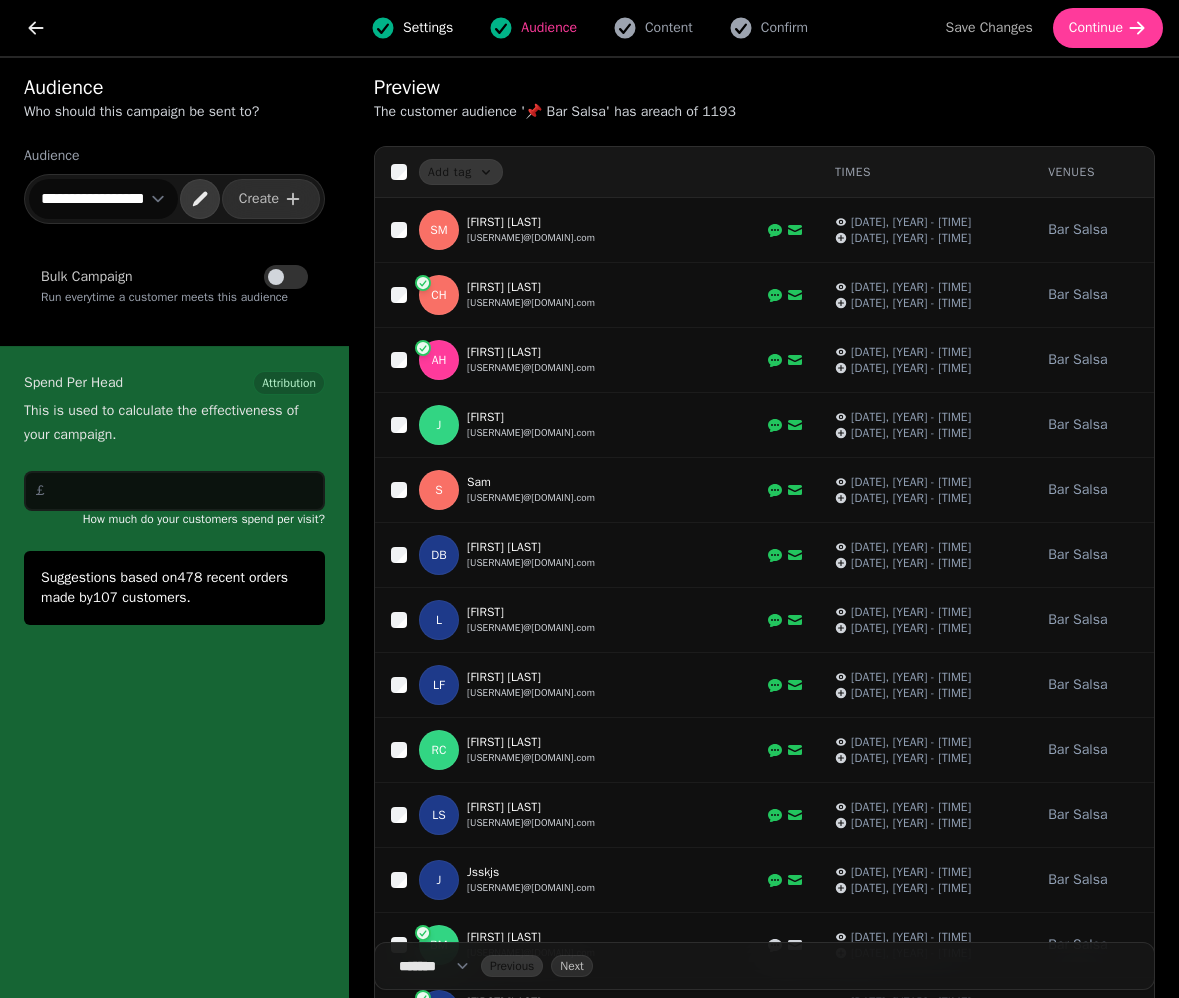 click at bounding box center [200, 199] 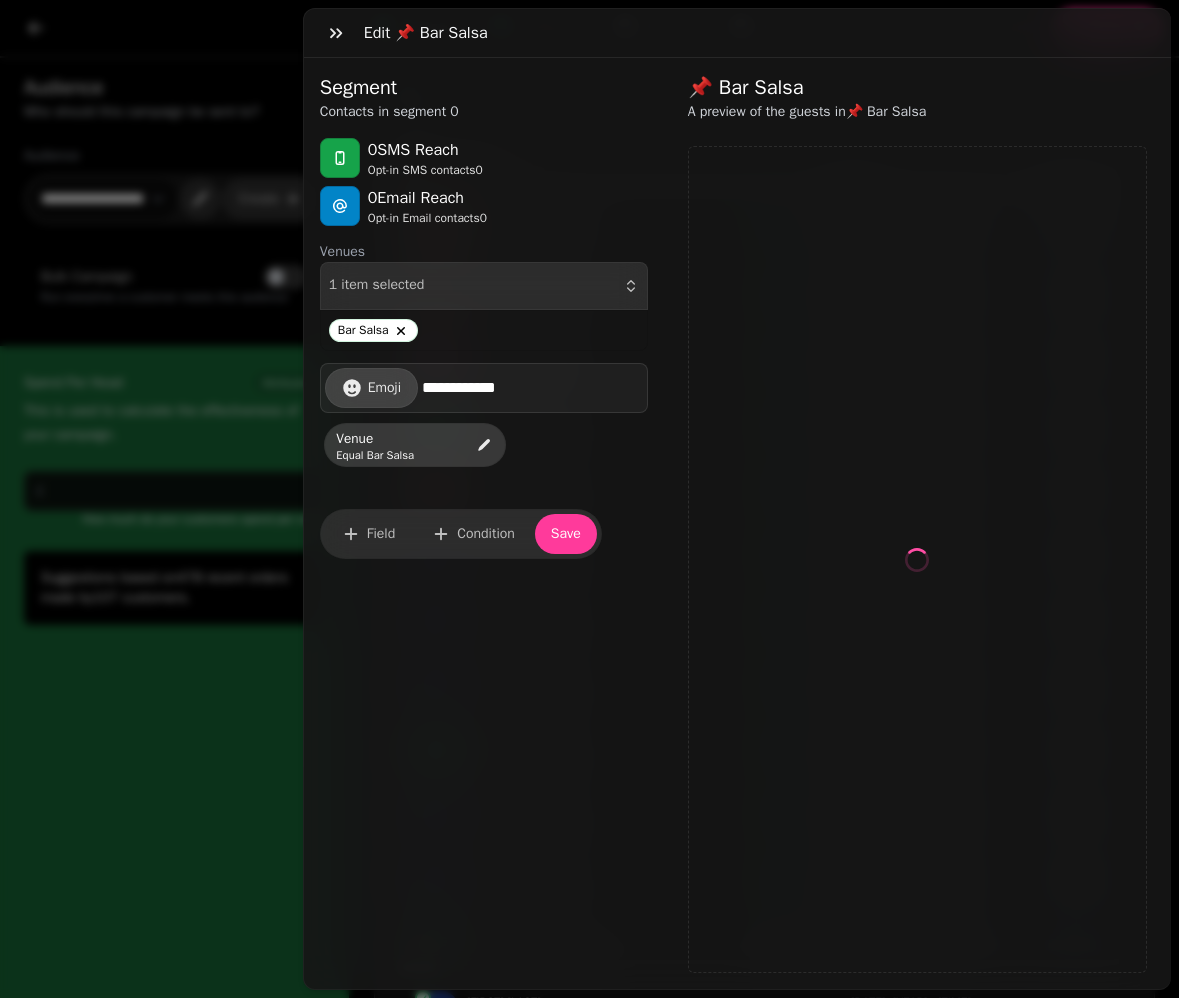 select on "**" 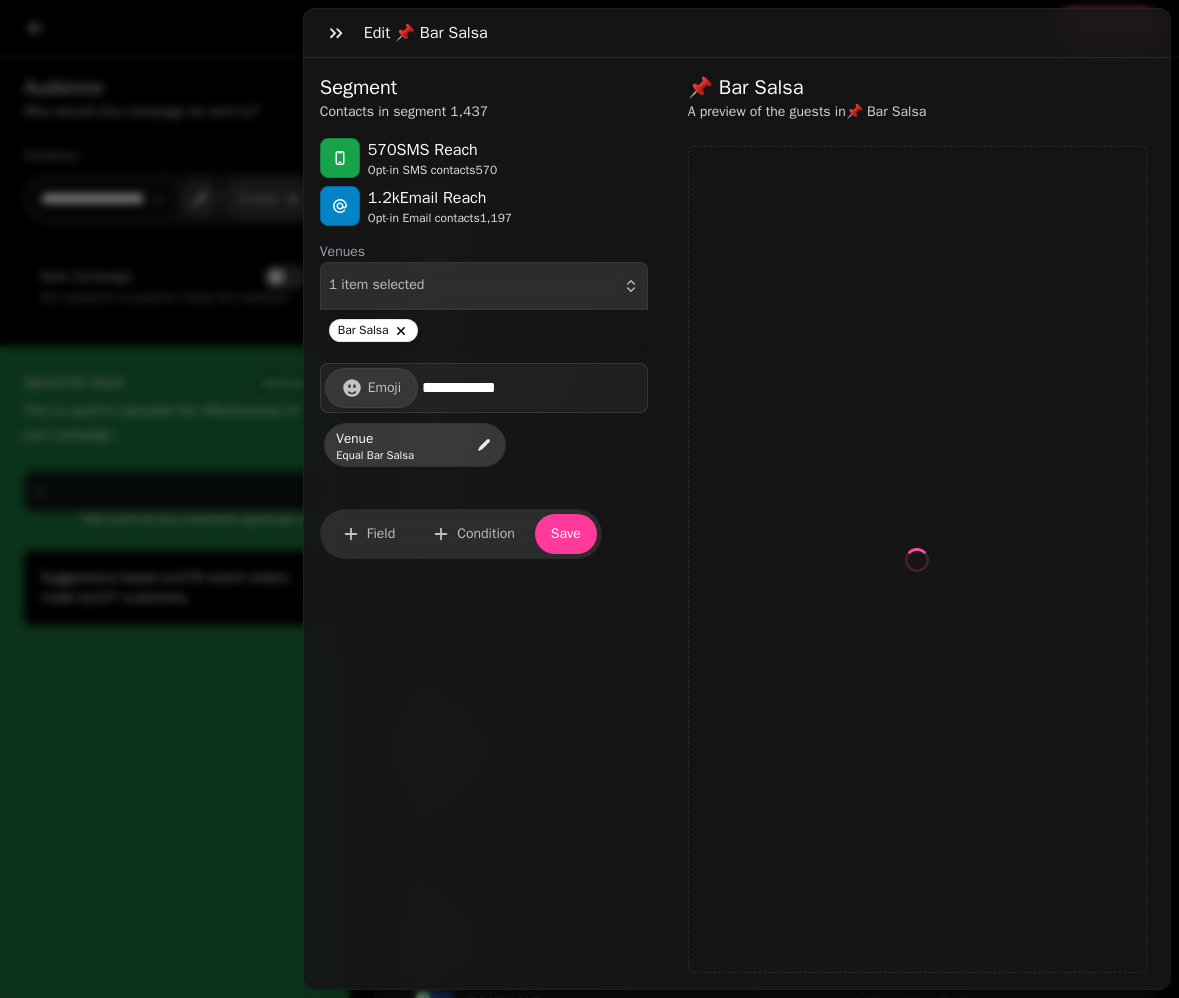 select on "**" 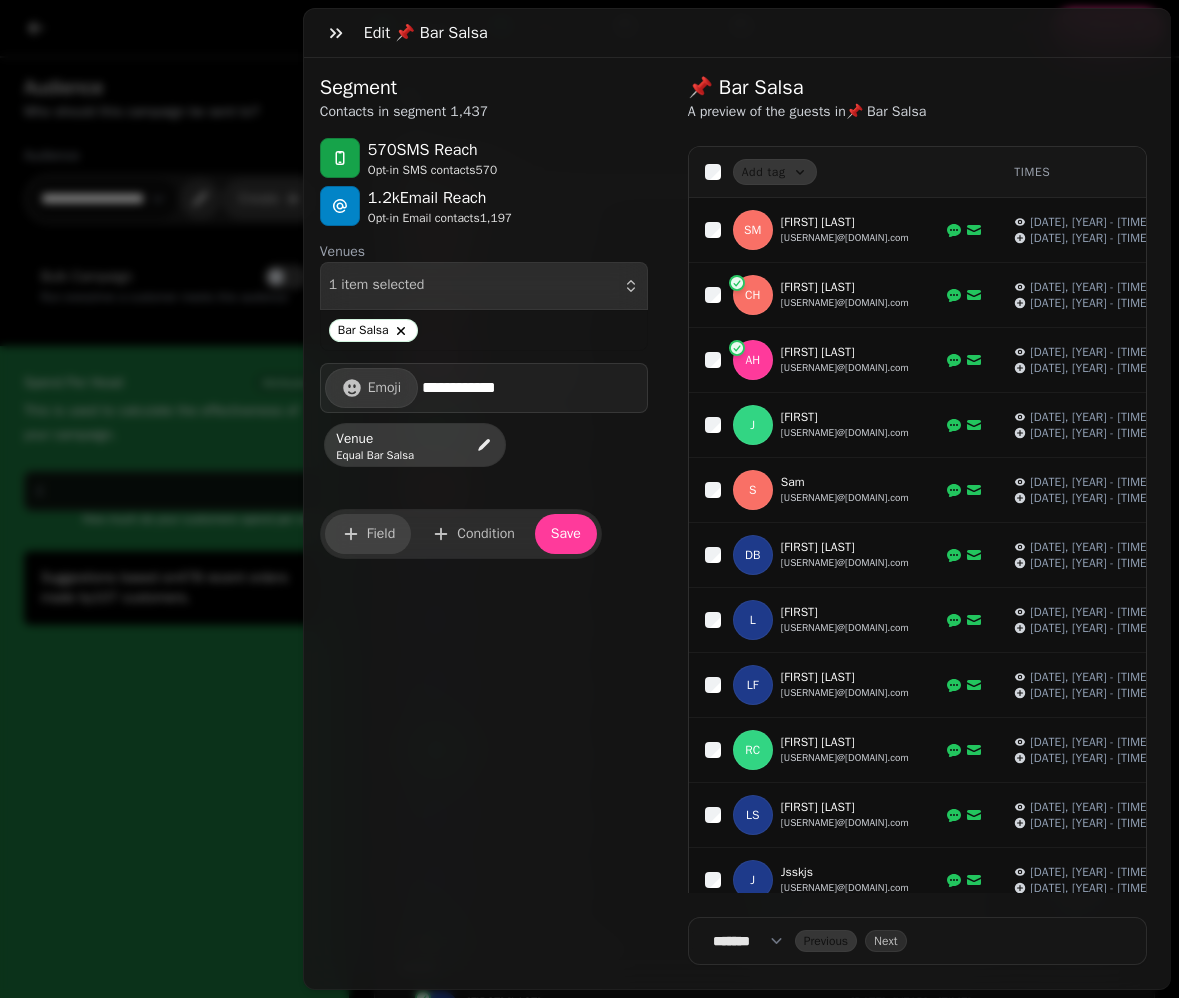 click on "Field" at bounding box center (381, 534) 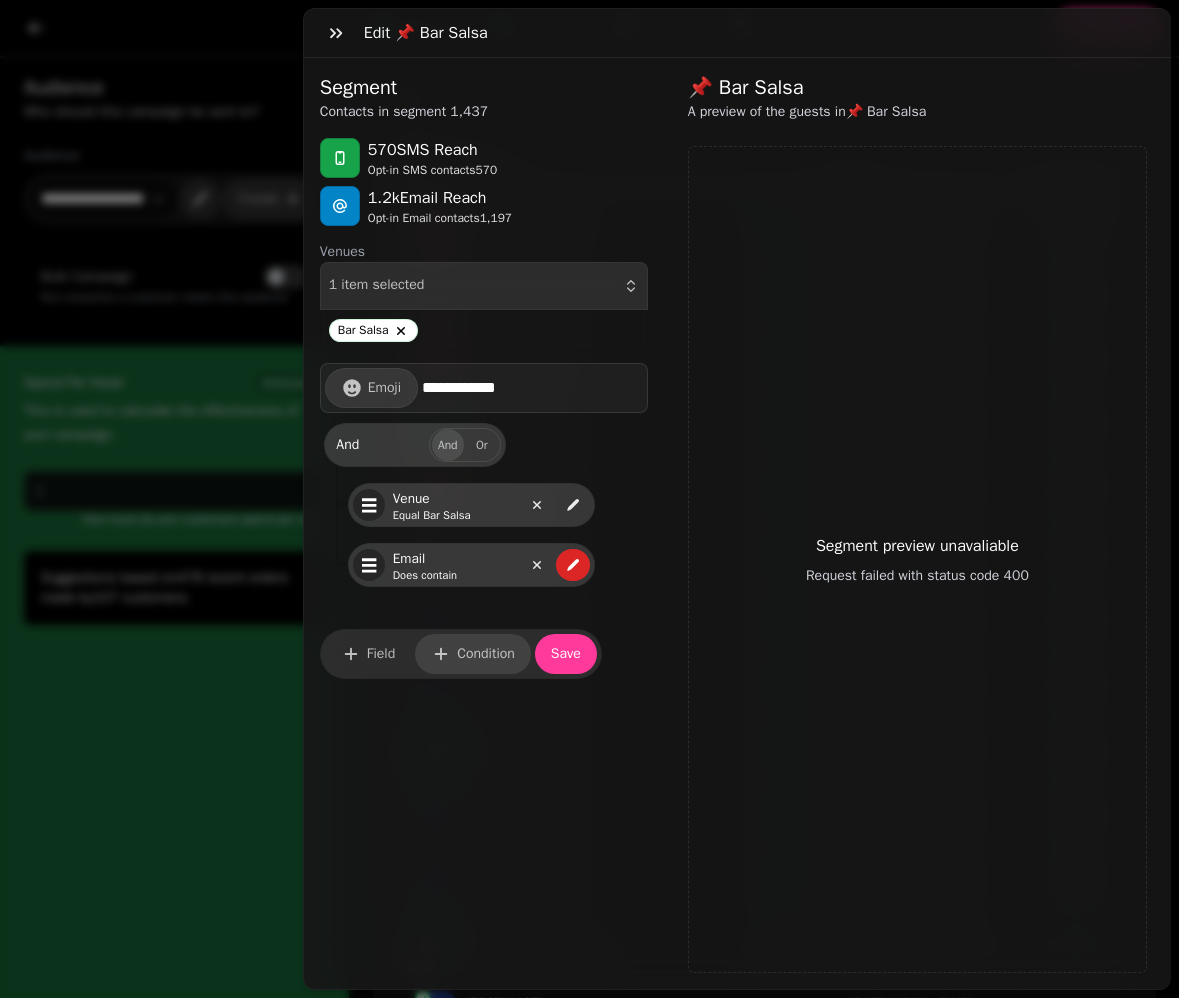 click on "Condition" at bounding box center (473, 654) 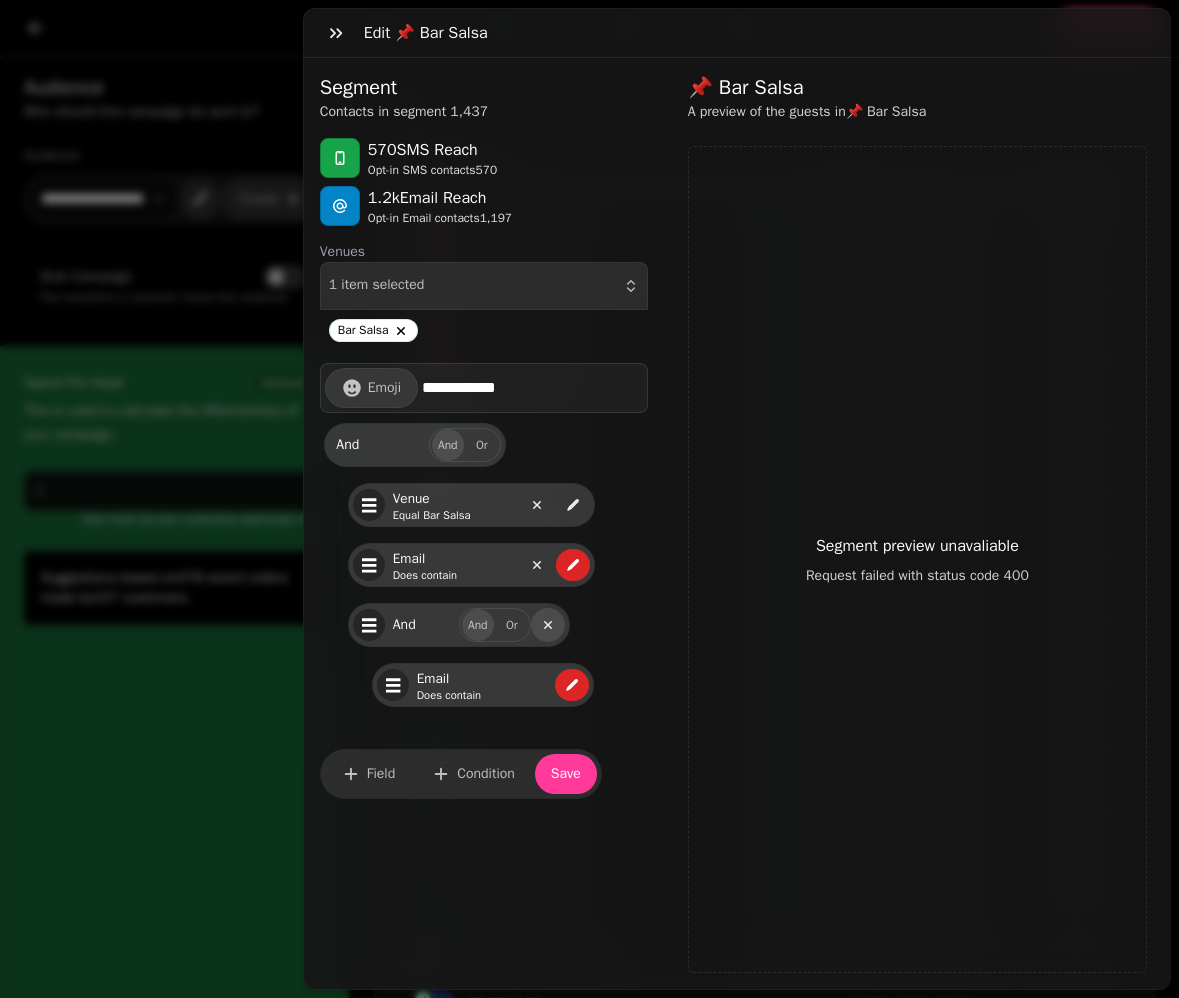 click 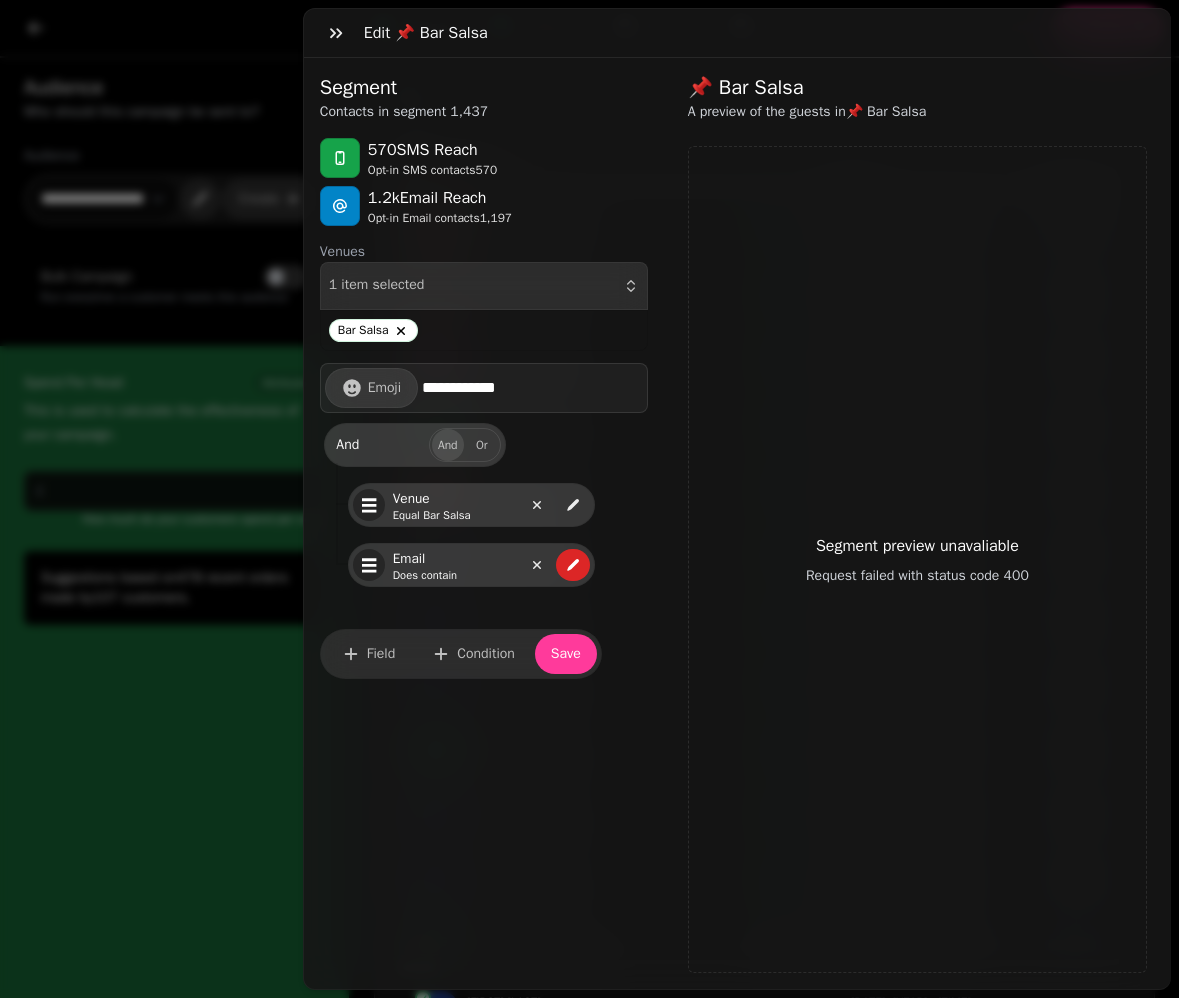 click at bounding box center [369, 565] 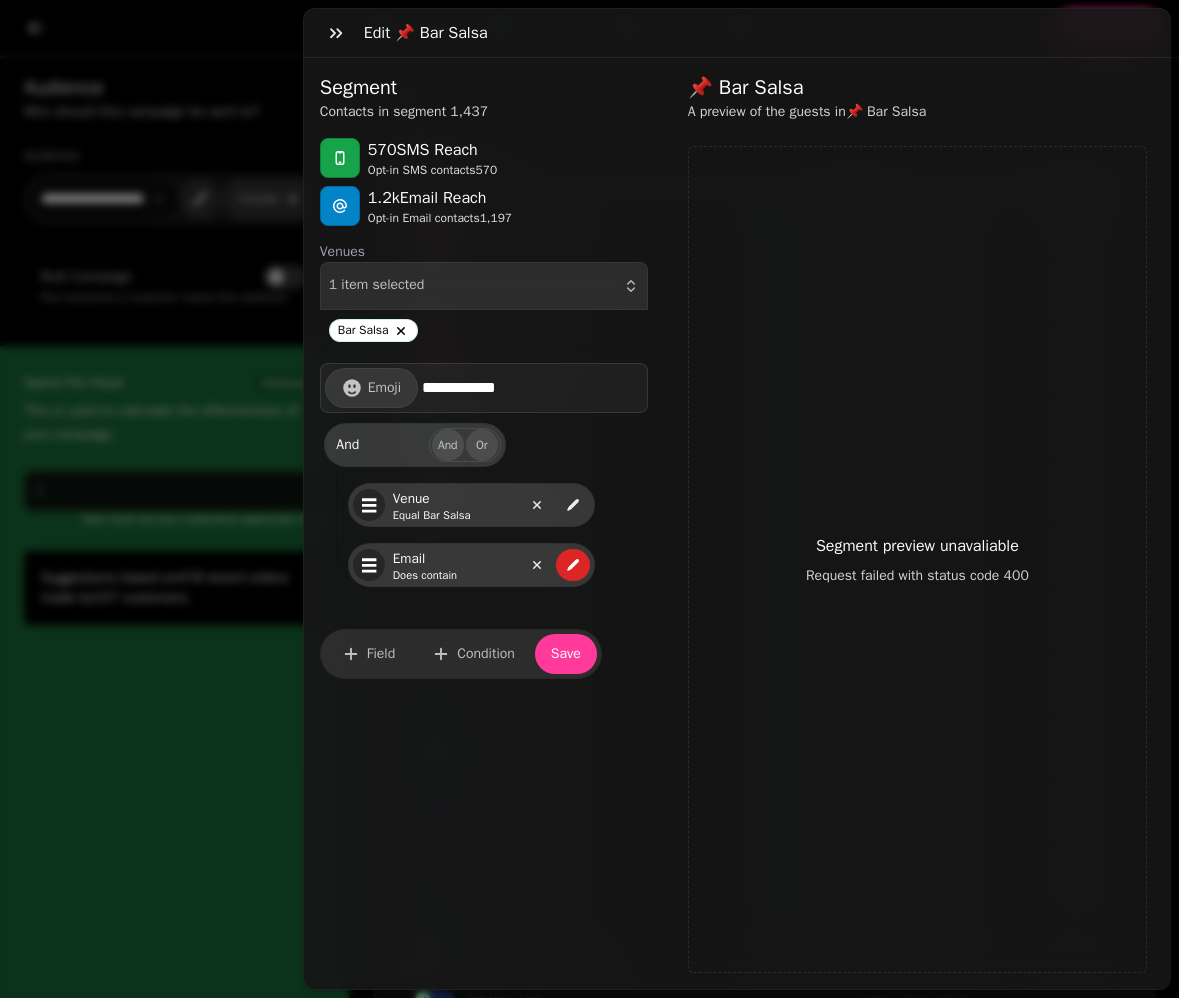 click on "Or" at bounding box center (482, 445) 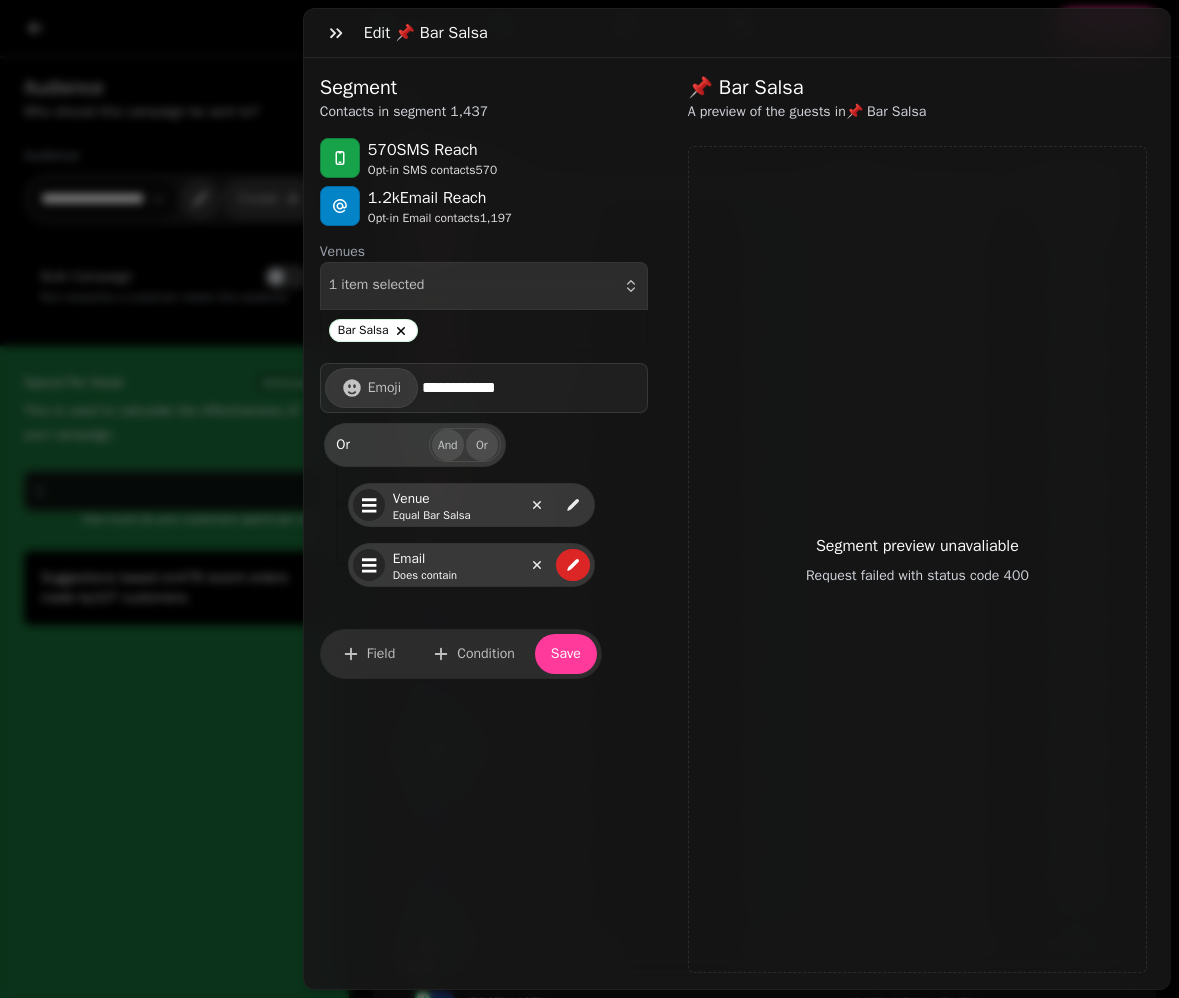 click on "And" at bounding box center (448, 445) 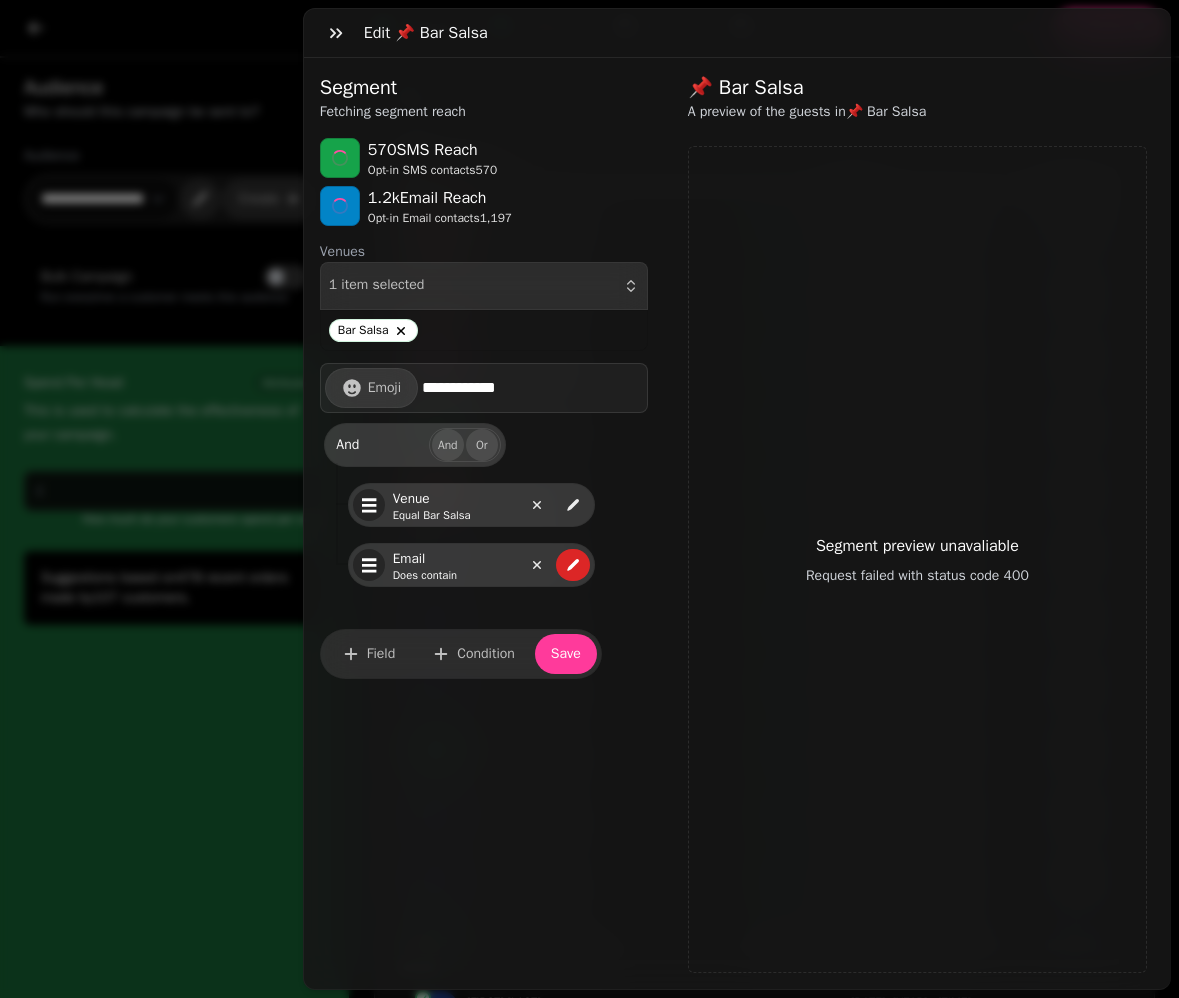 click on "Or" at bounding box center (482, 445) 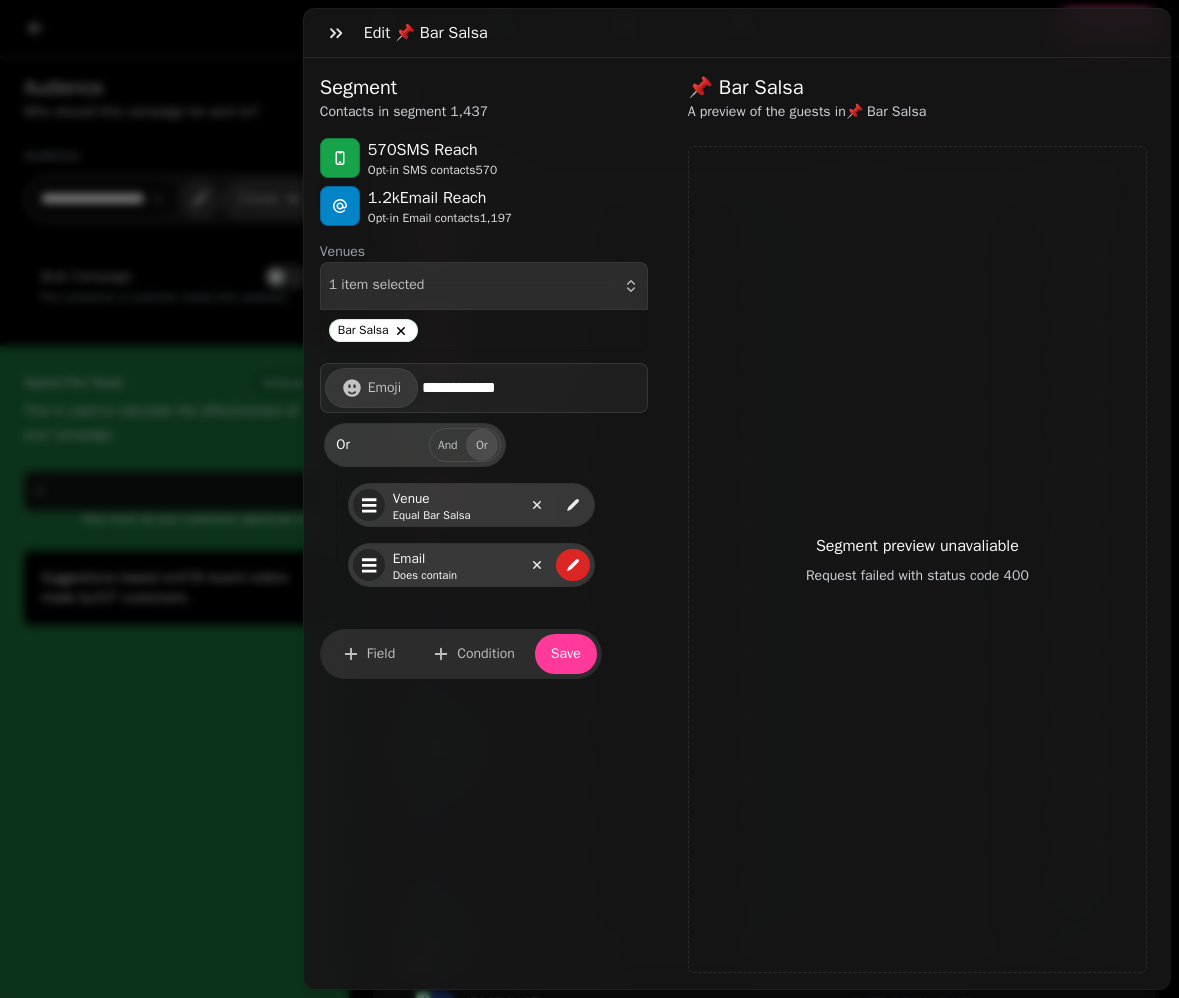 click on "Email Does contain" at bounding box center [491, 565] 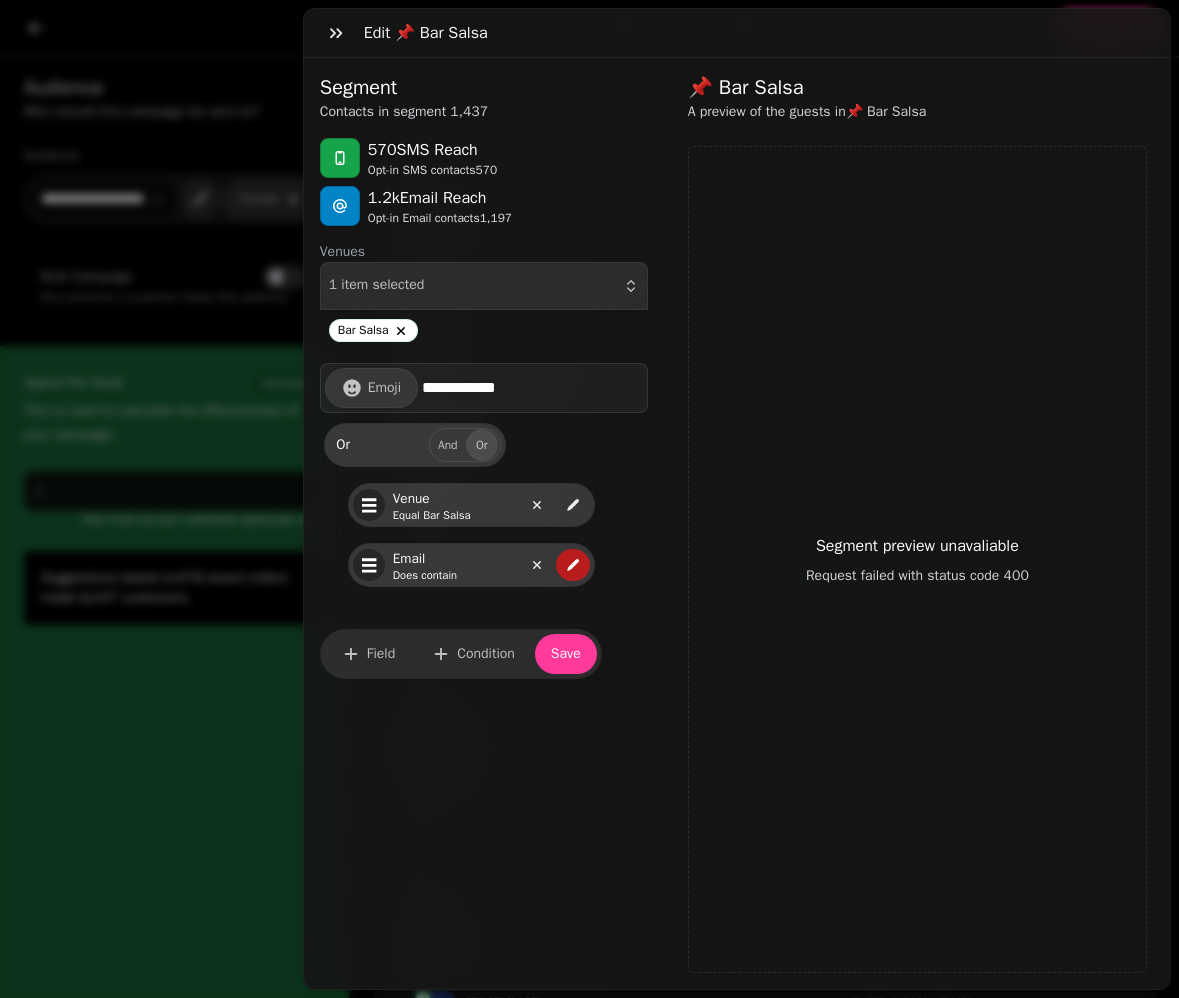 click 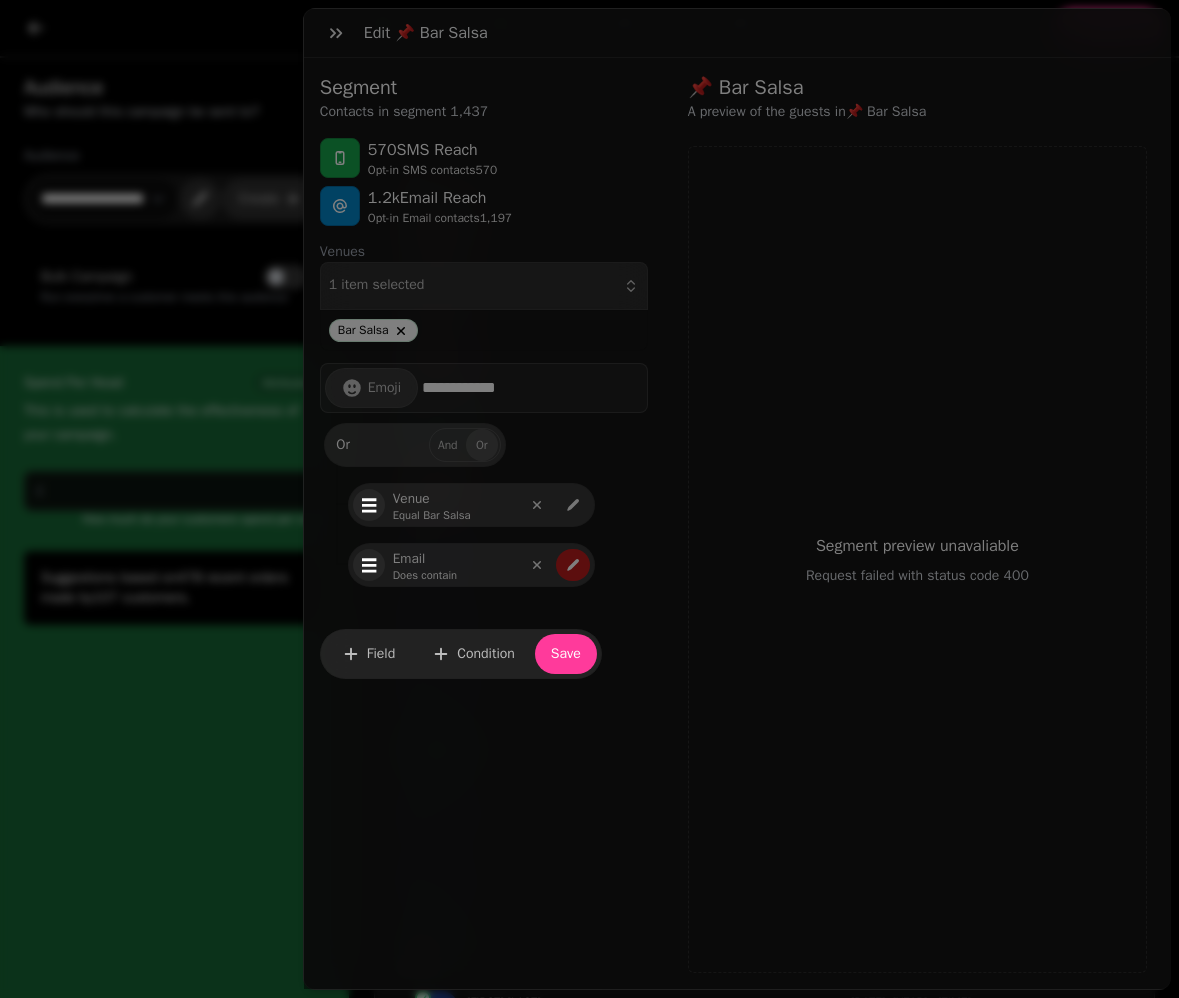 select on "*****" 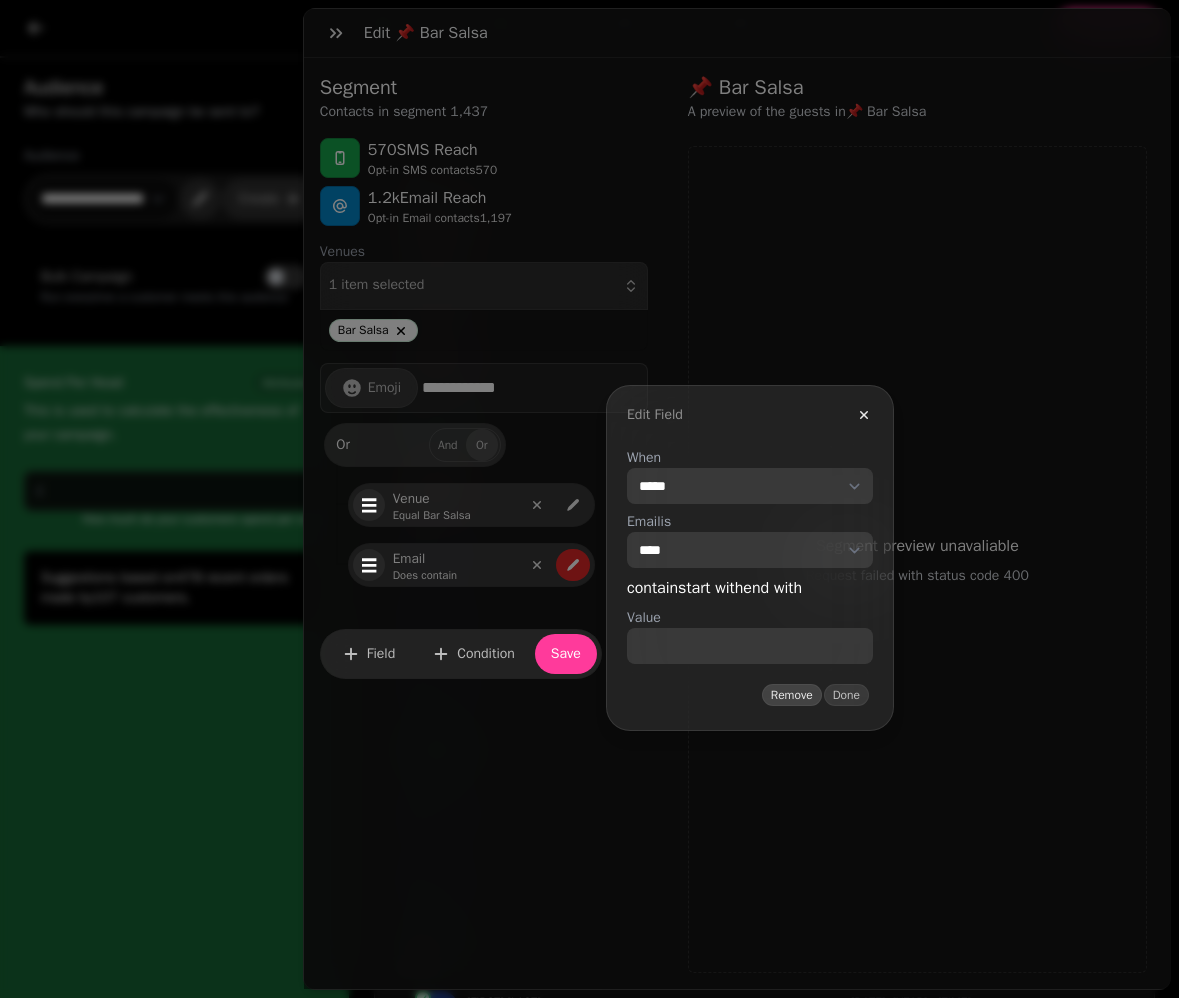 click on "Remove" at bounding box center [792, 695] 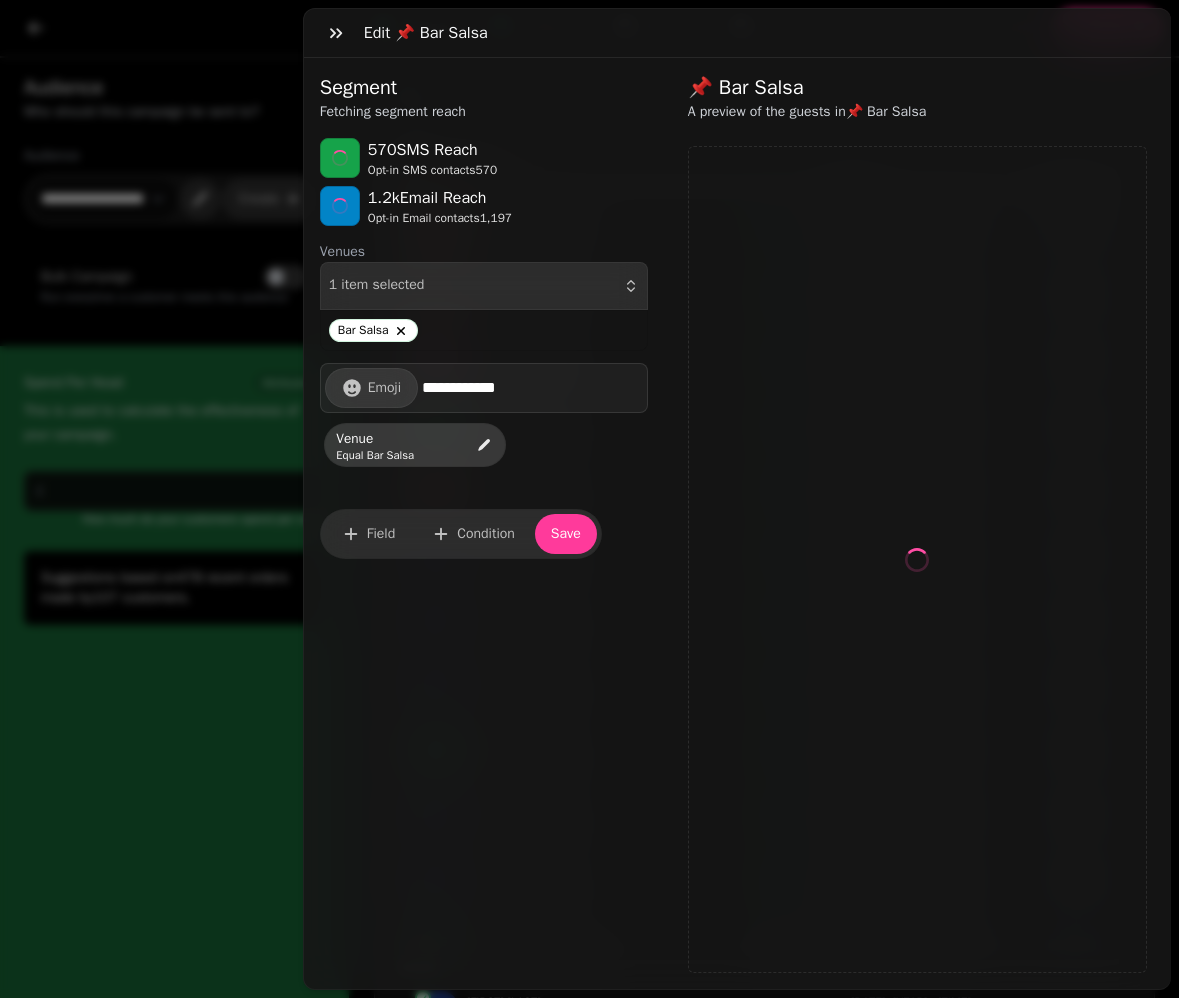 select on "**" 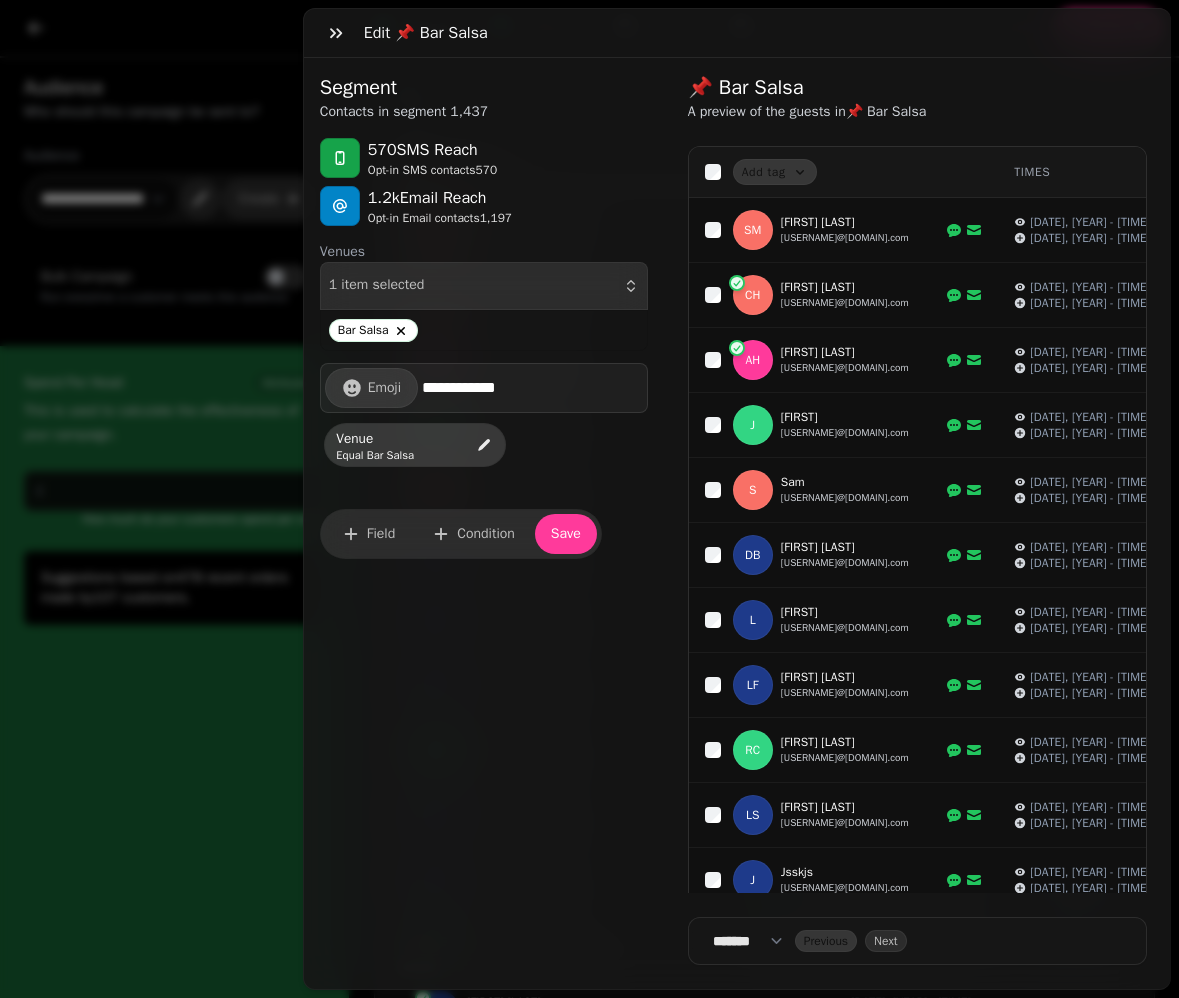click on "**********" at bounding box center [532, 388] 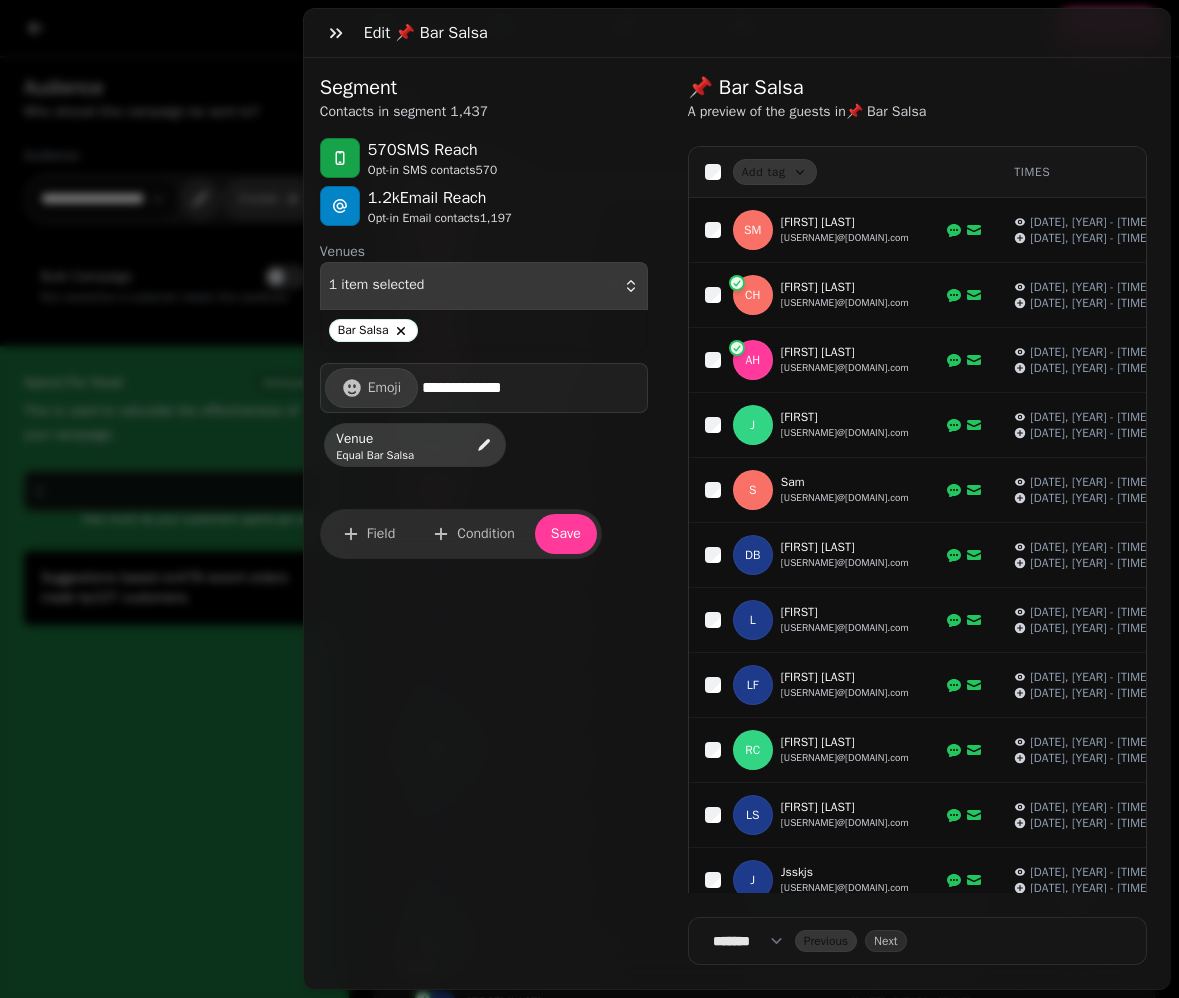 type on "**********" 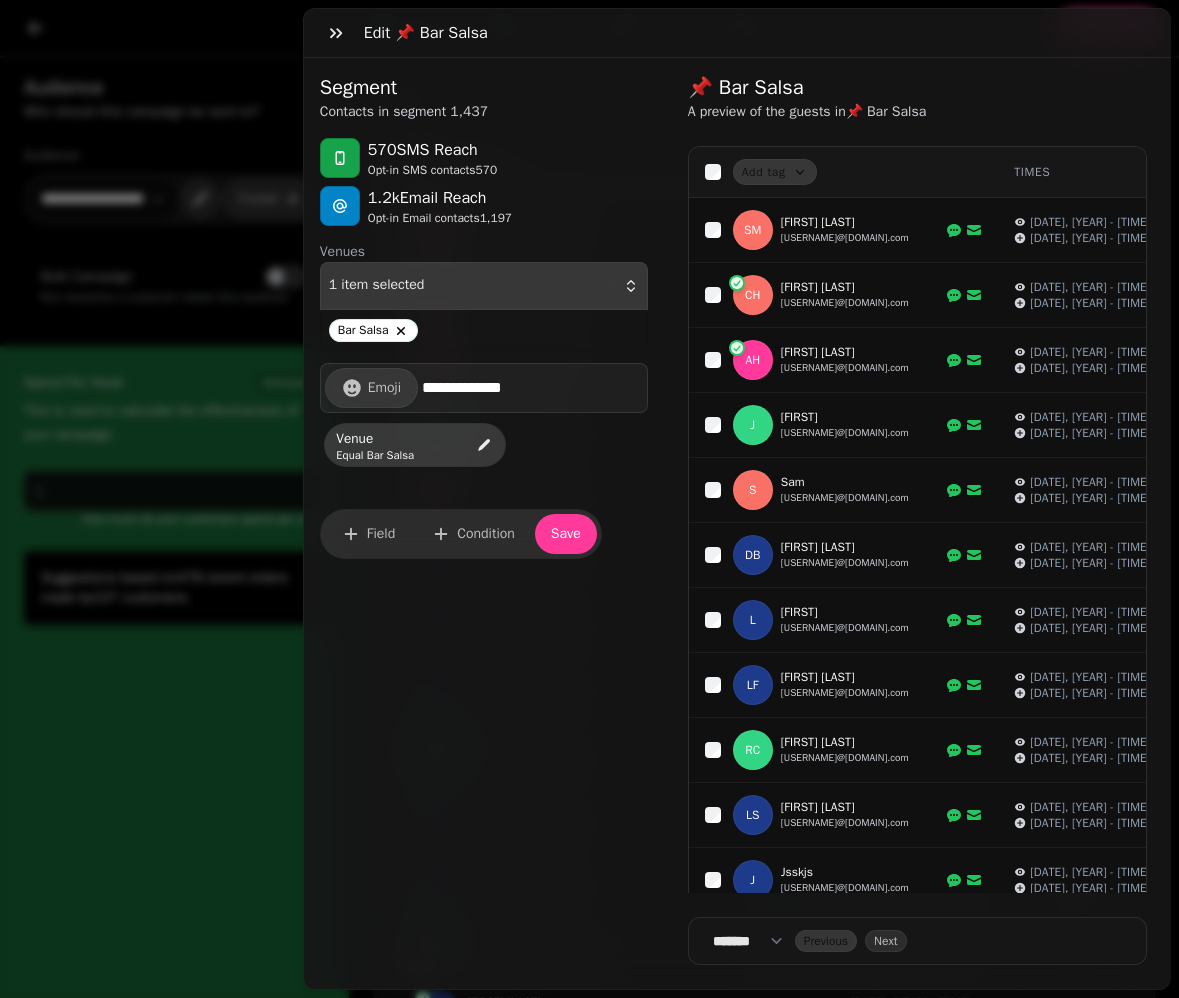 click on "1 item selected" at bounding box center [484, 286] 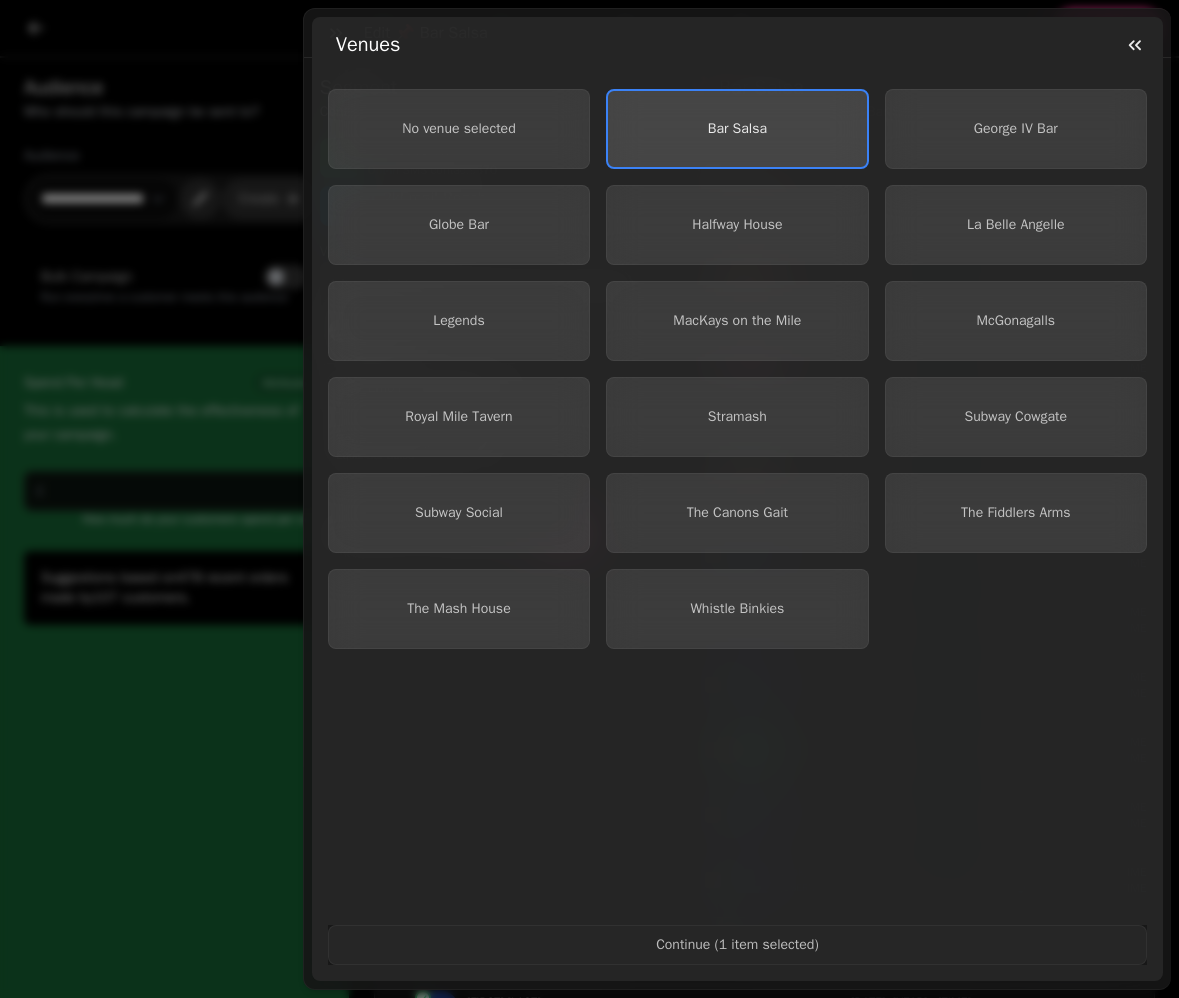 click on "Bar Salsa" at bounding box center (737, 128) 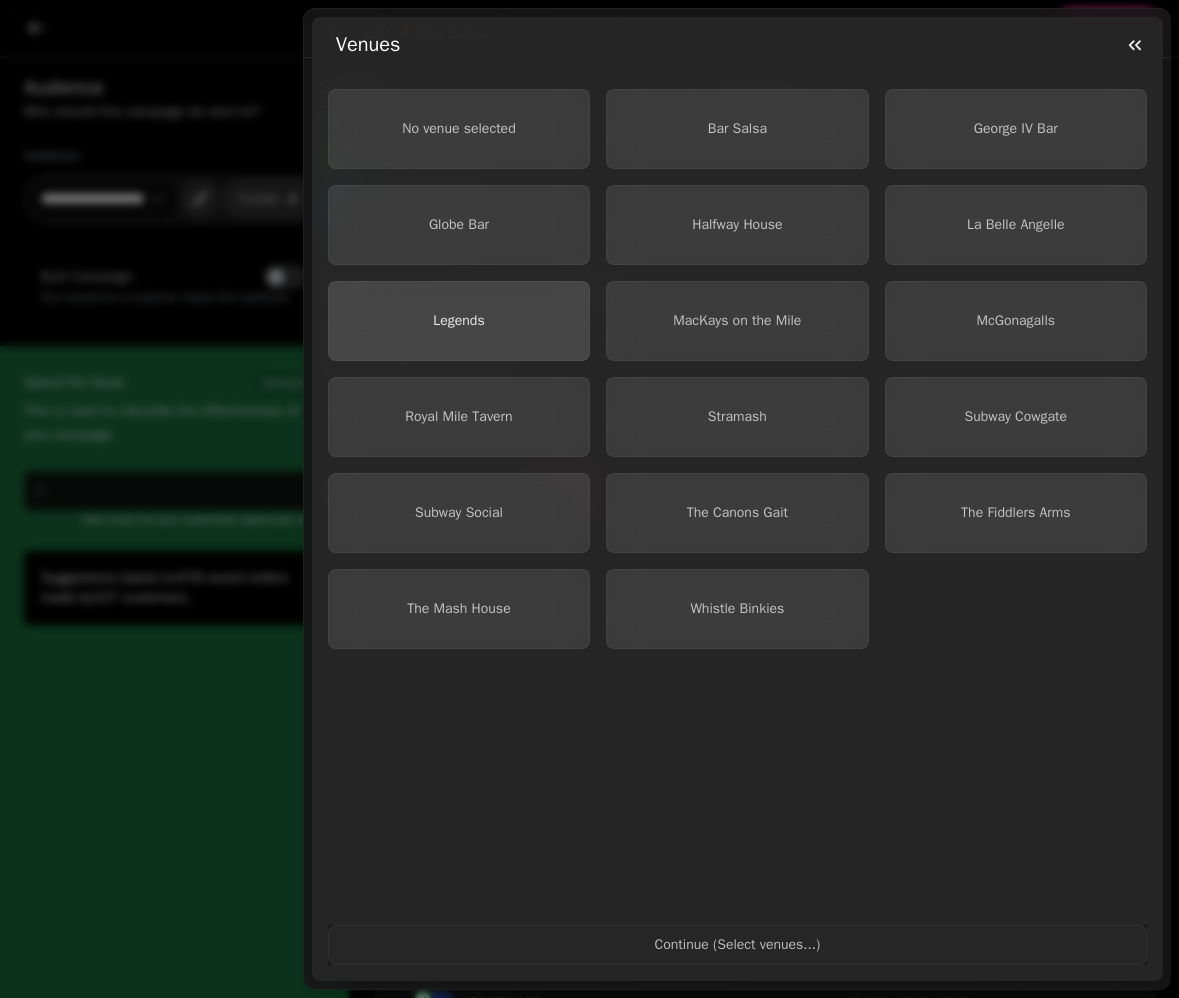 select on "**" 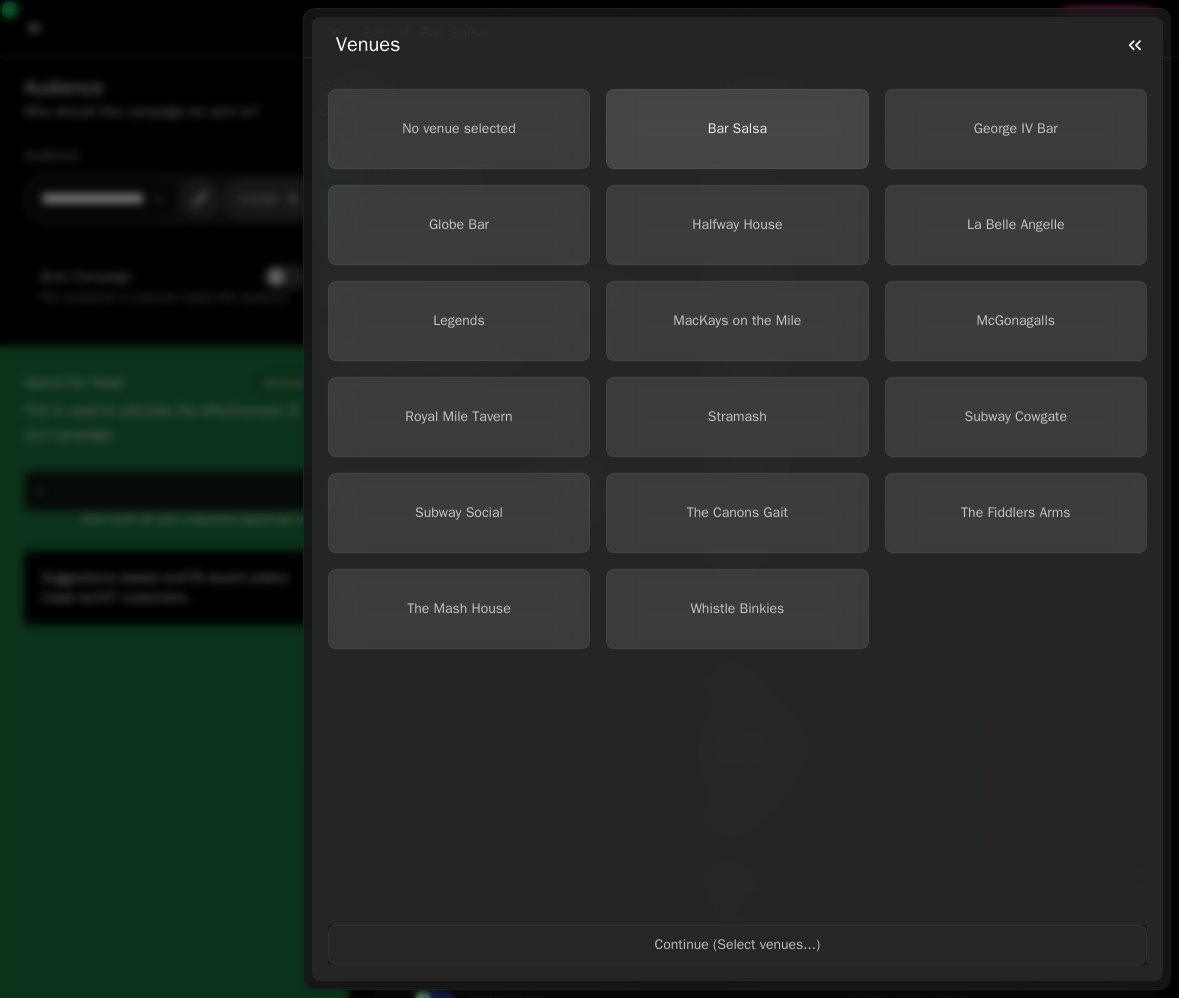 click on "Bar Salsa" at bounding box center [737, 129] 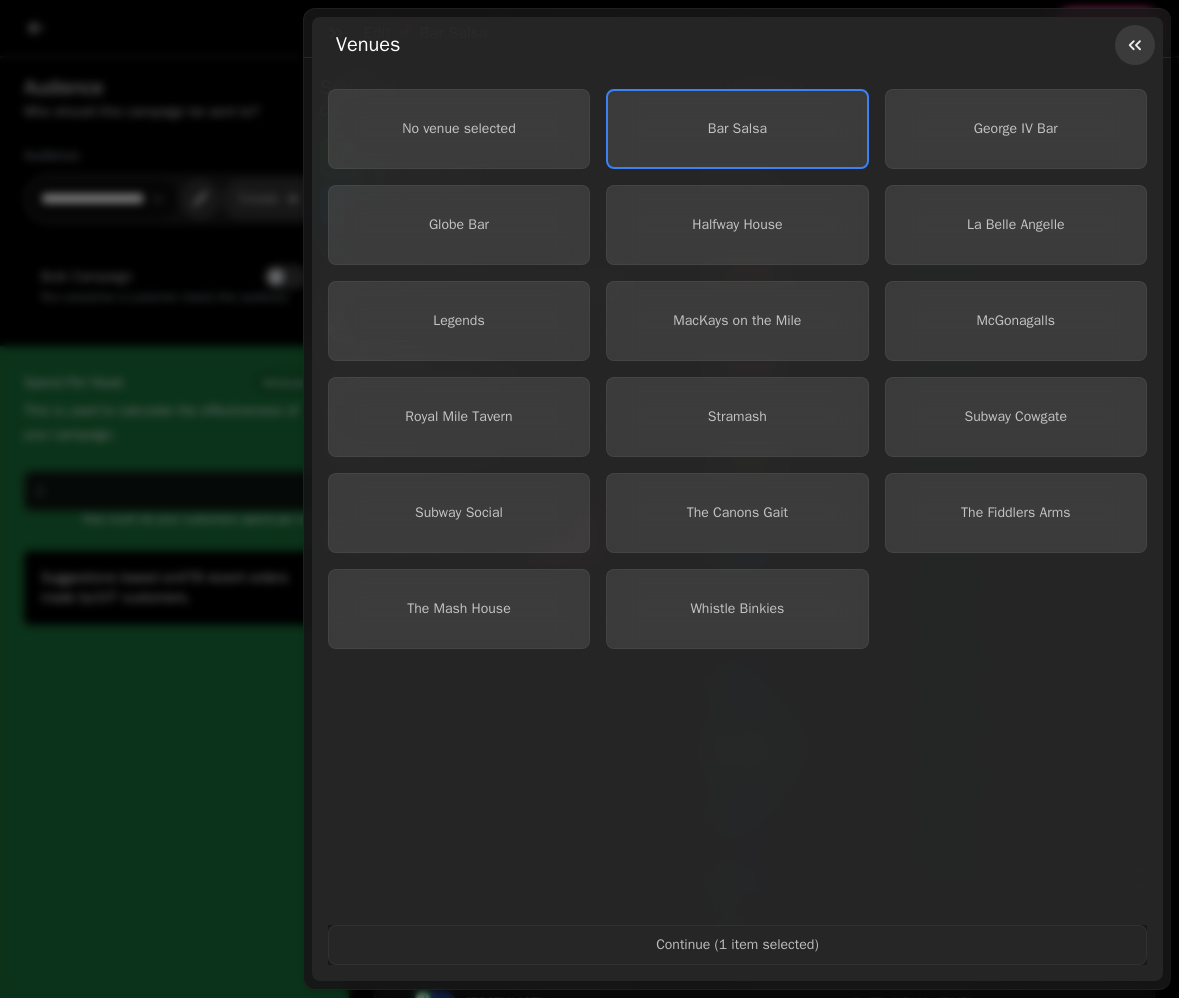 click 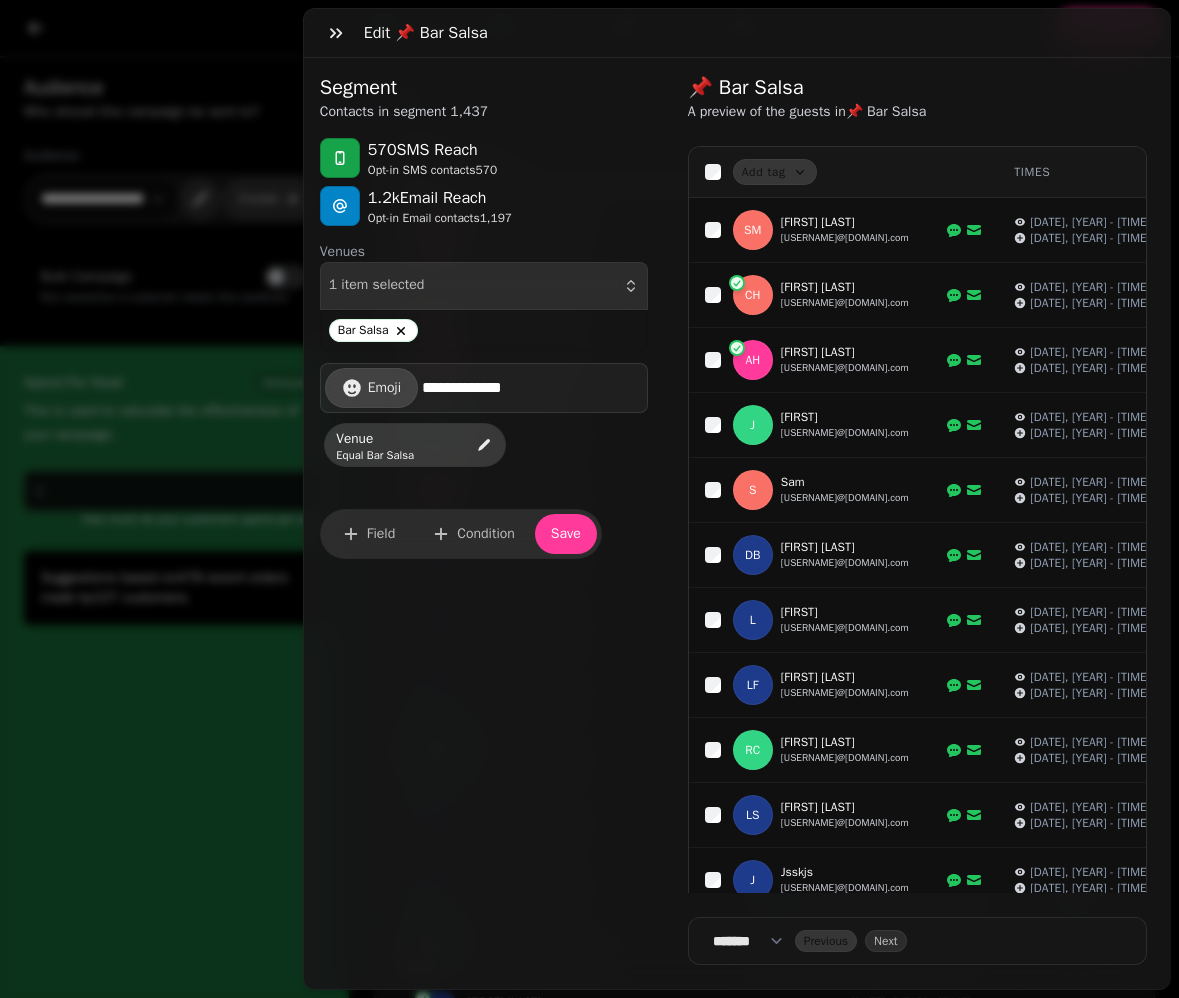 click on "Emoji" at bounding box center [384, 388] 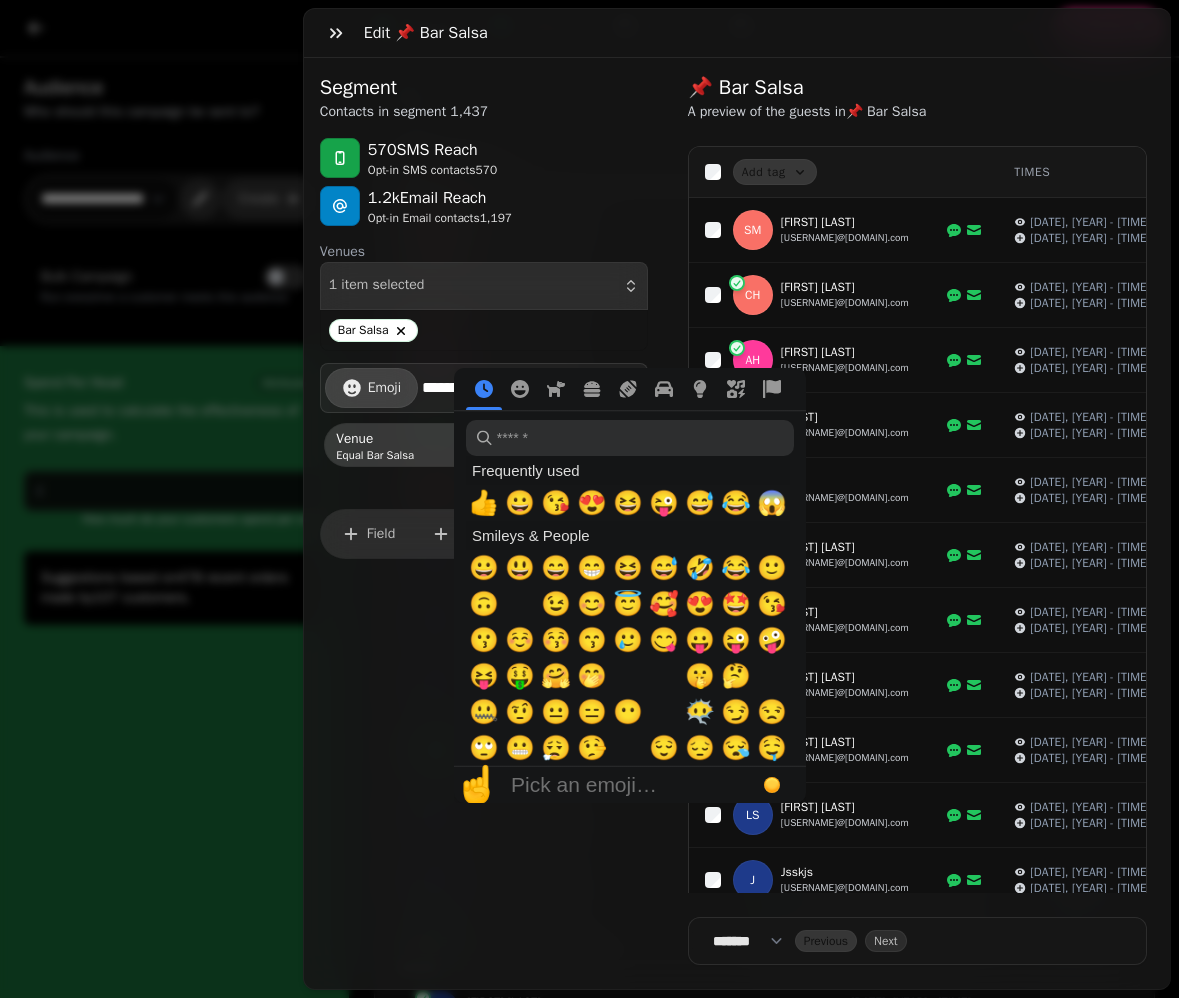click on "Emoji" at bounding box center [384, 388] 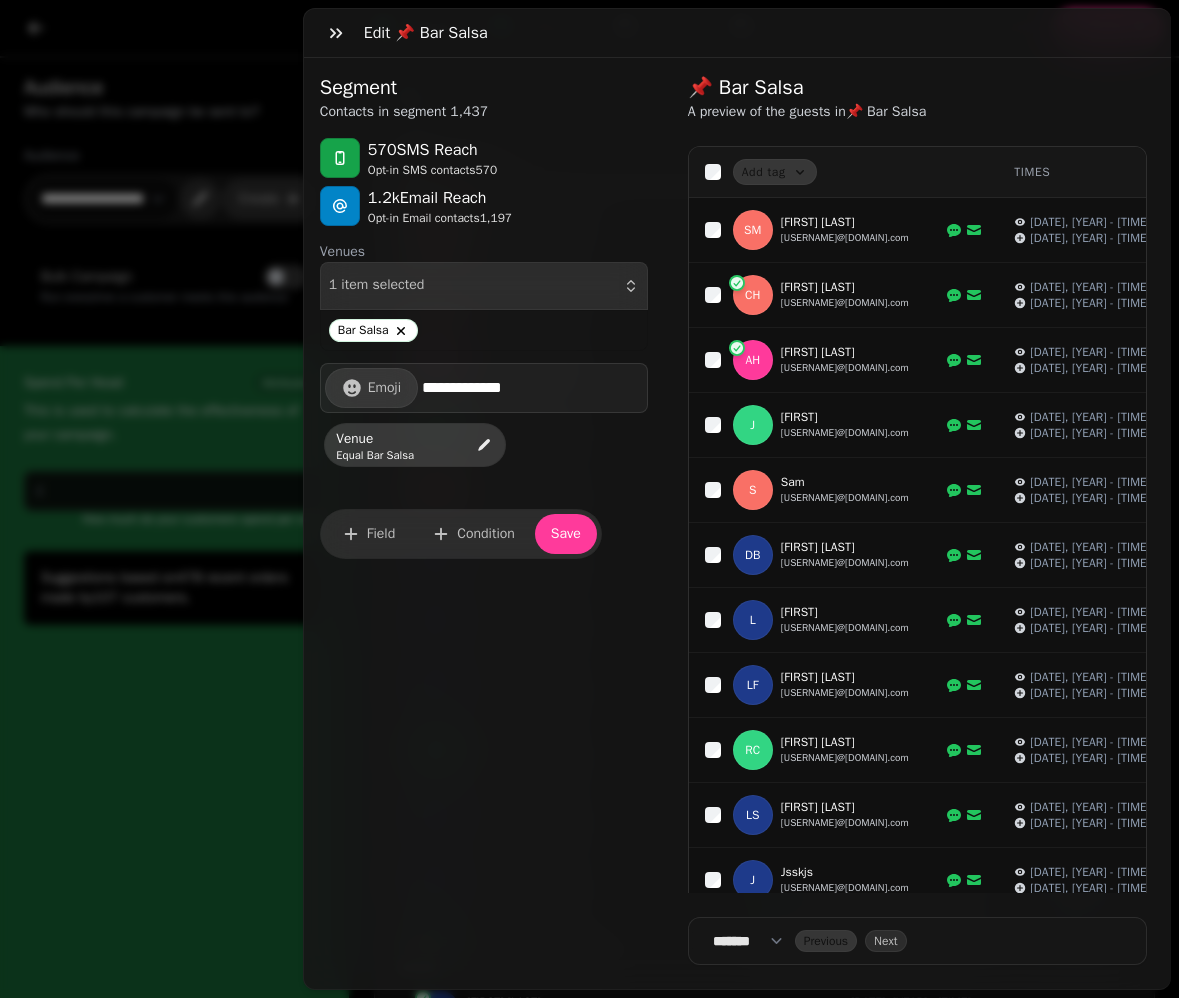 click on "**********" at bounding box center (532, 388) 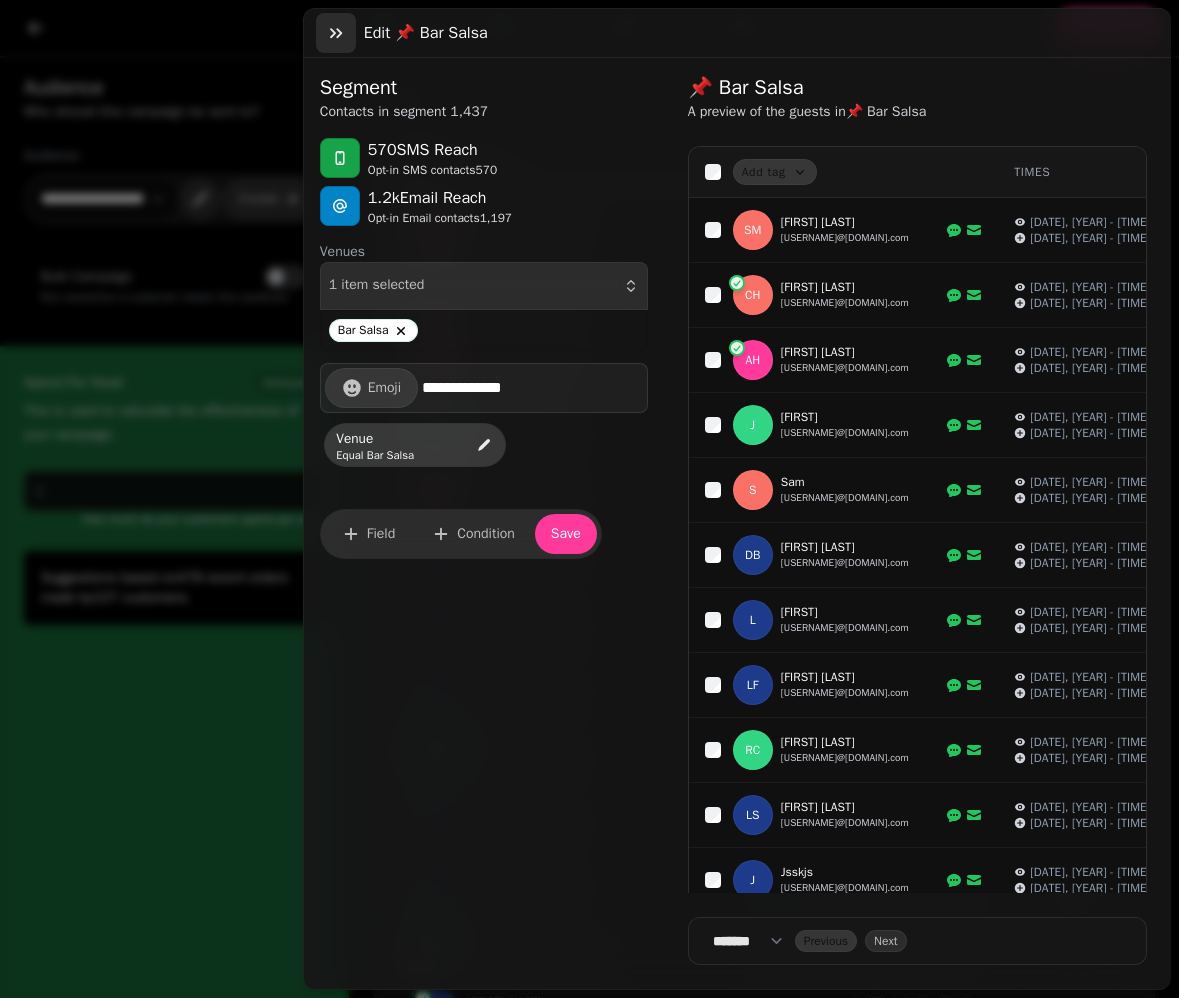 click 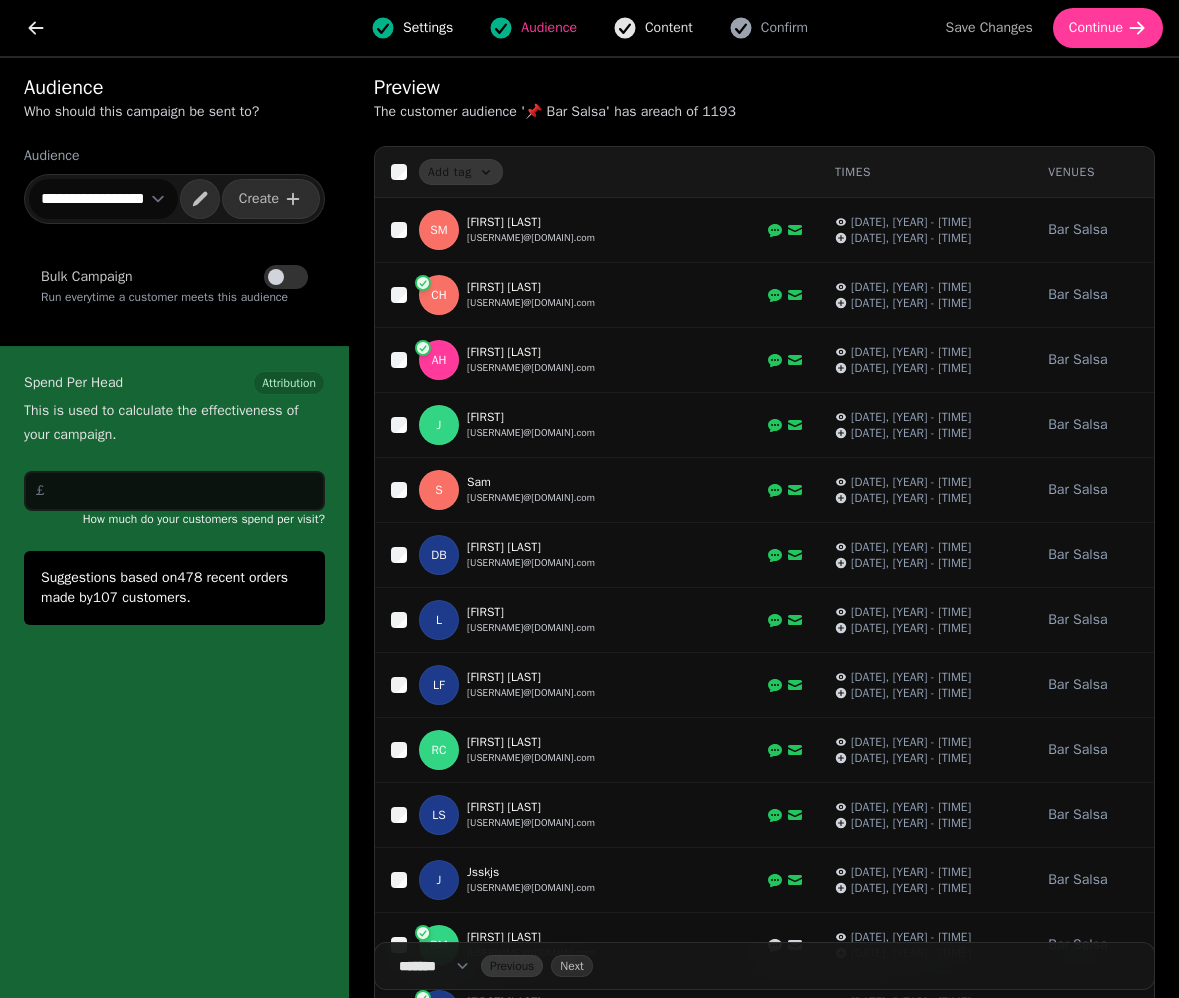 click on "Content" at bounding box center [669, 28] 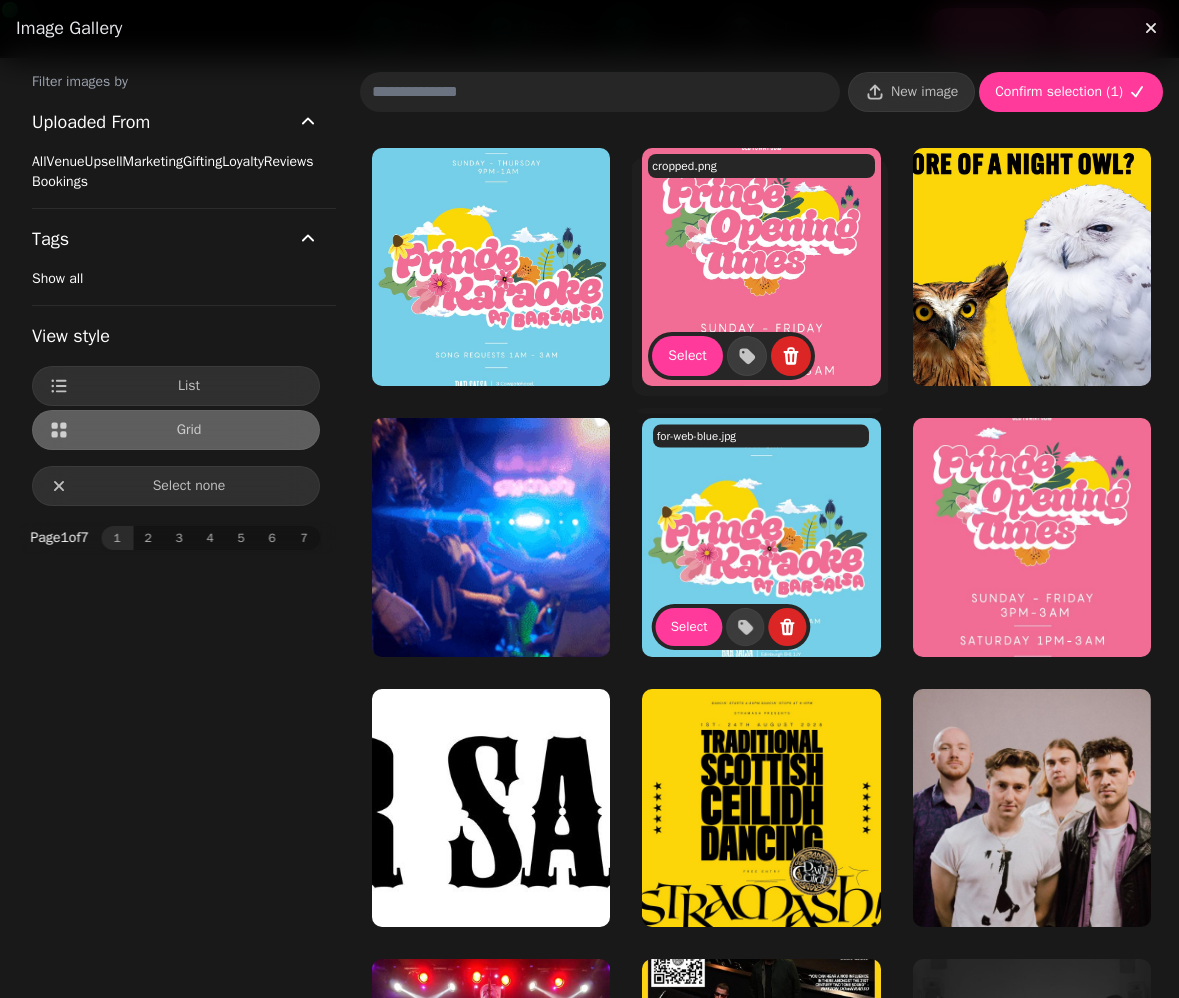 click at bounding box center (761, 267) 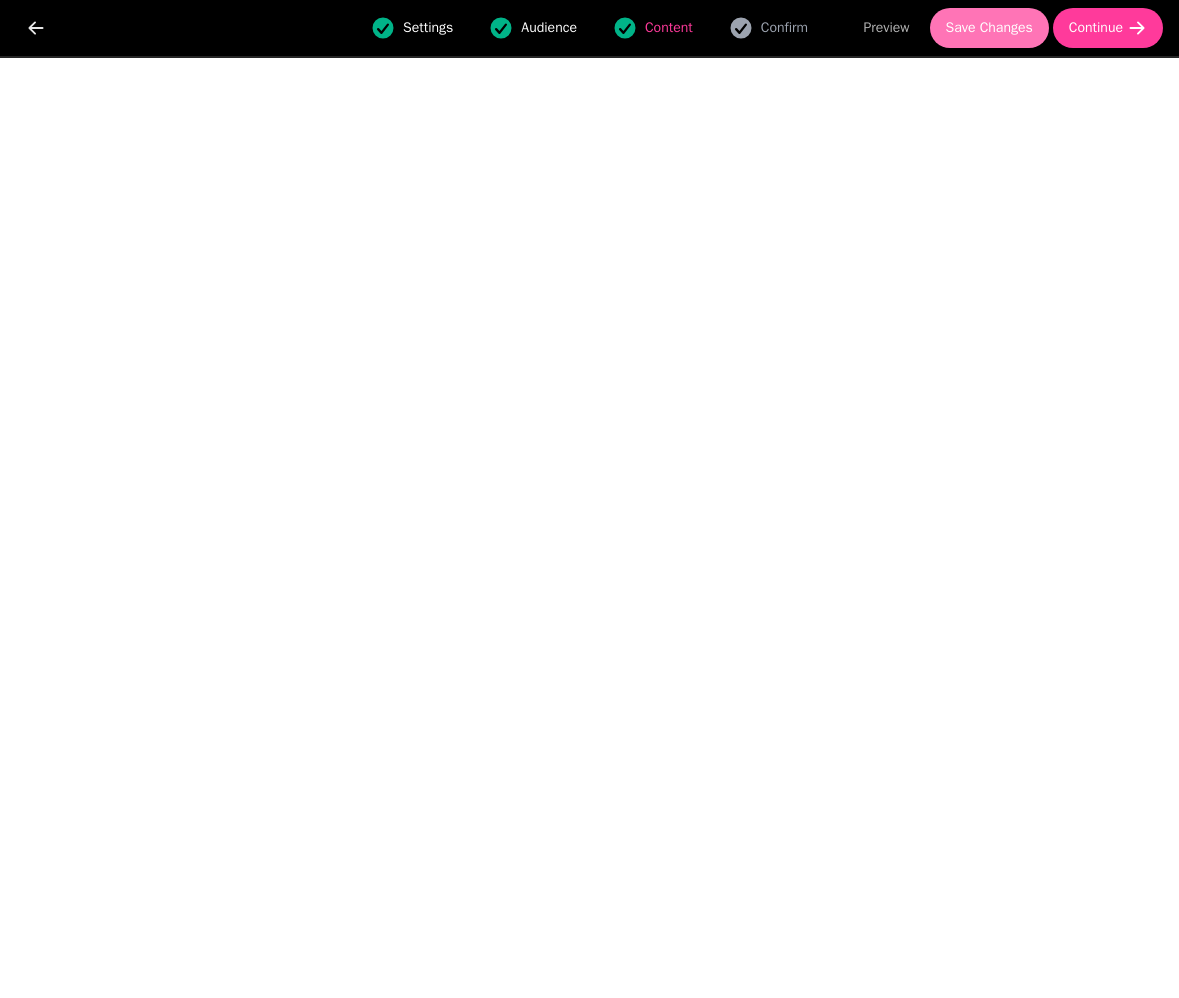 click on "Save Changes" at bounding box center (989, 28) 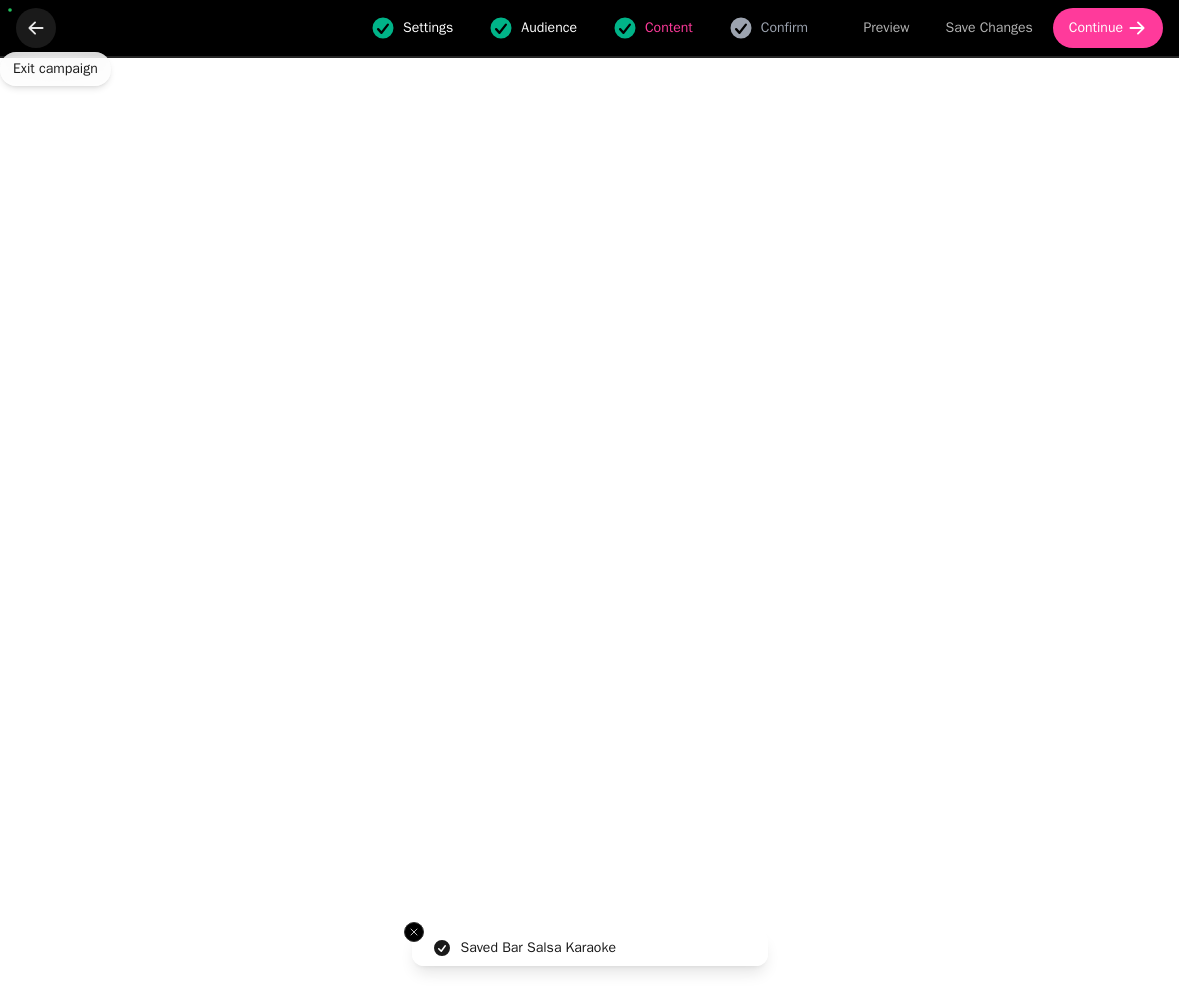 click 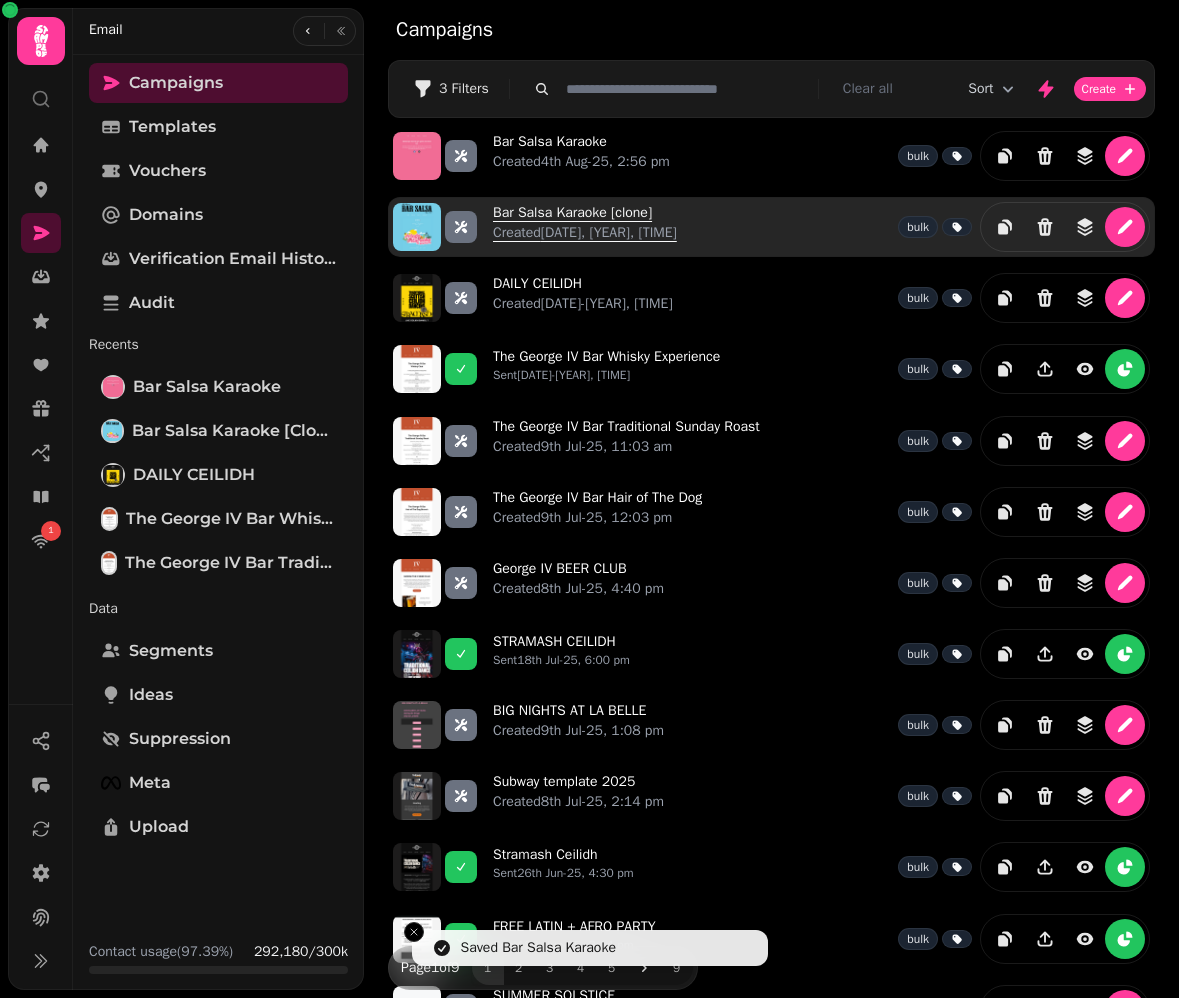 click on "Bar Salsa Karaoke [clone] Created  4th Aug-25, 3:21 pm" at bounding box center (585, 227) 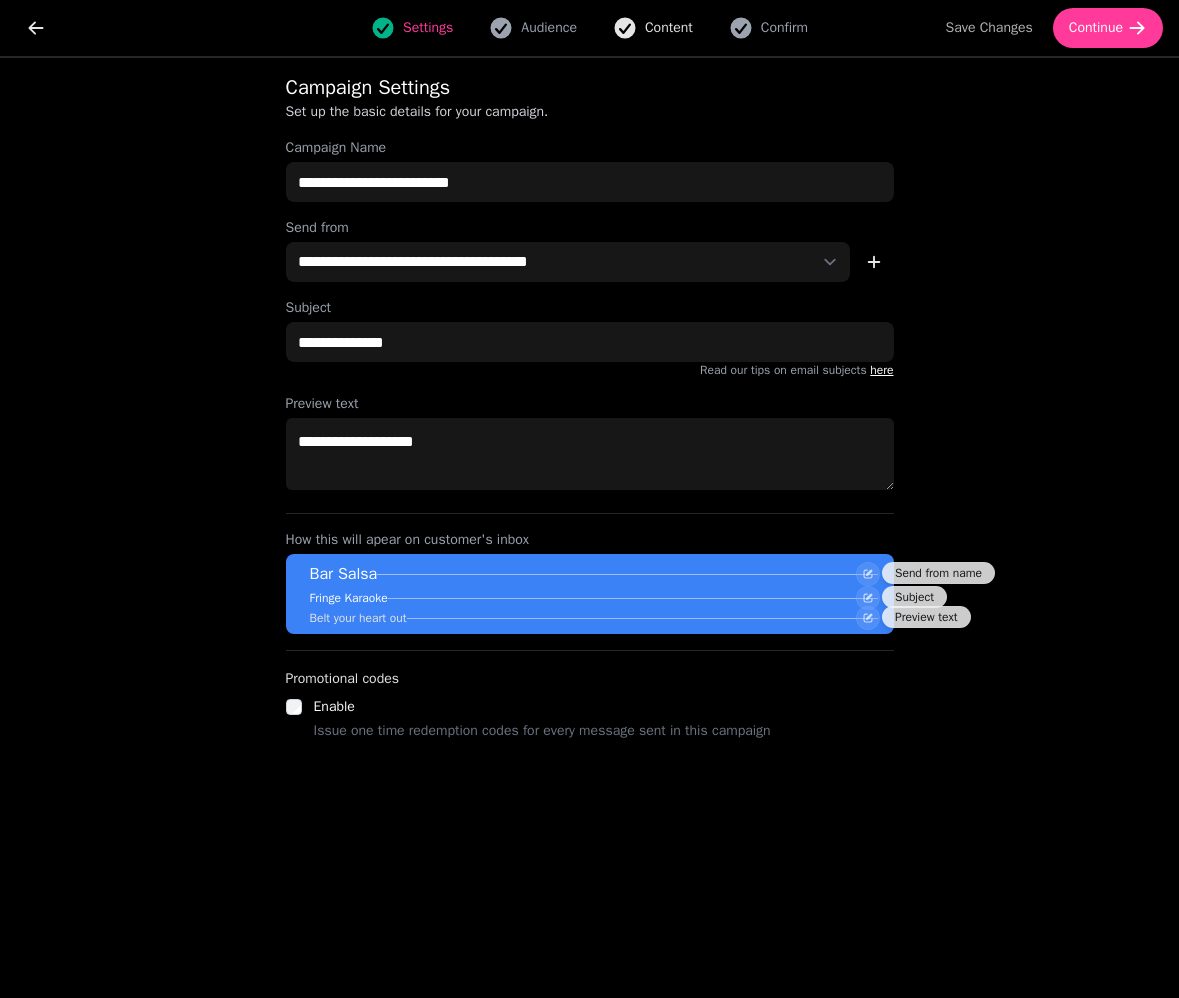 click on "Content" at bounding box center (669, 28) 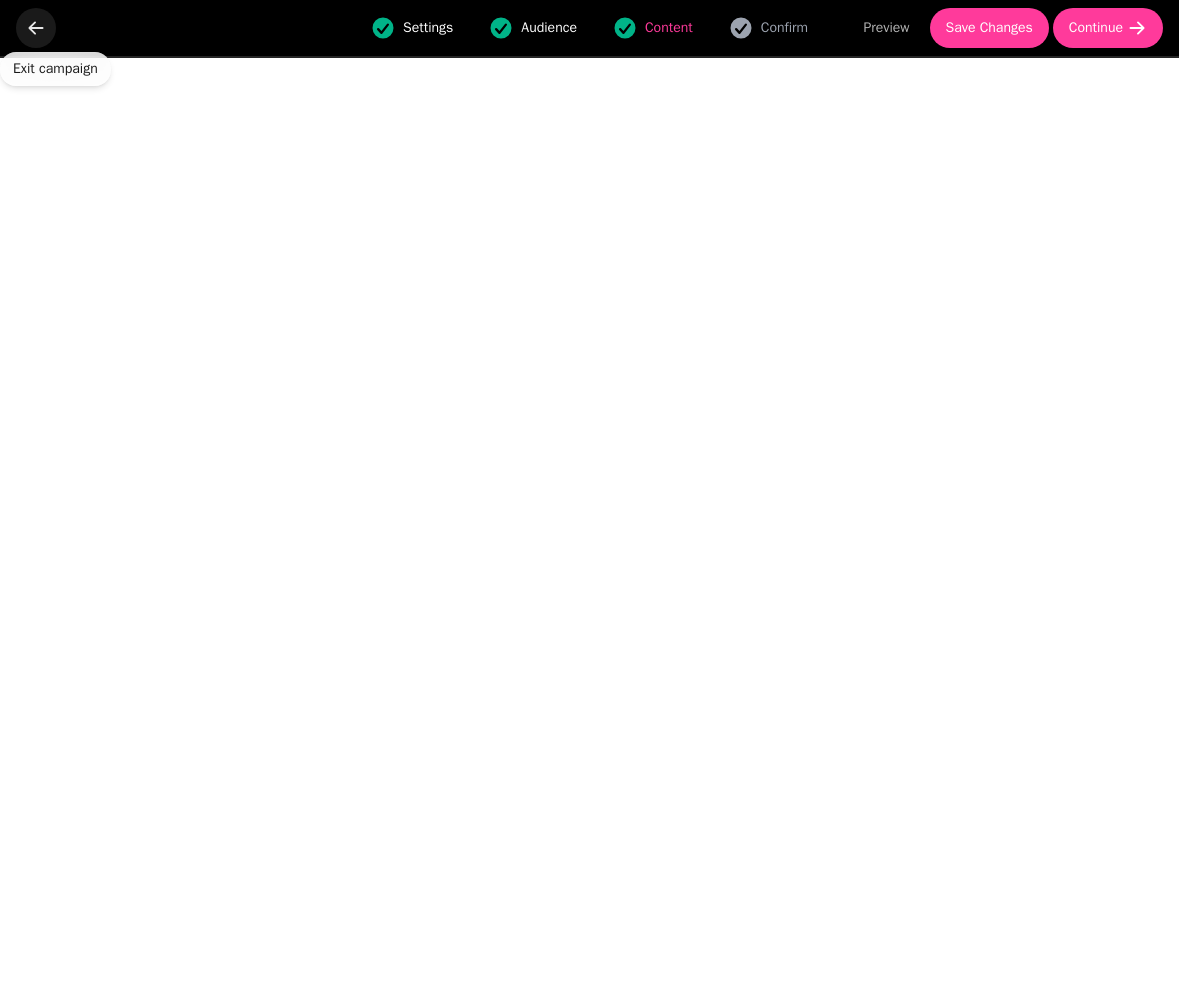 click 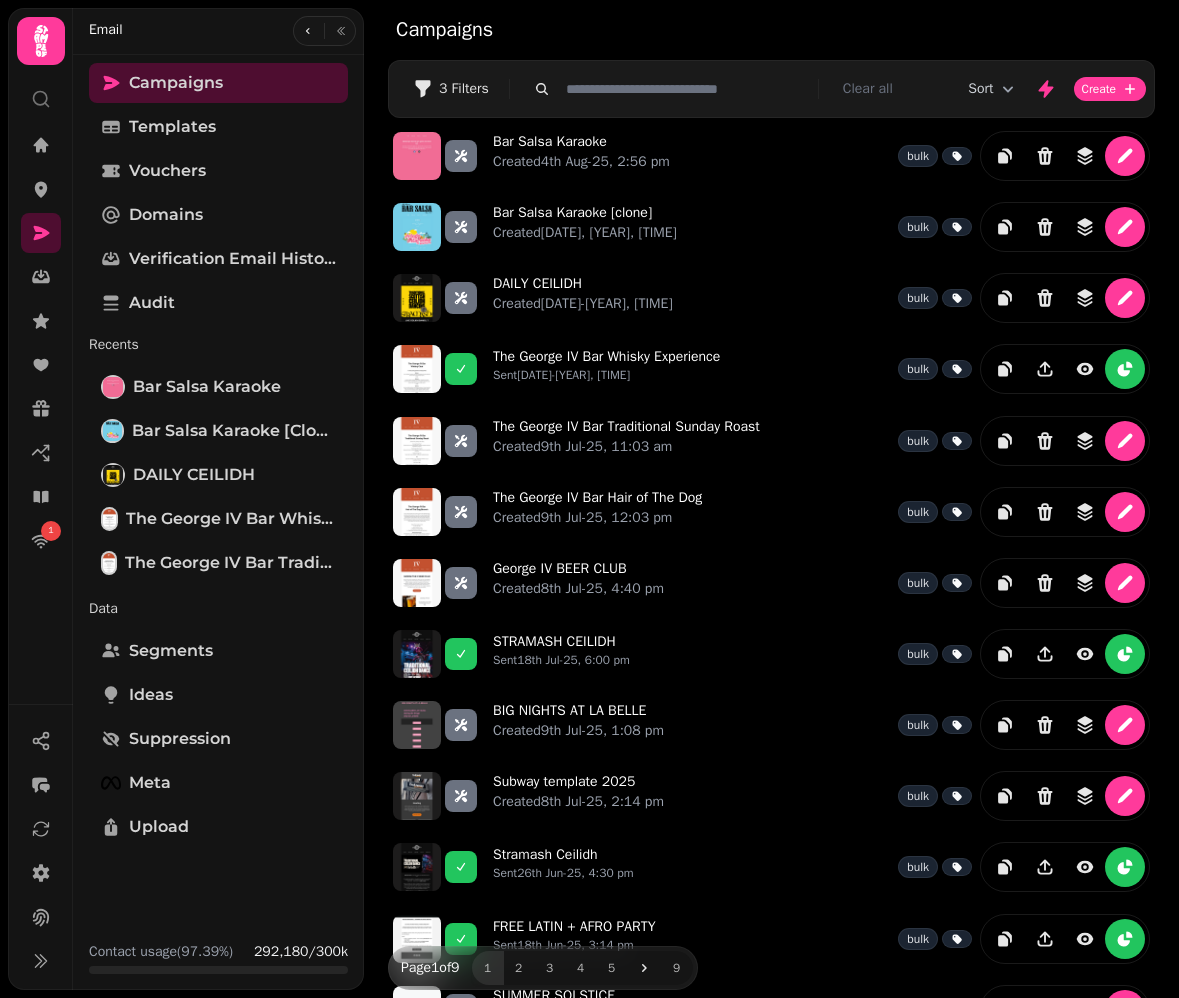 click on "Bar Salsa Karaoke Created  4th Aug-25, 2:56 pm bulk Bar Salsa Karaoke [clone] Created  4th Aug-25, 3:21 pm bulk DAILY CEILIDH Created  4th Aug-25, 2:41 pm bulk The George IV Bar Whisky Experience Sent  4th Aug-25, 2:25 pm bulk The George IV Bar Traditional Sunday Roast Created  9th Jul-25, 11:03 am bulk The George IV Bar Hair of The Dog Created  9th Jul-25, 12:03 pm bulk George IV BEER CLUB Created  8th Jul-25, 4:40 pm bulk STRAMASH CEILIDH Sent  18th Jul-25, 6:00 pm bulk BIG NIGHTS AT LA BELLE Created  9th Jul-25, 1:08 pm bulk Subway template 2025 Created  8th Jul-25, 2:14 pm bulk Stramash Ceilidh Sent  26th Jun-25, 4:30 pm bulk FREE LATIN + AFRO PARTY Sent  18th Jun-25, 3:14 pm bulk SUMMER SOLSTICE Created  9th Jun-25, 2:04 pm bulk PRIDE Created  21st May-25, 2:36 pm Automated TOO DRUNK TO PUNK Created  7th May-25, 3:01 pm bulk" at bounding box center (771, 654) 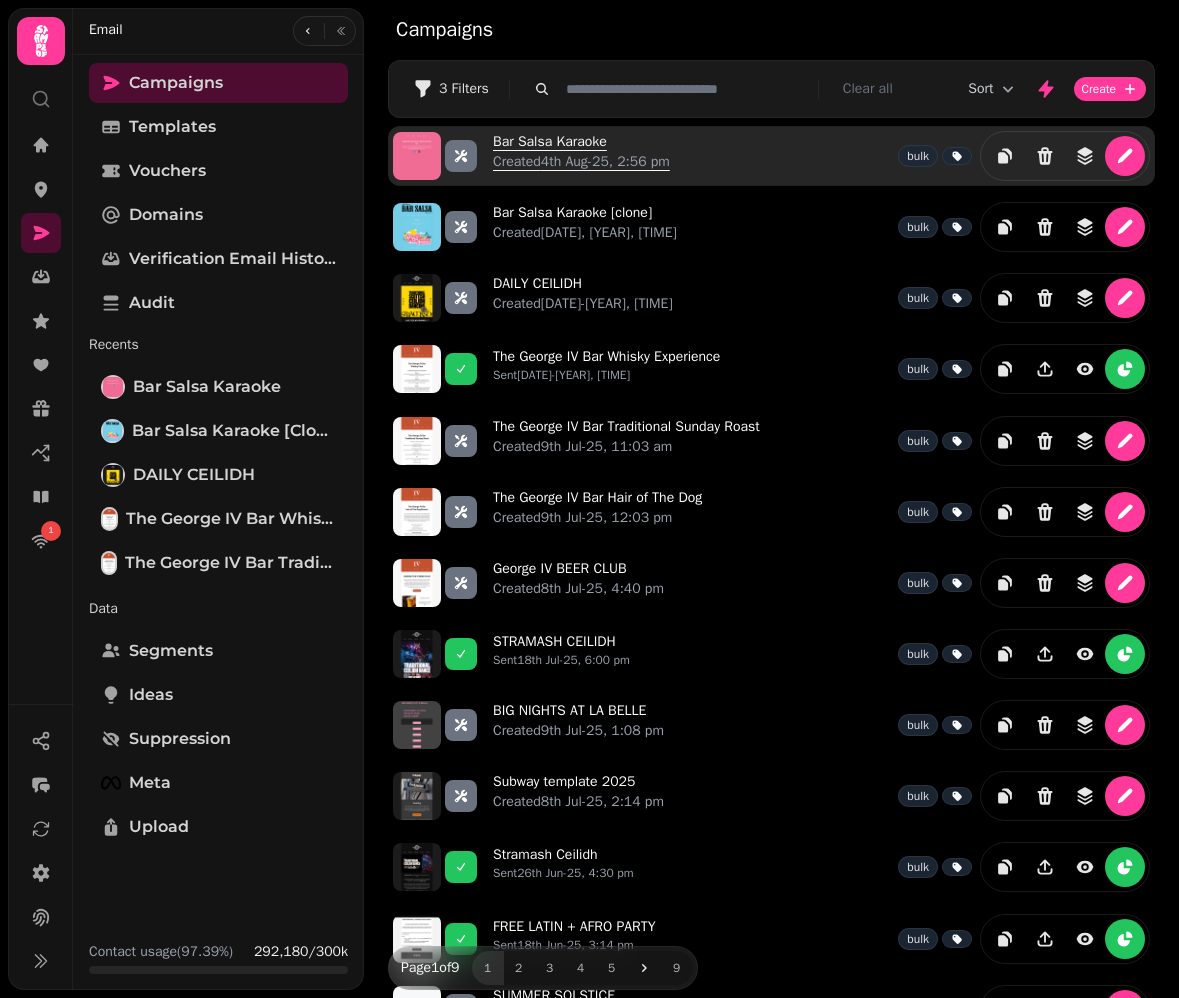 click on "Created  4th Aug-25, 2:56 pm" at bounding box center [581, 162] 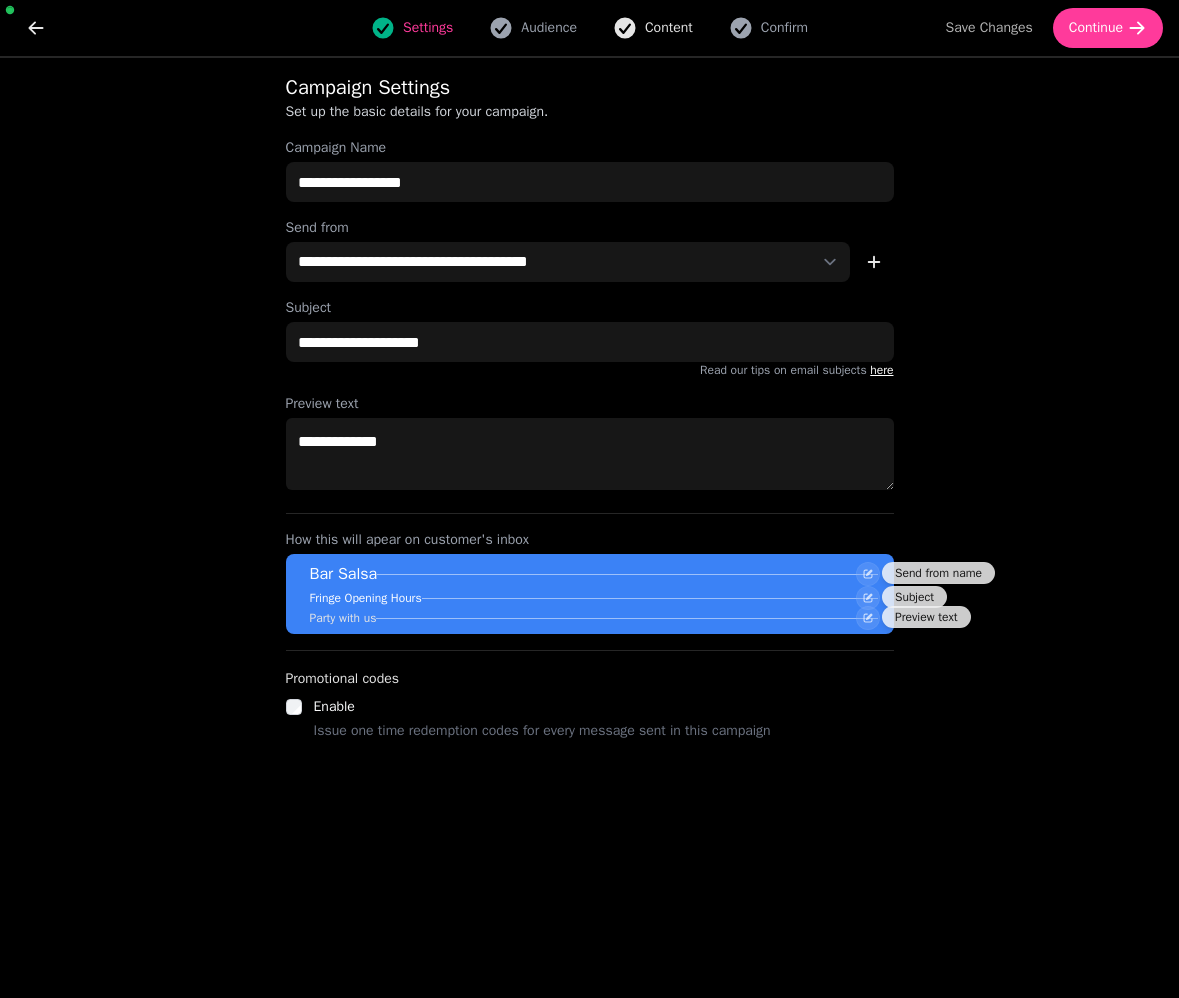 click on "Content" at bounding box center (669, 28) 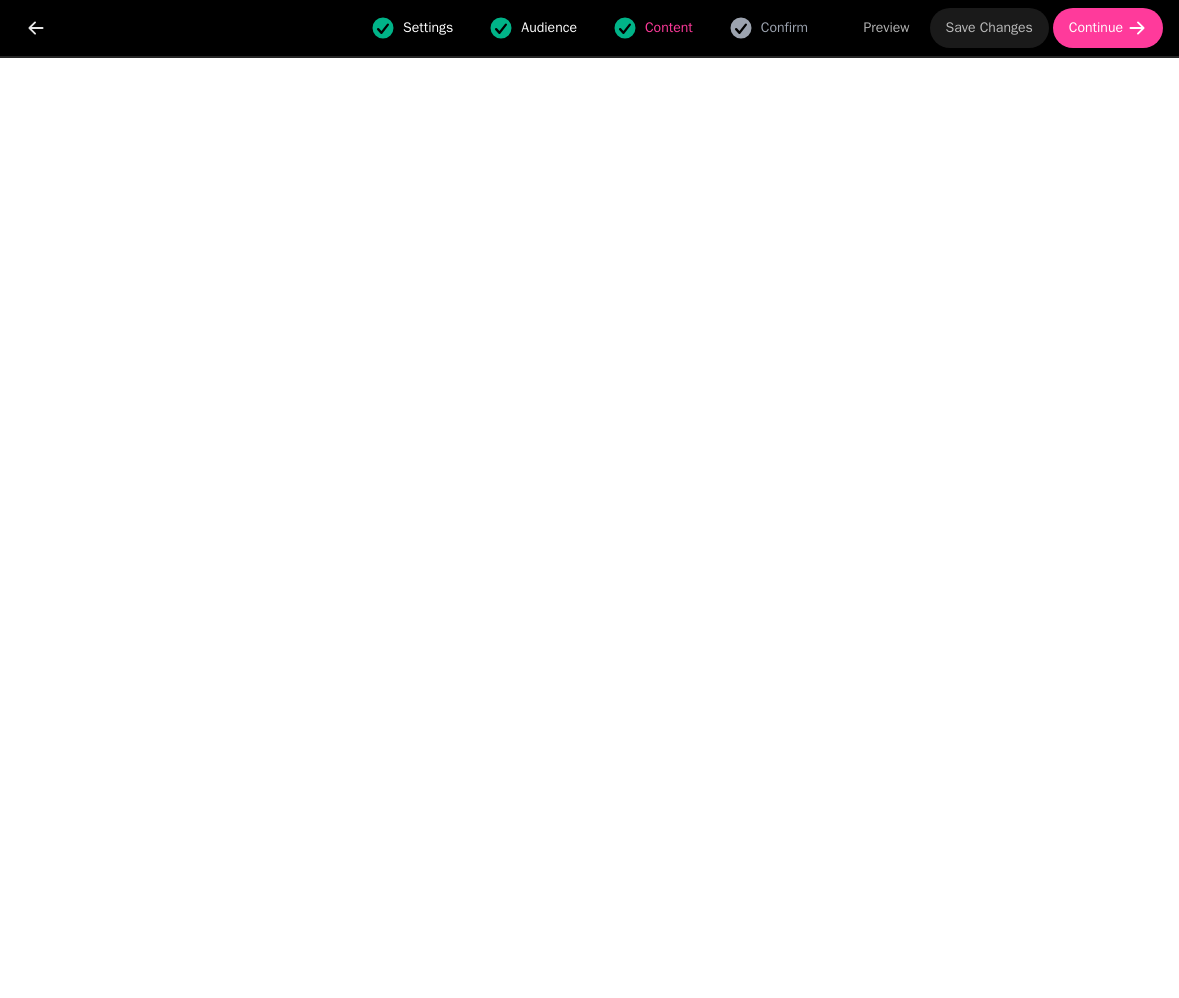 click on "Save Changes" at bounding box center [989, 28] 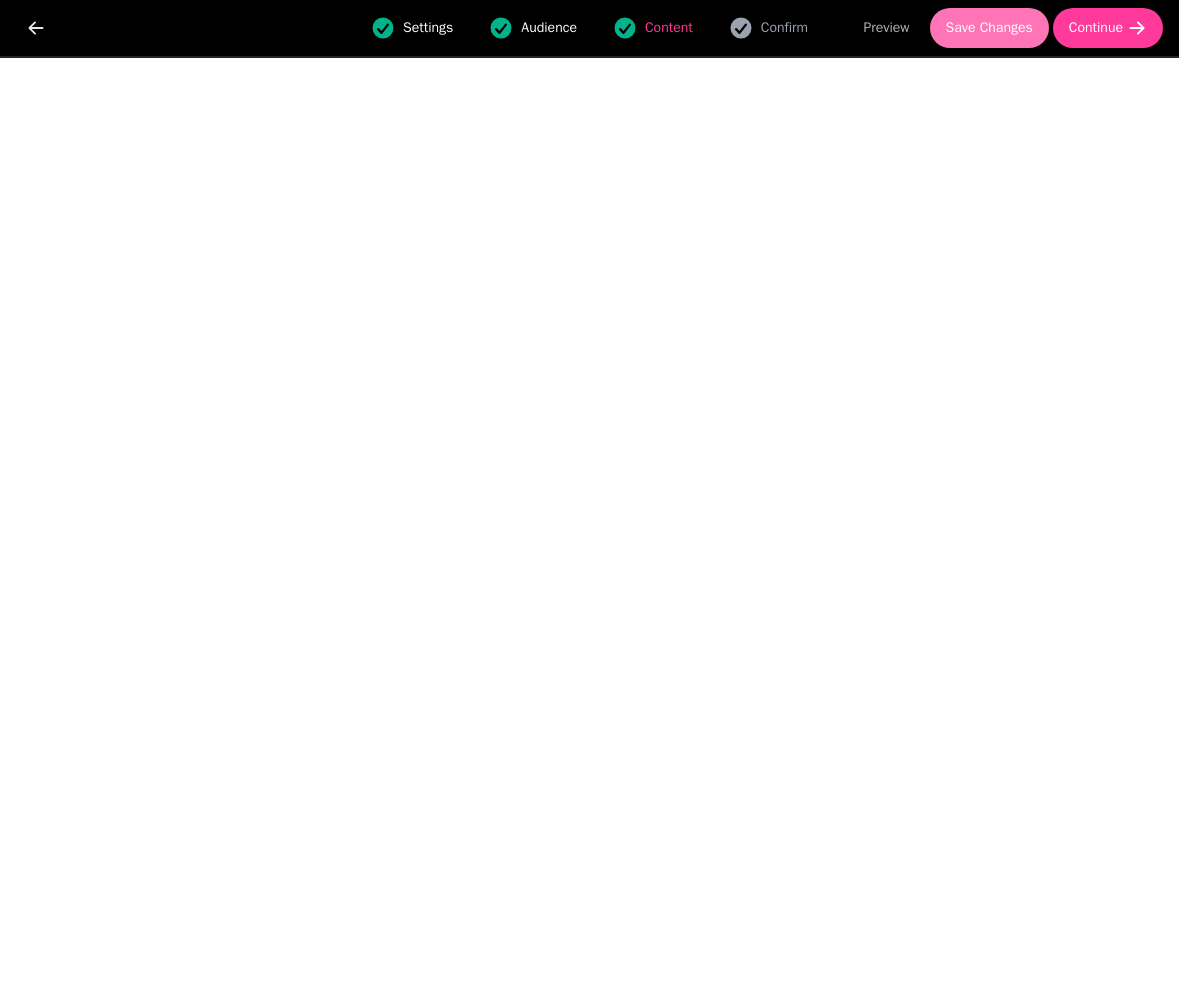 click on "Save Changes" at bounding box center (989, 28) 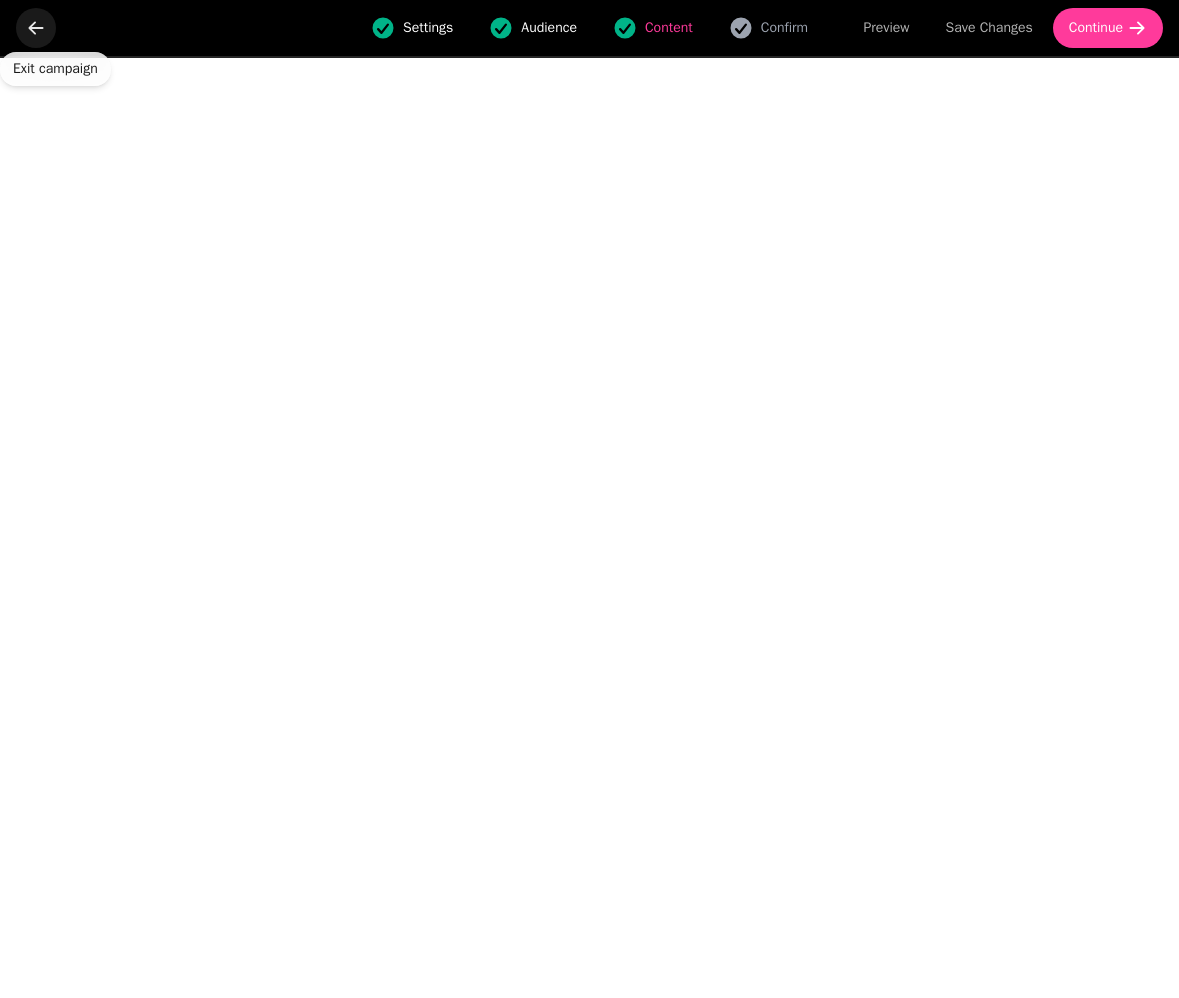 click 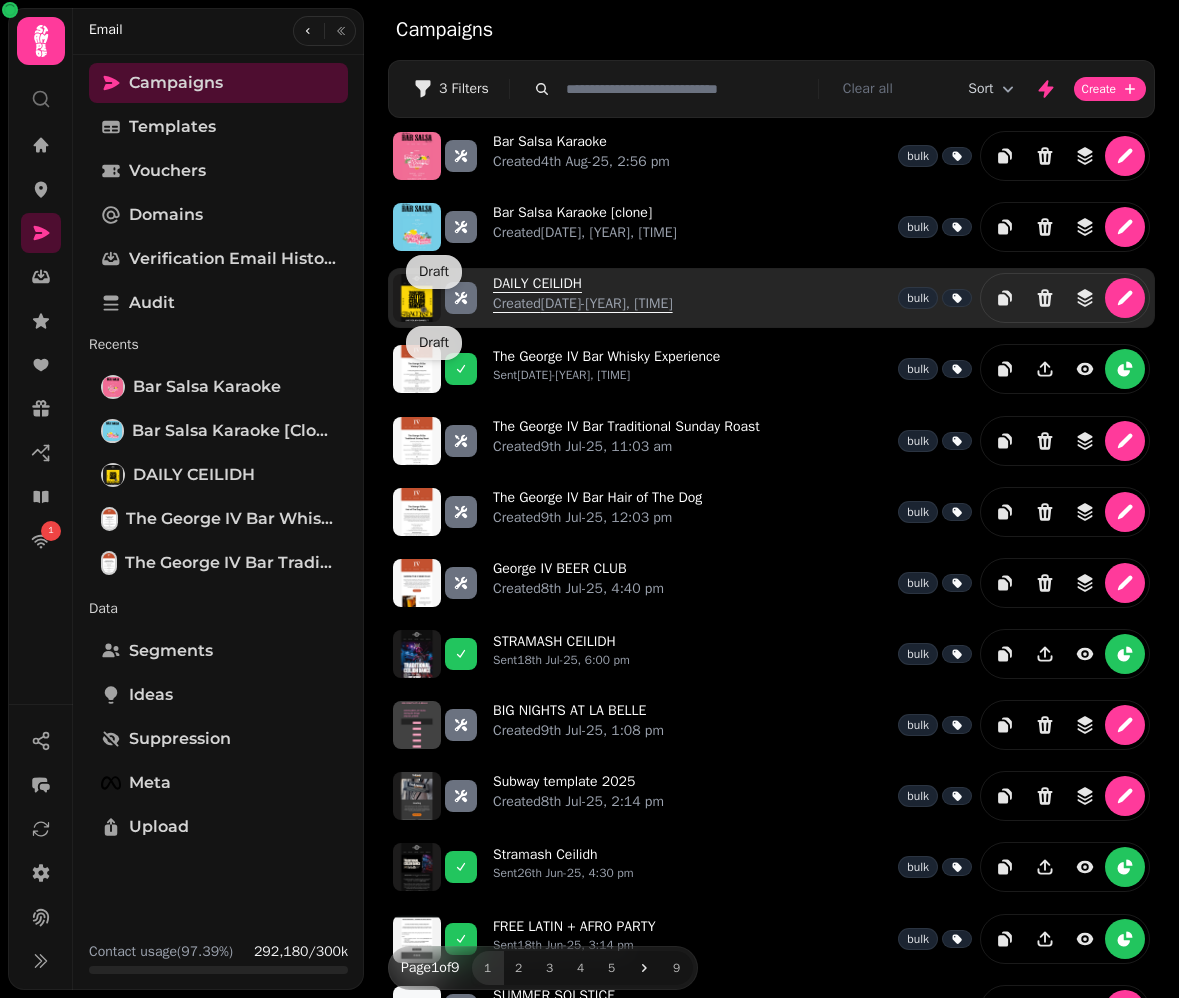 click on "Created  4th Aug-25, 2:41 pm" at bounding box center [583, 304] 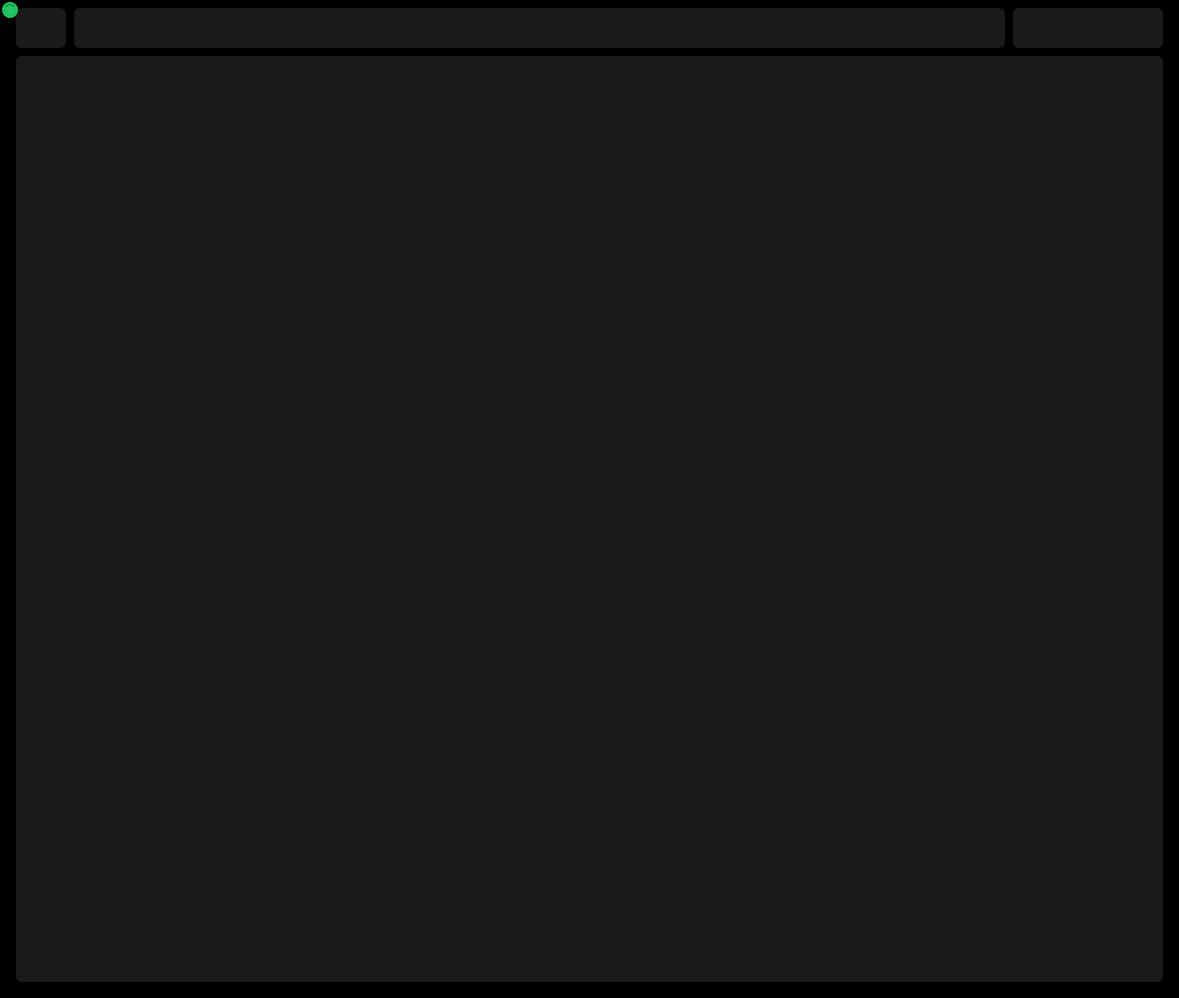 select on "**********" 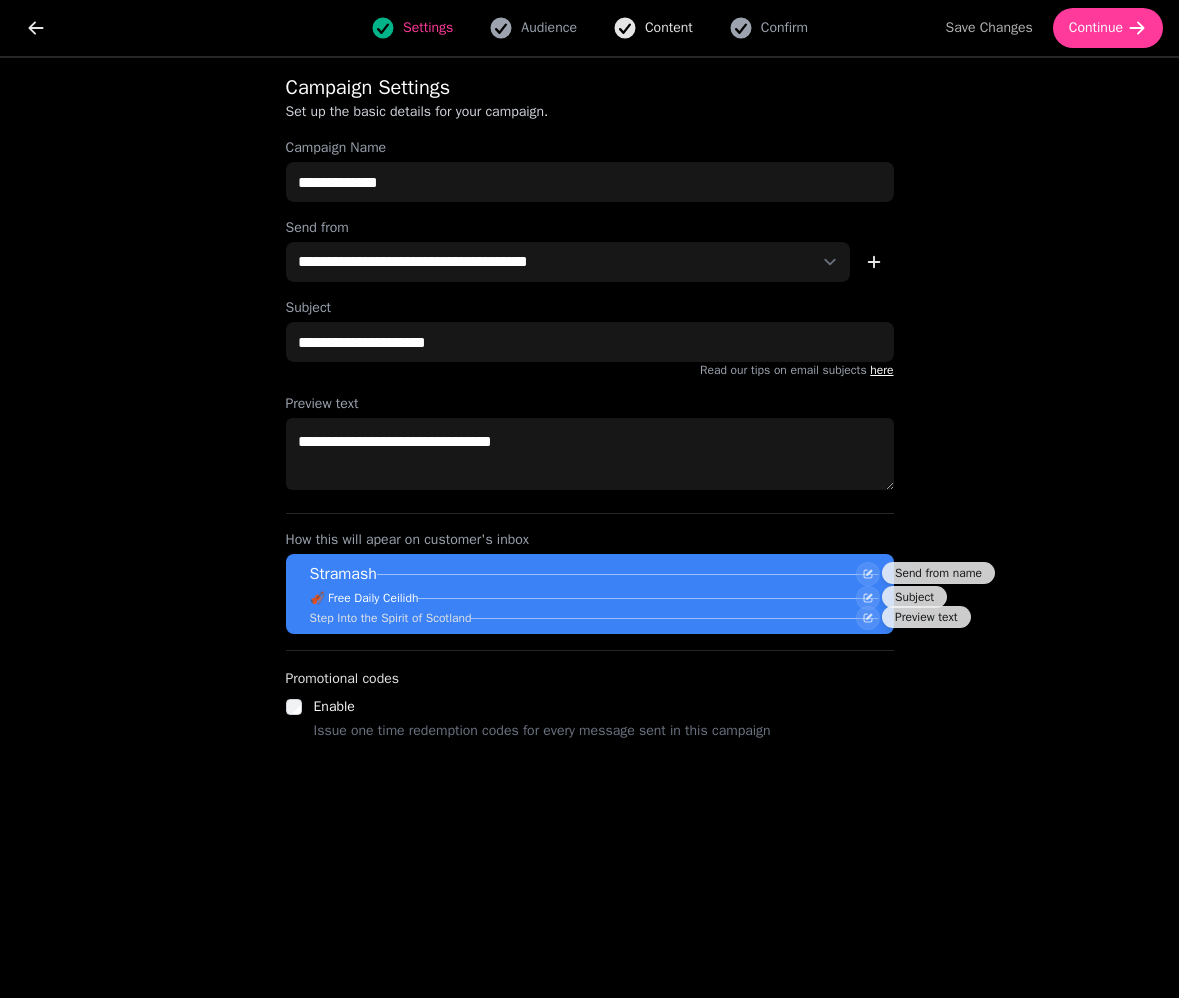 click 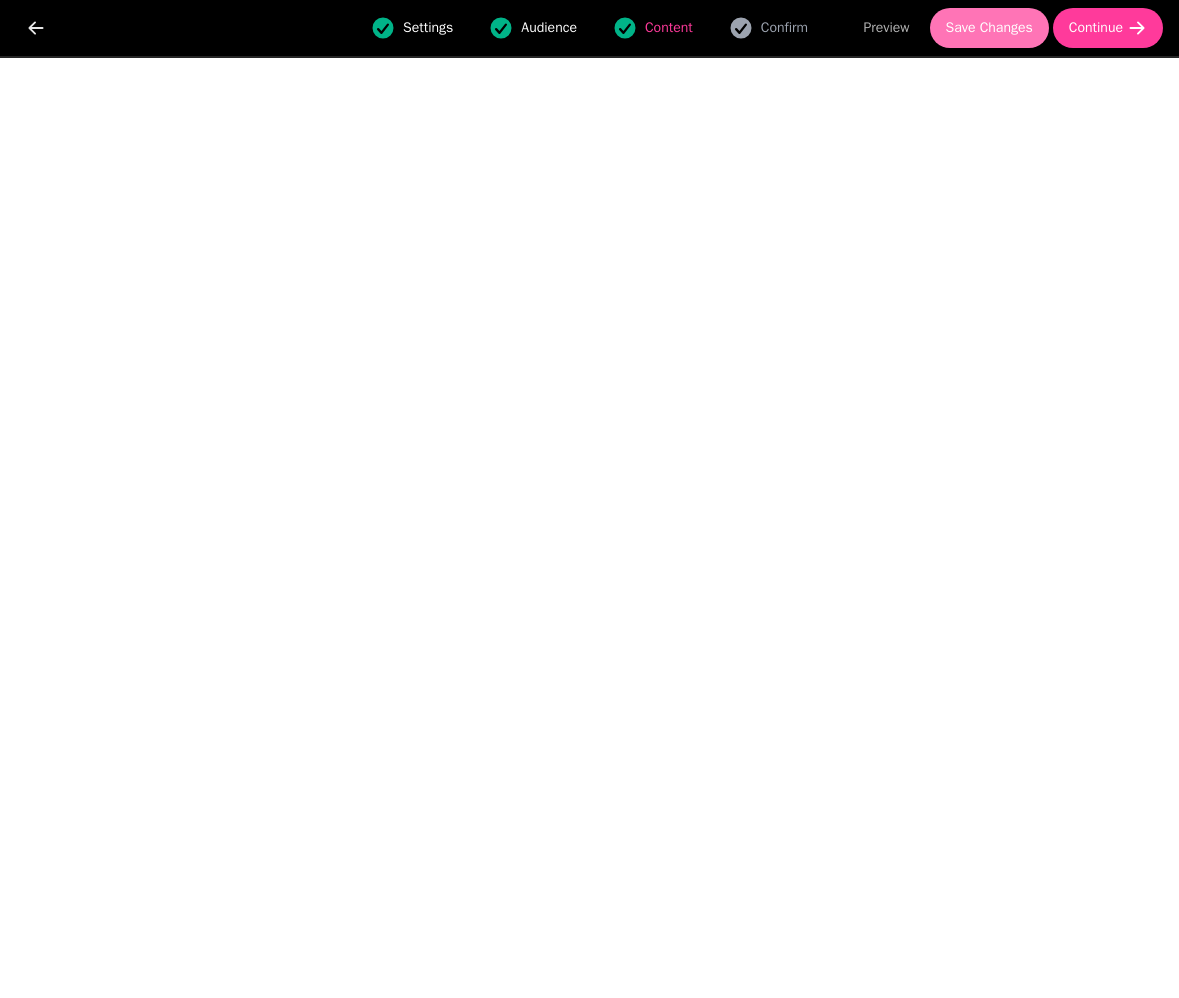 click on "Save Changes" at bounding box center [989, 28] 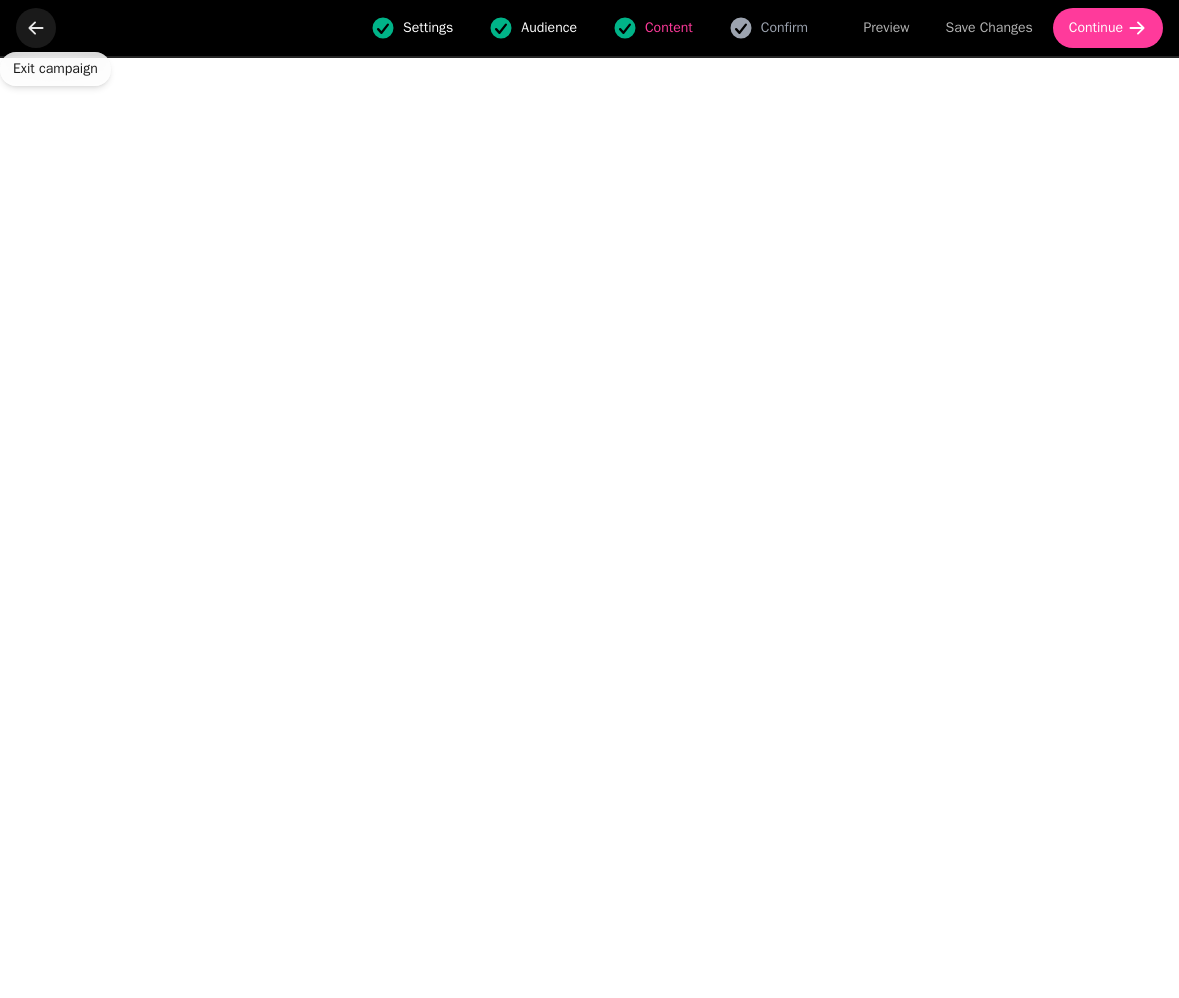 click 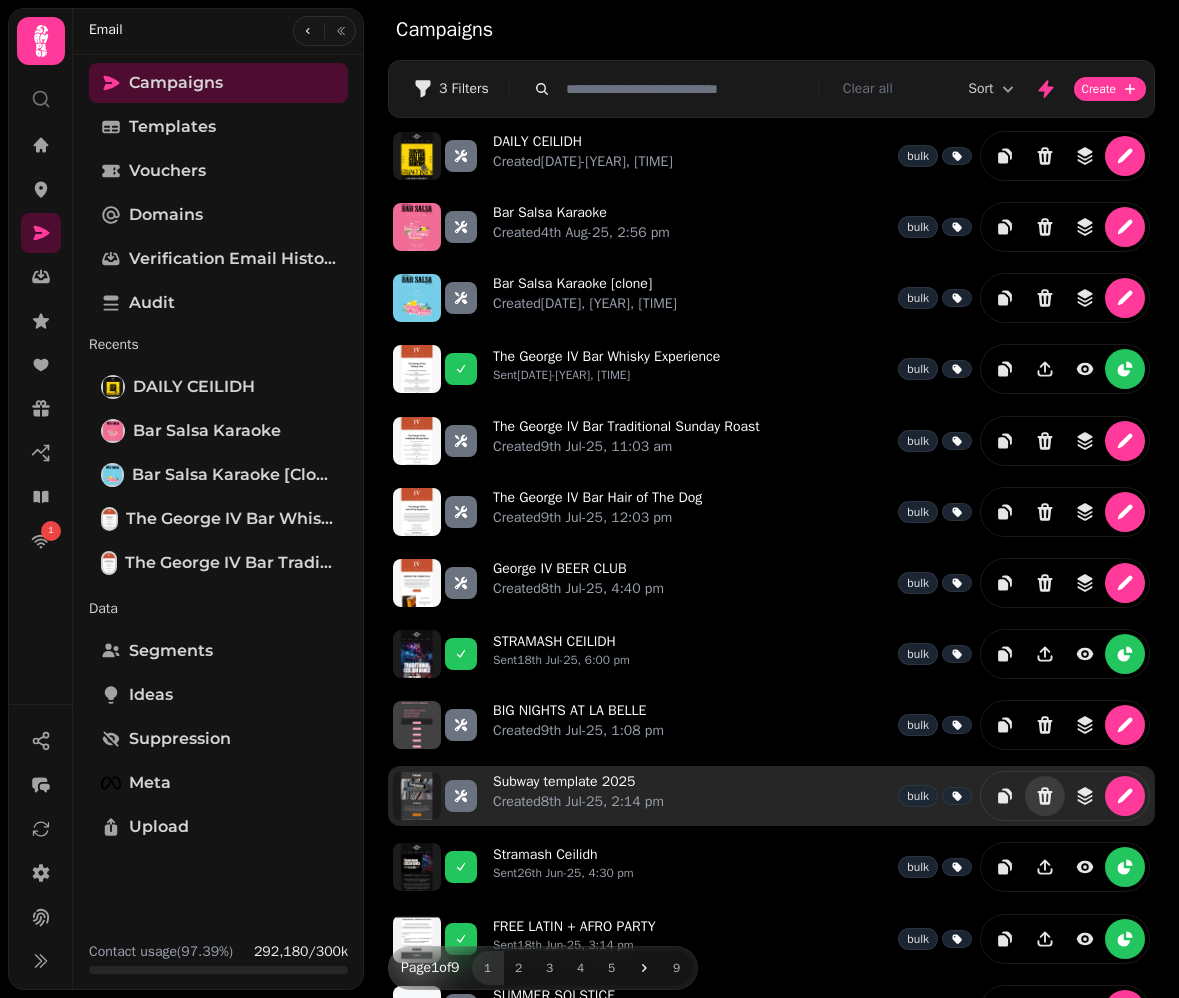 scroll, scrollTop: 0, scrollLeft: 0, axis: both 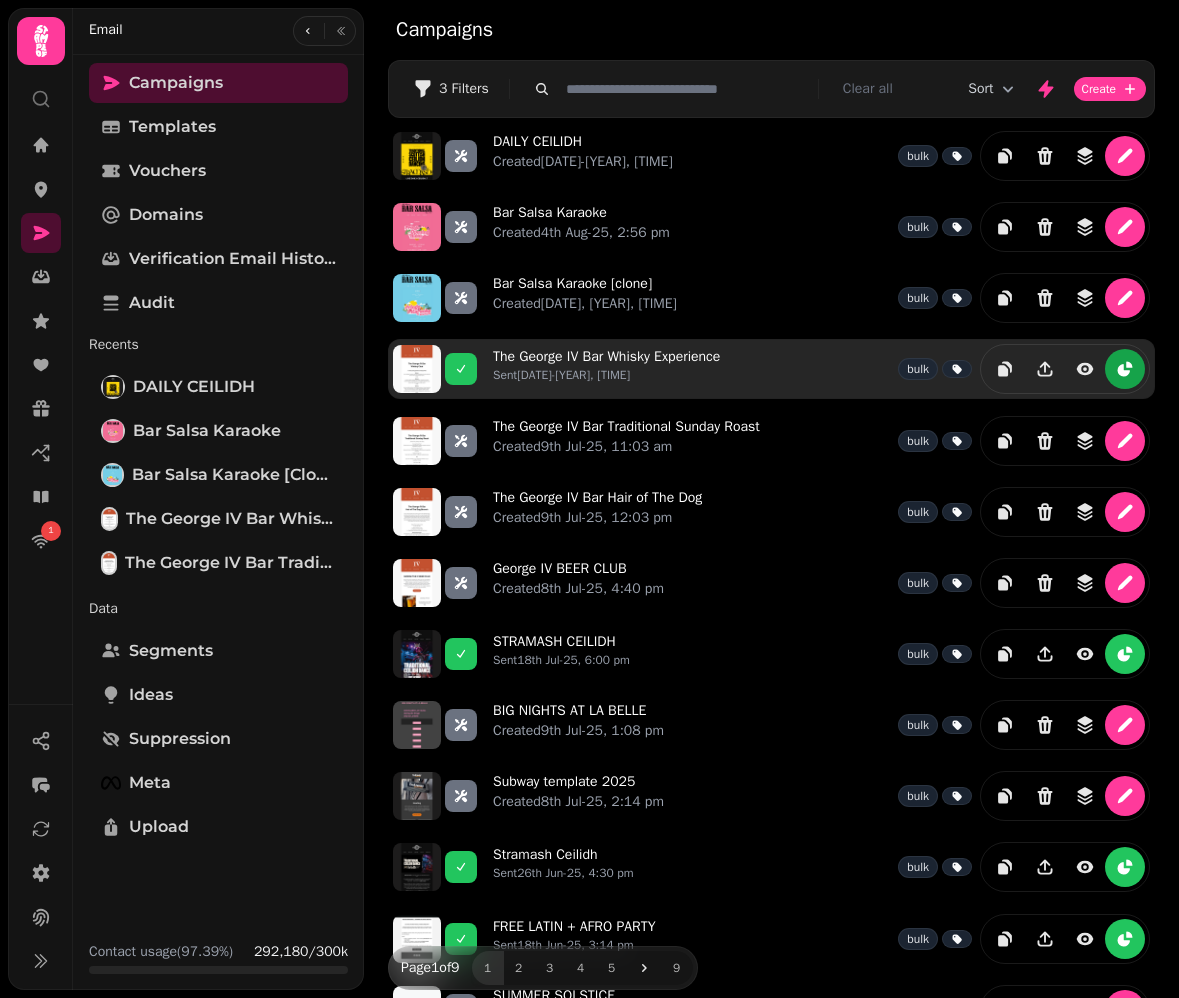 click 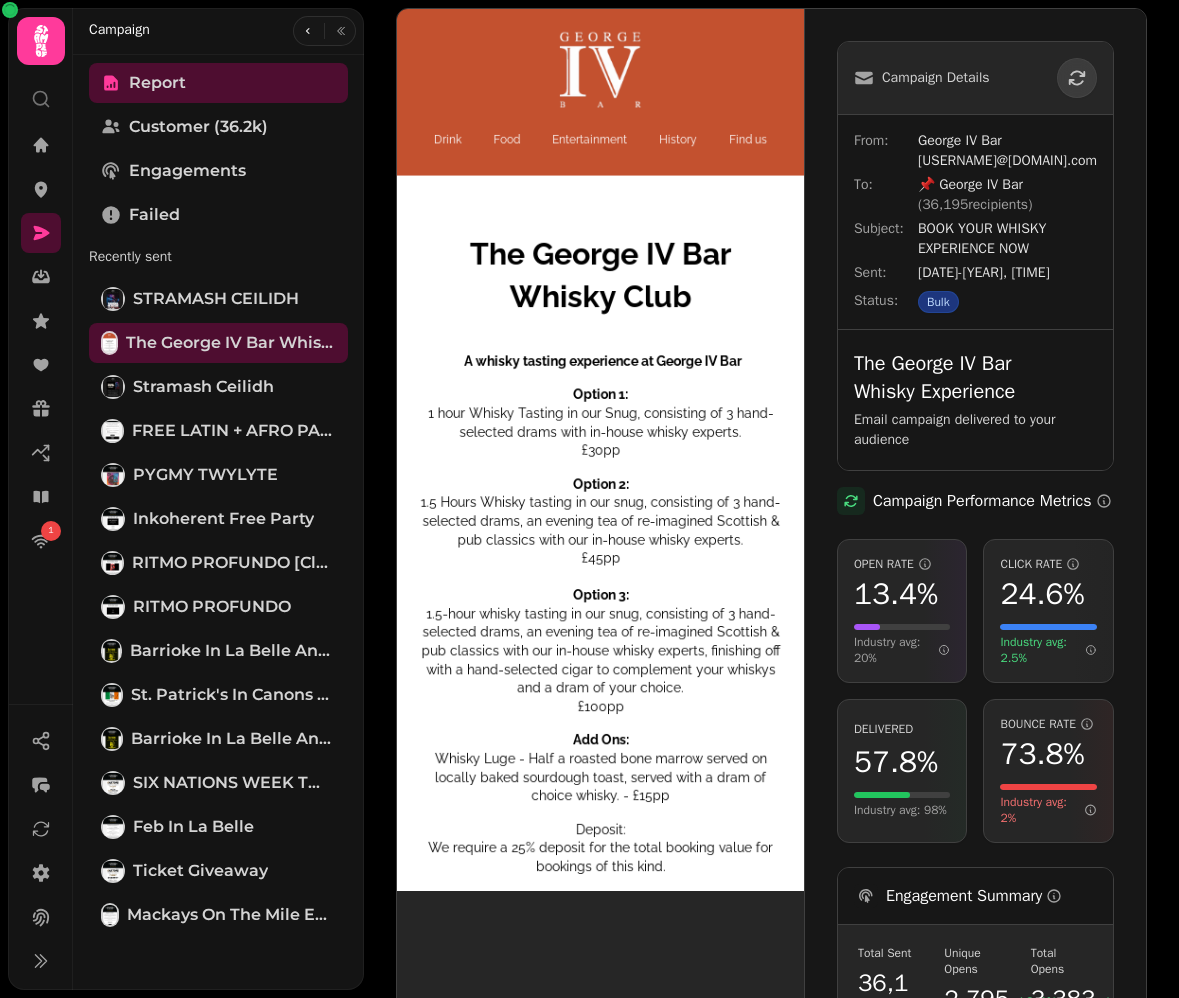 scroll, scrollTop: 0, scrollLeft: 0, axis: both 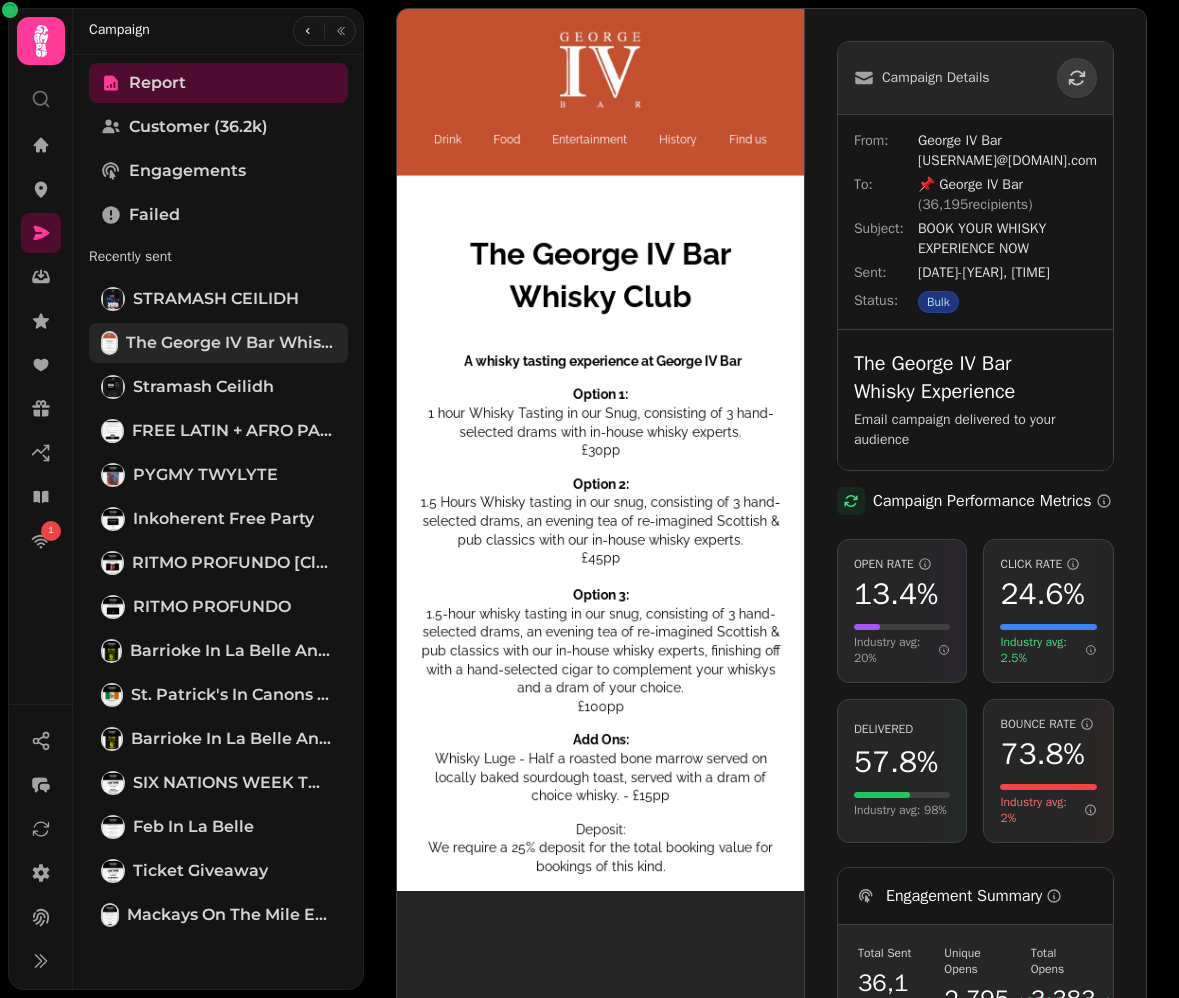 click on "The George IV Bar Whisky Experience" at bounding box center (231, 343) 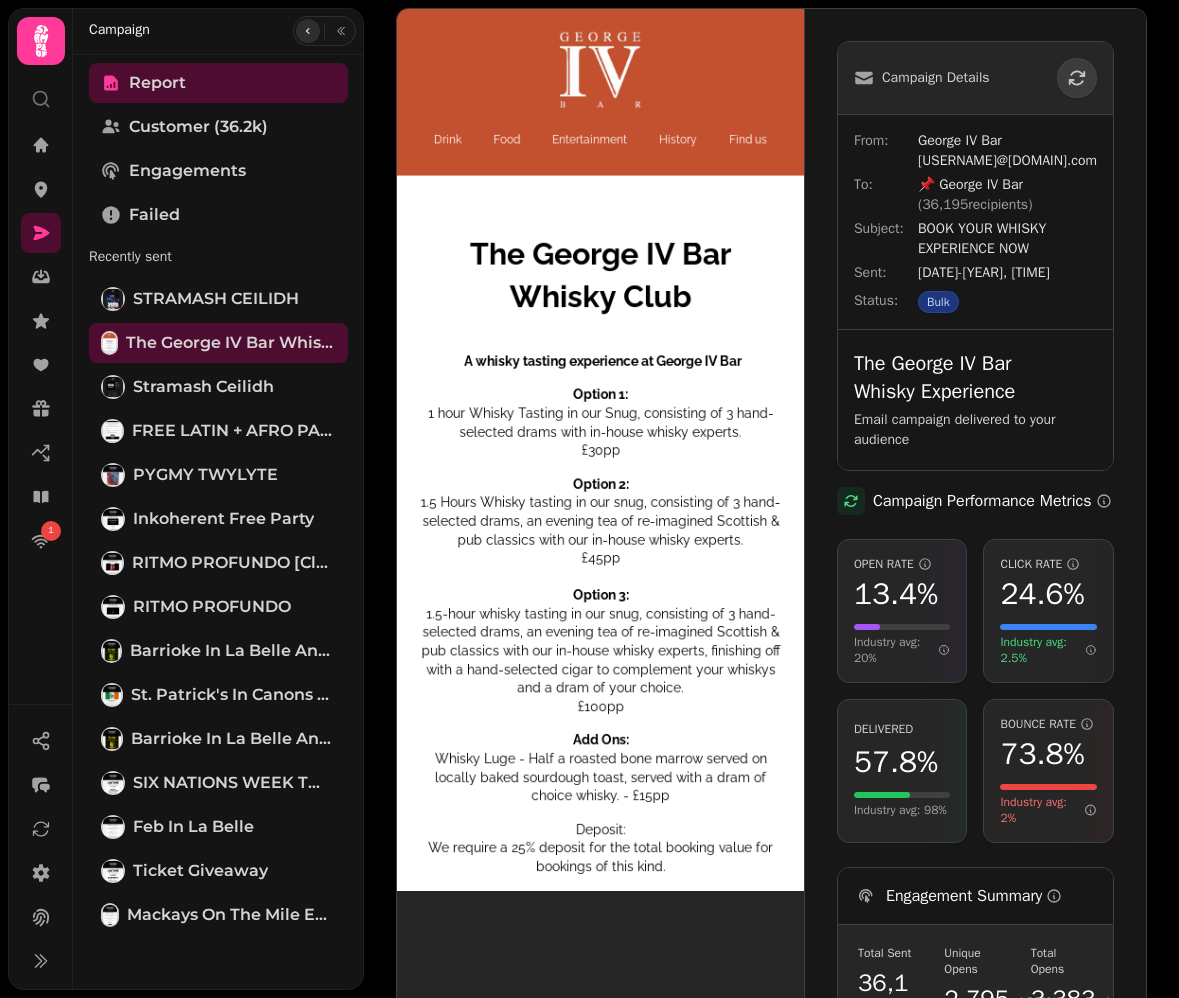 click 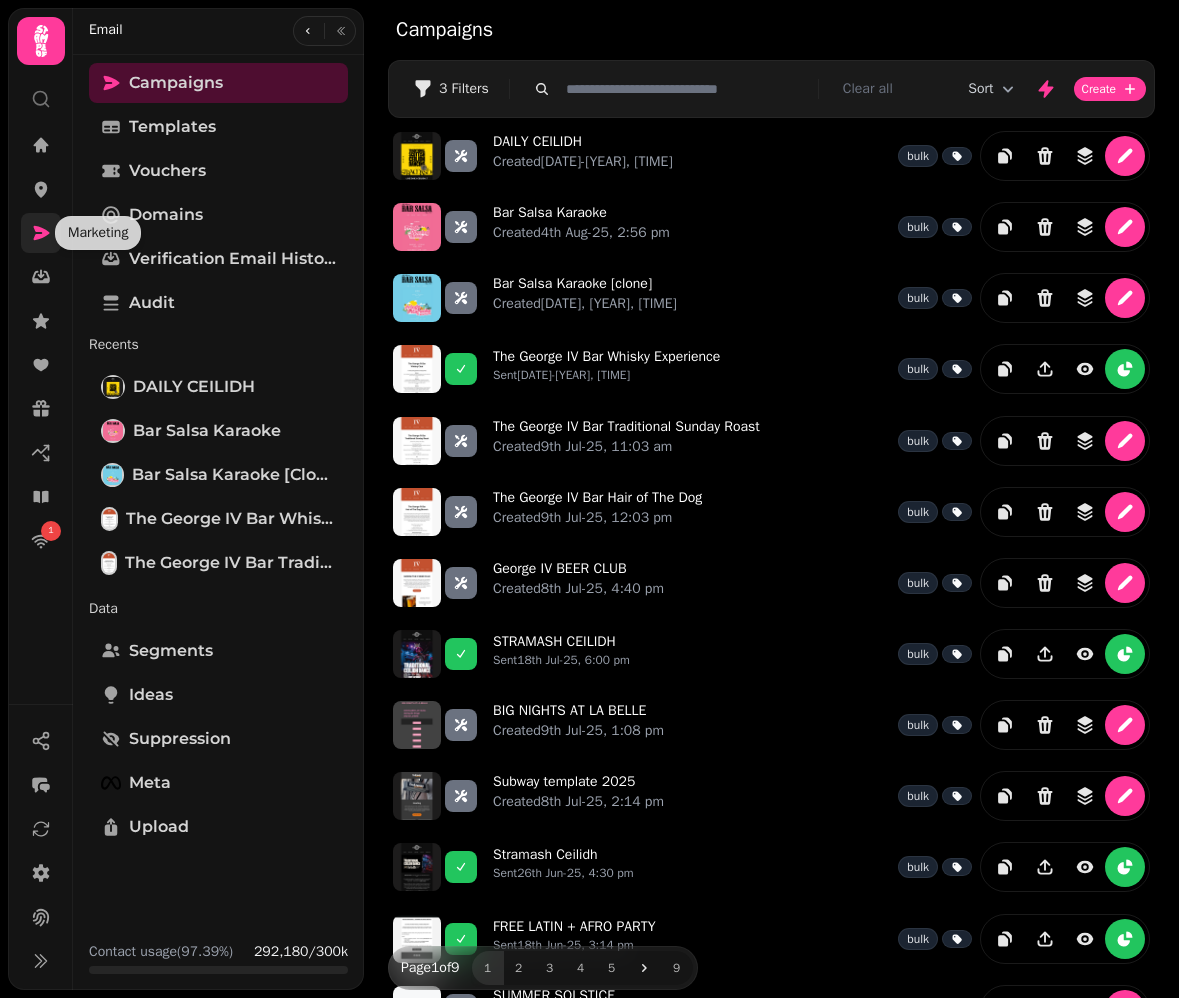 click 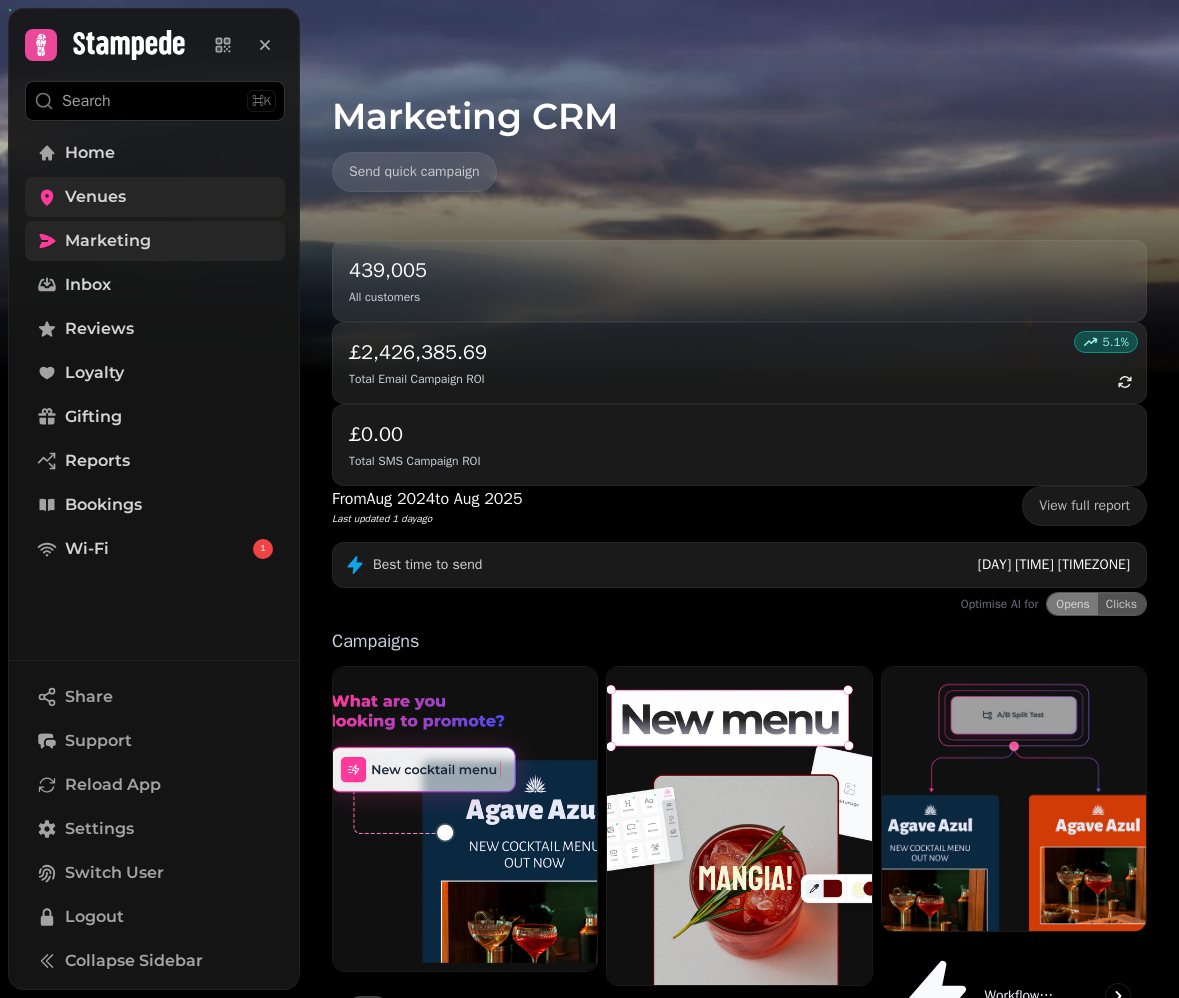 click on "Venues" at bounding box center [155, 197] 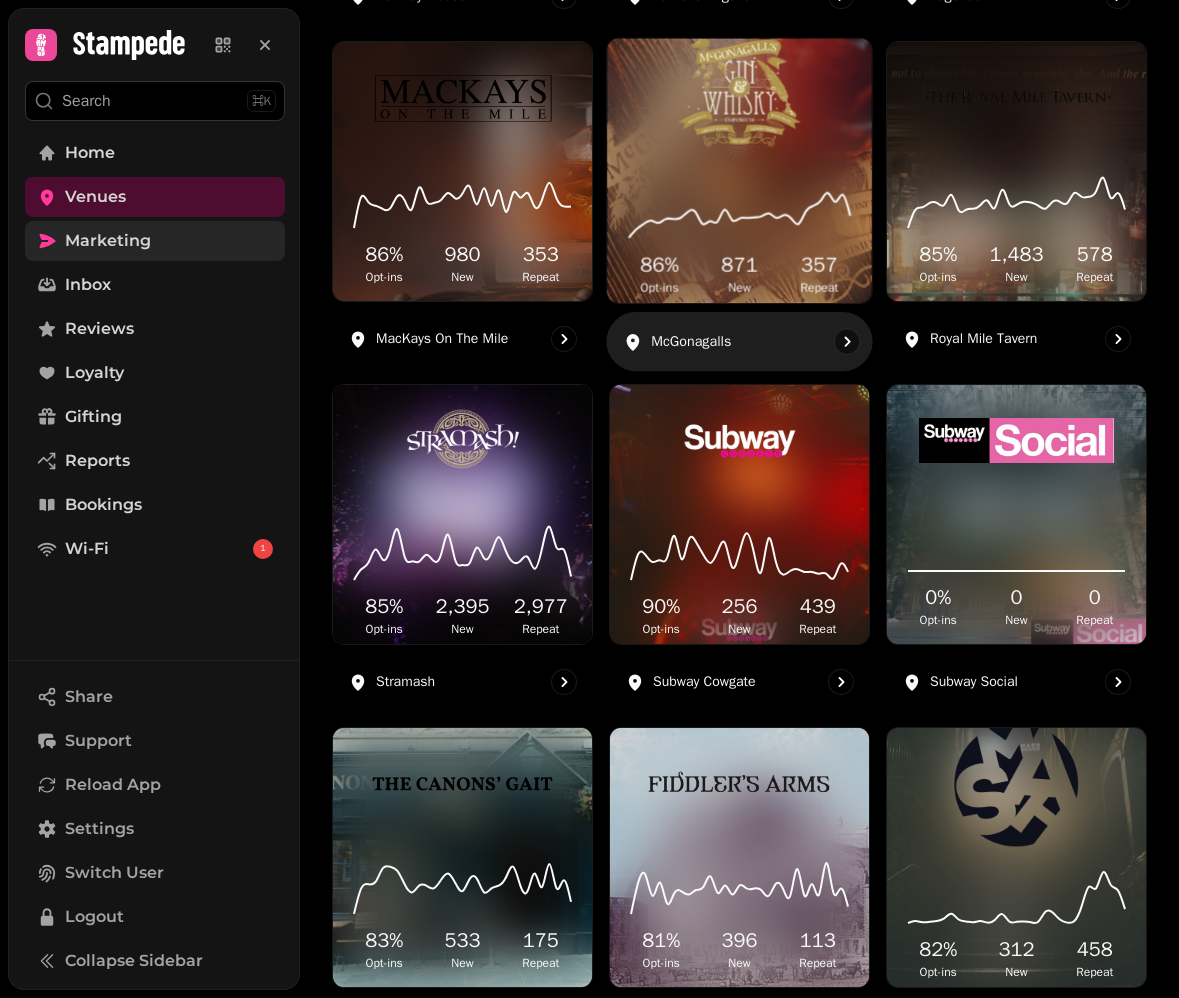 scroll, scrollTop: 978, scrollLeft: 0, axis: vertical 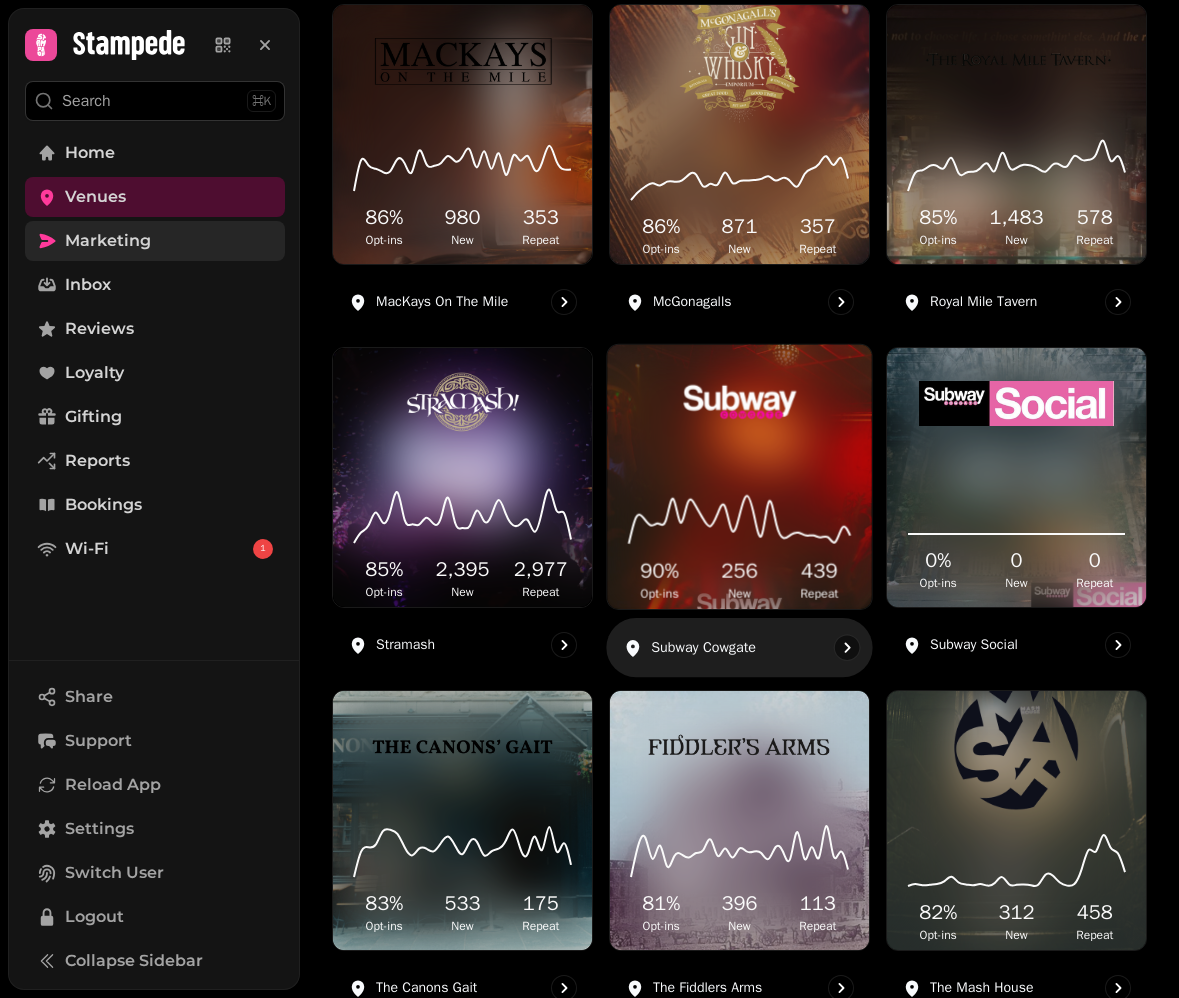 click at bounding box center (739, 401) 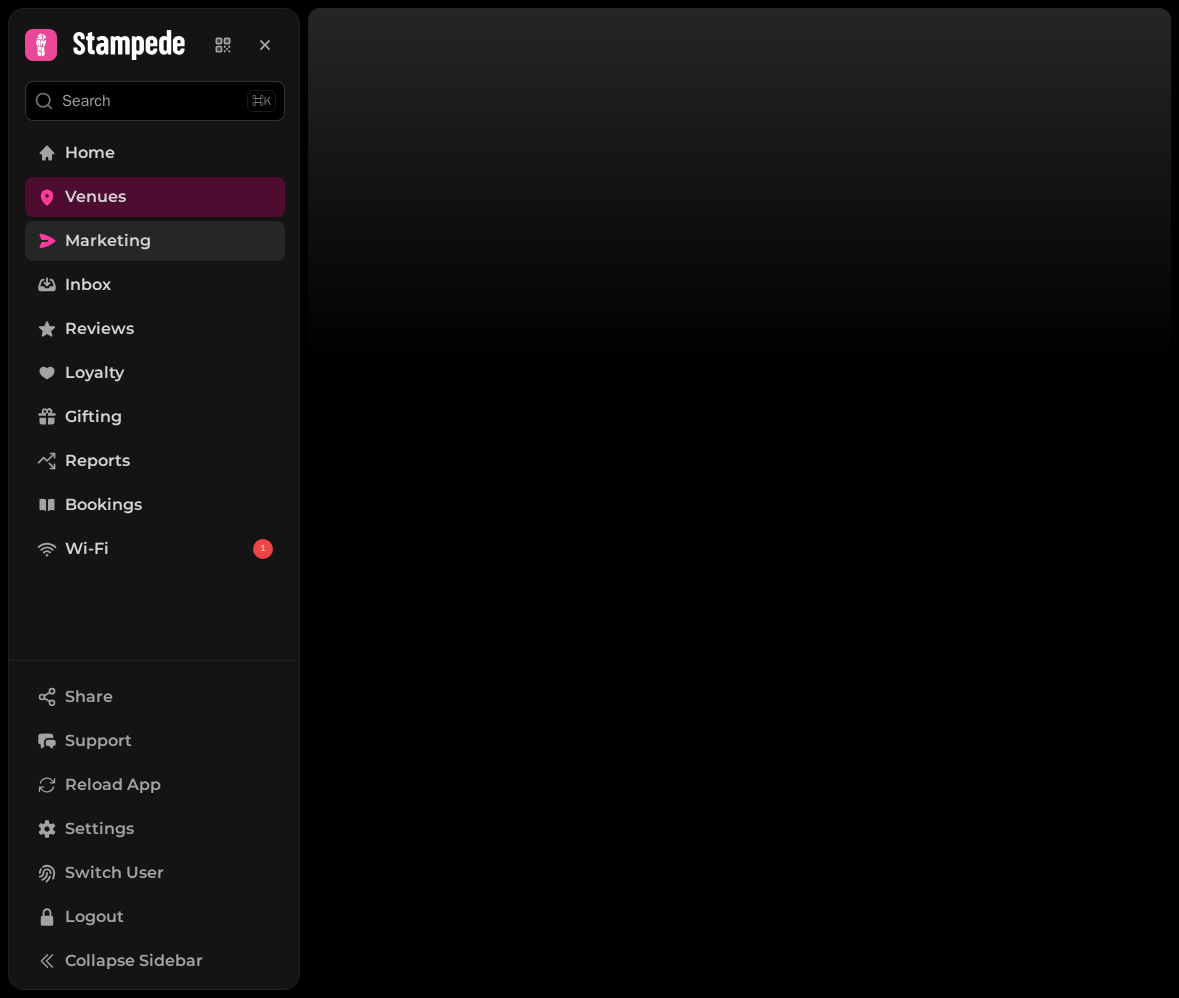 scroll, scrollTop: 0, scrollLeft: 0, axis: both 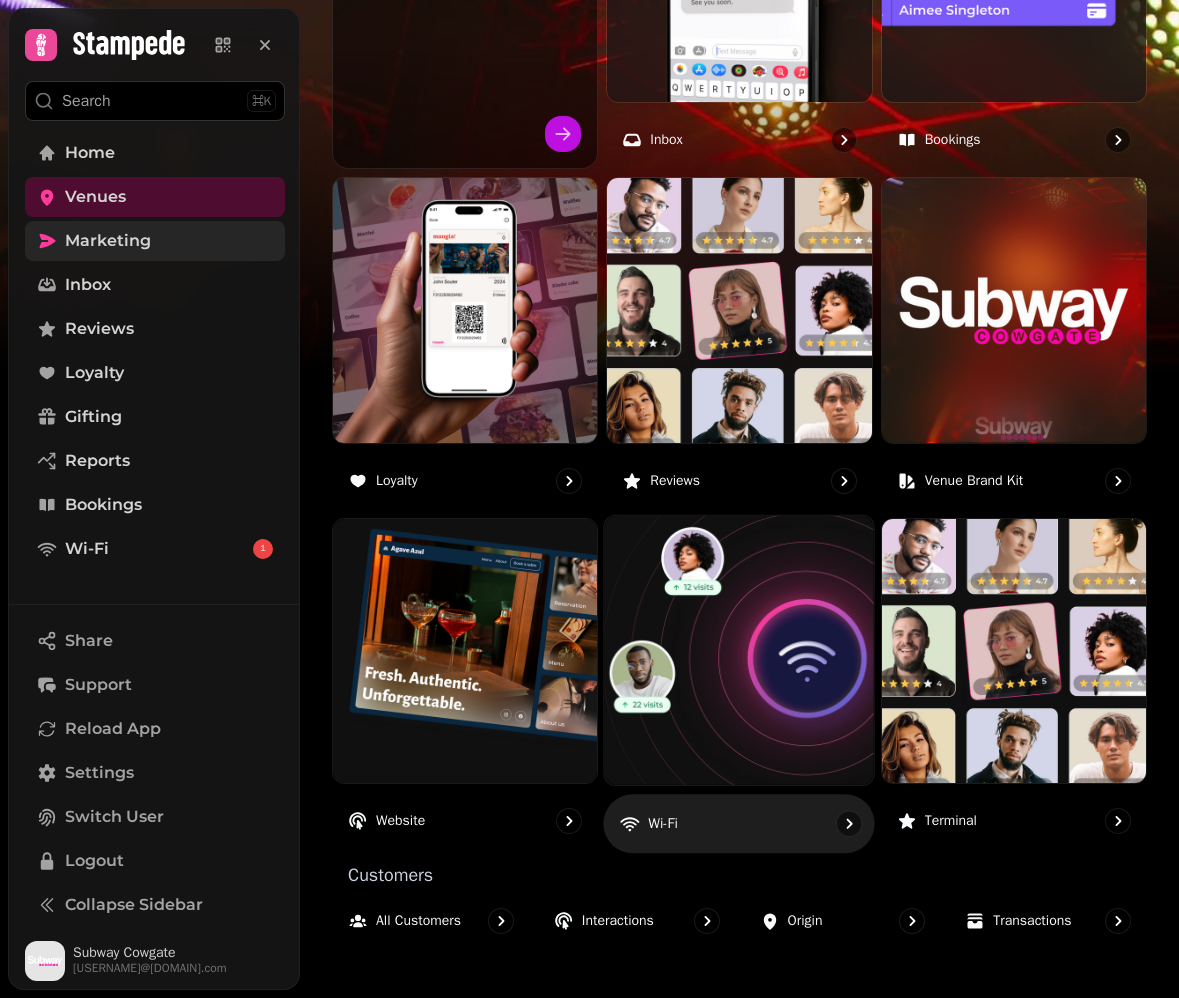 click at bounding box center (739, 650) 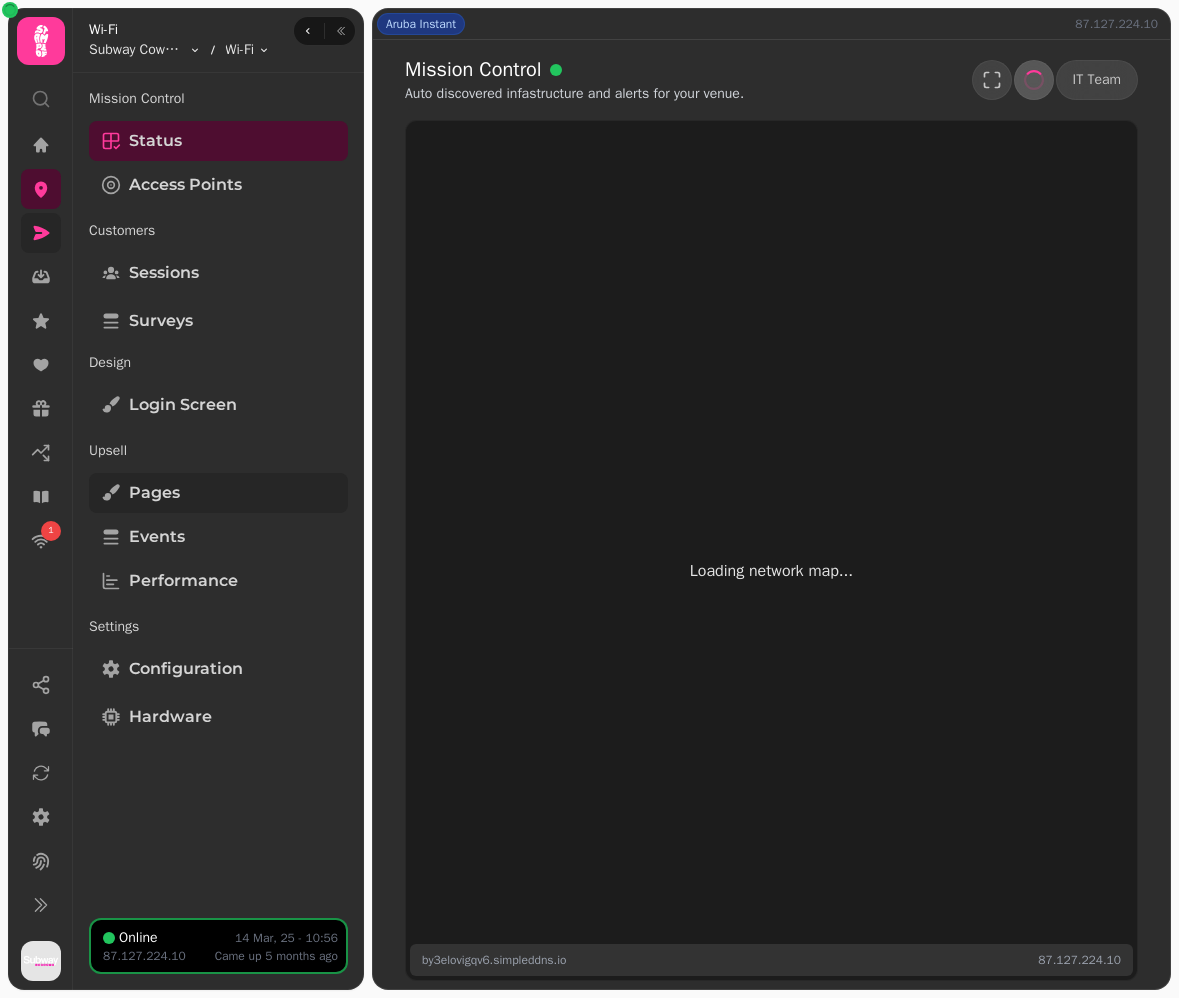 click on "Pages" at bounding box center (218, 493) 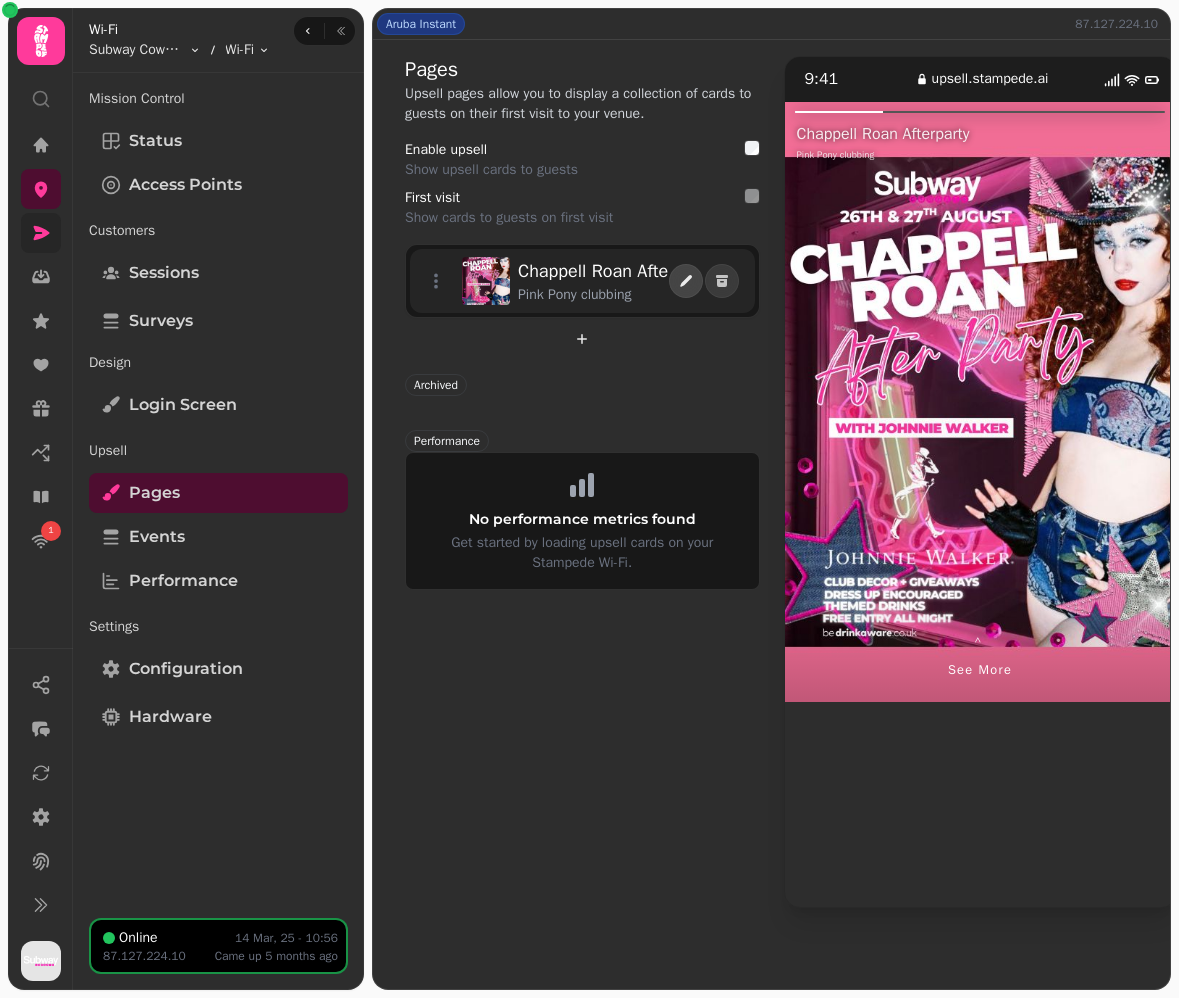 click at bounding box center [686, 281] 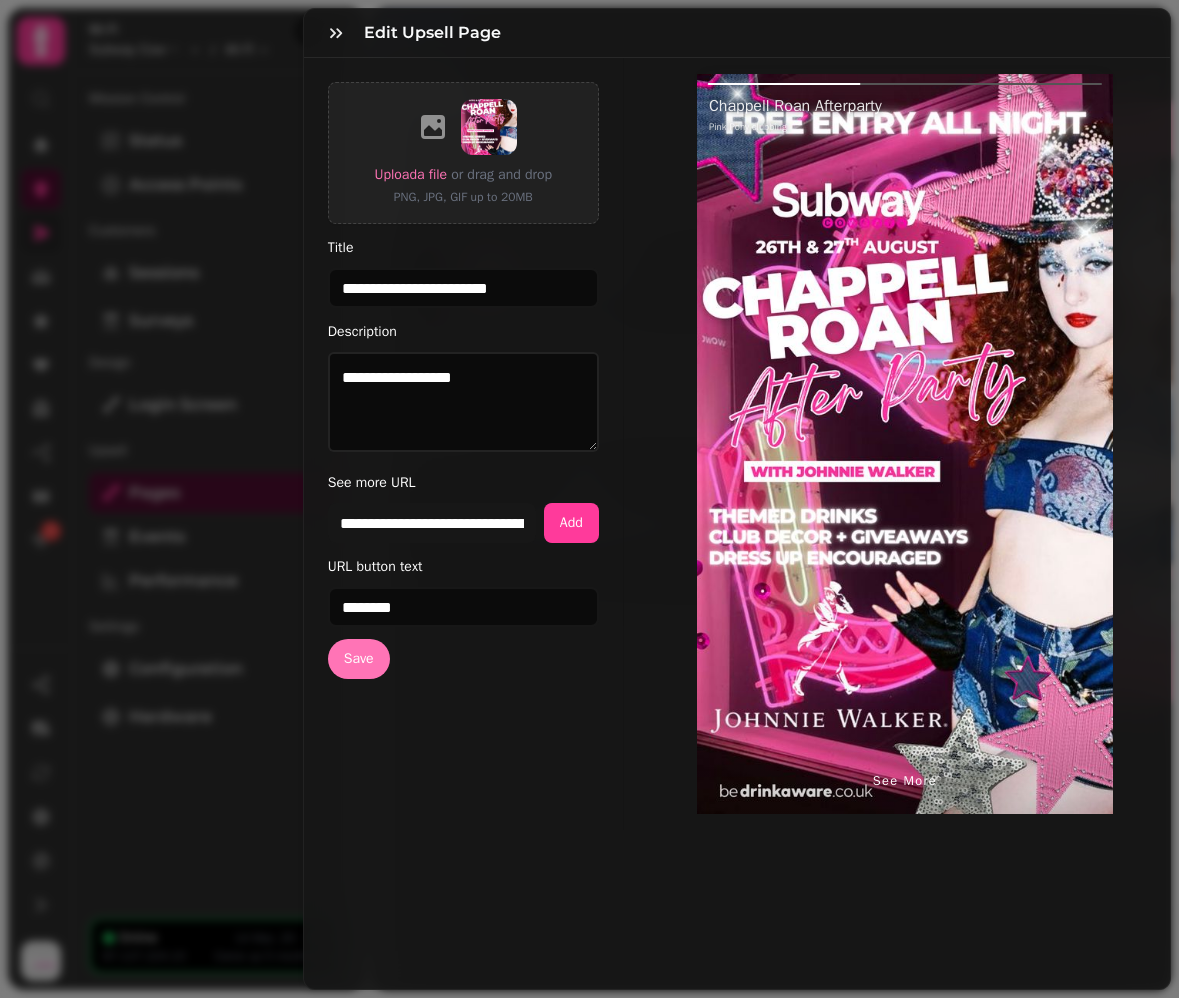 click on "Save" at bounding box center [359, 659] 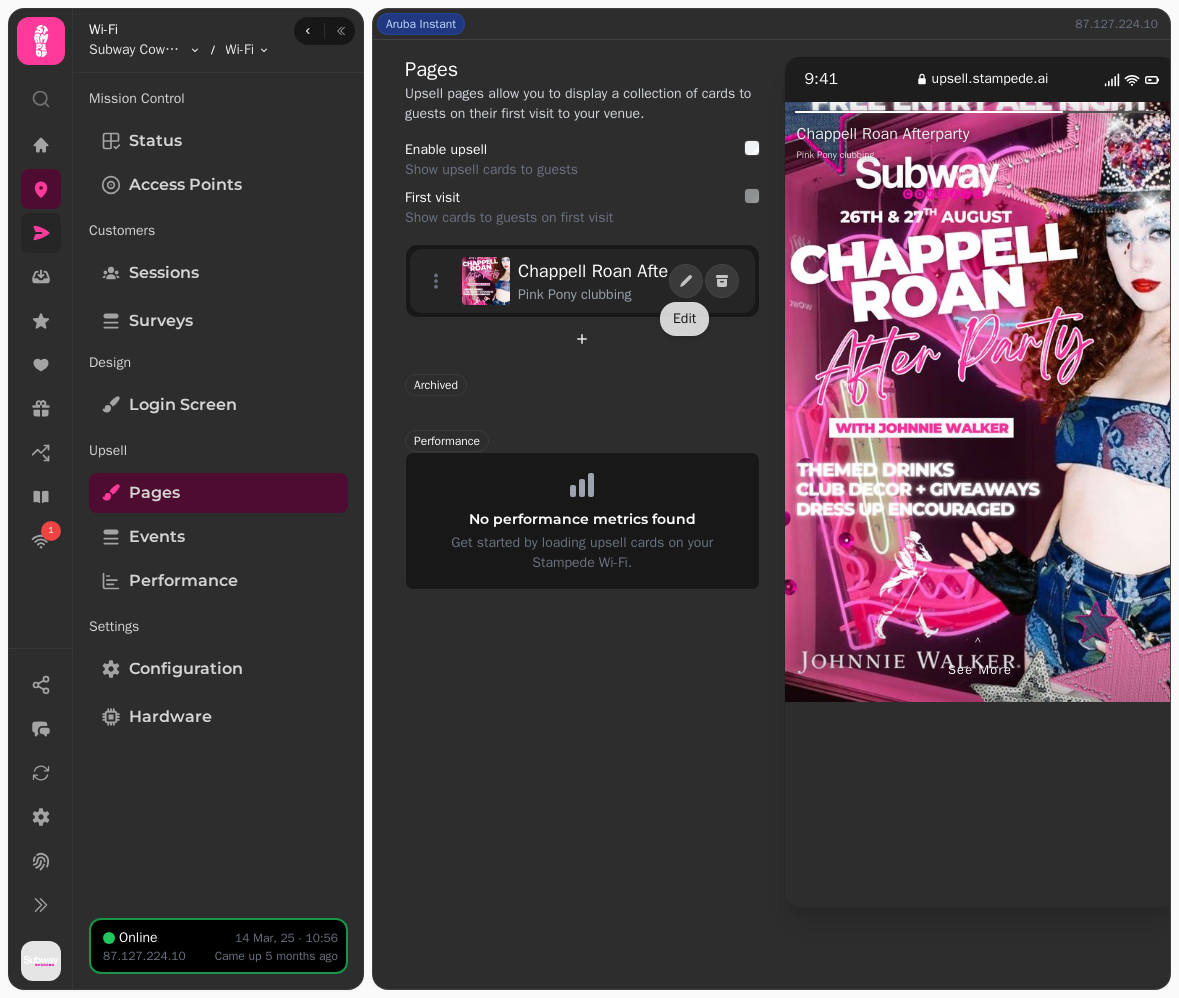 click on "Chappell Roan Afterparty" at bounding box center (615, 271) 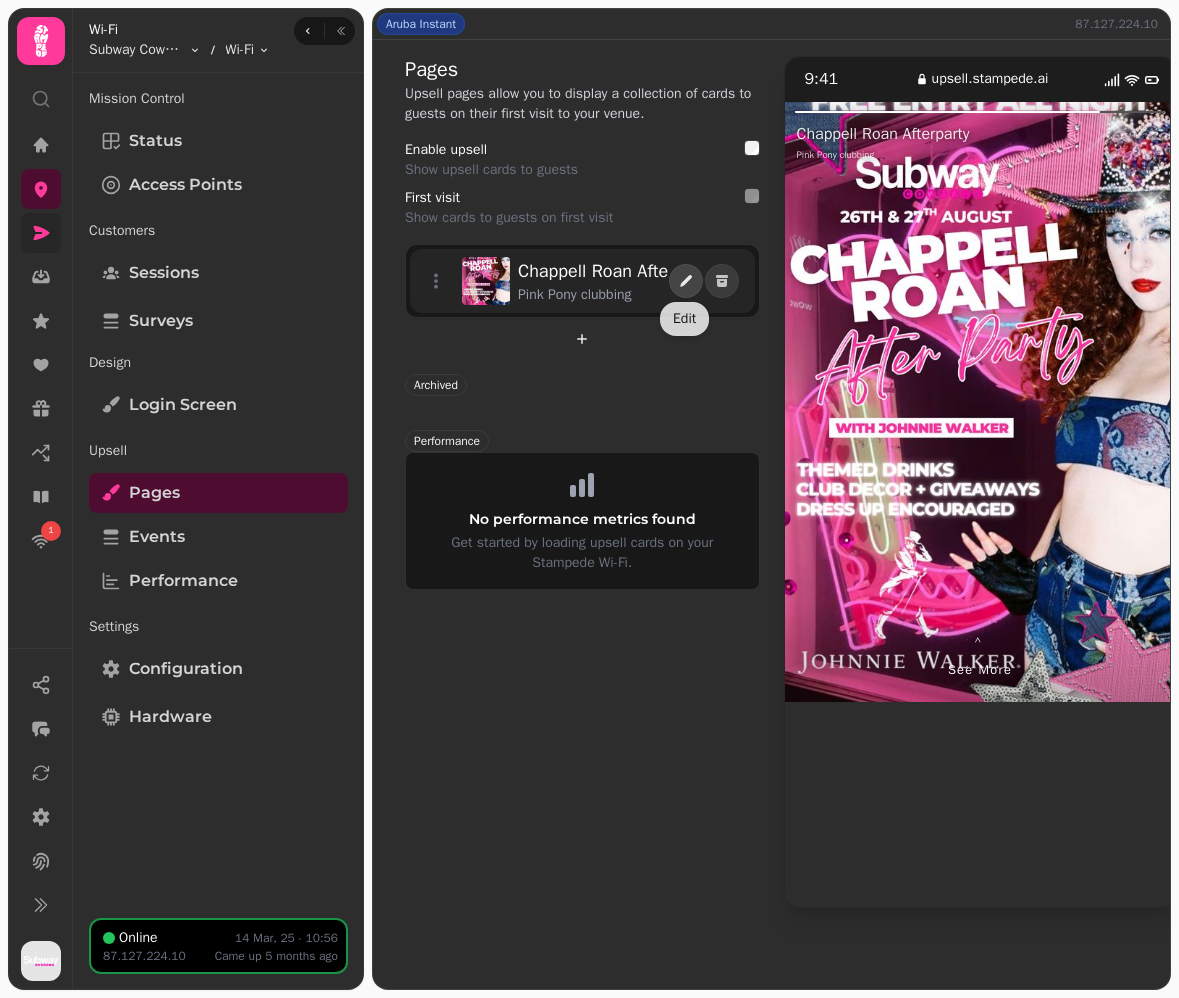 click at bounding box center [686, 281] 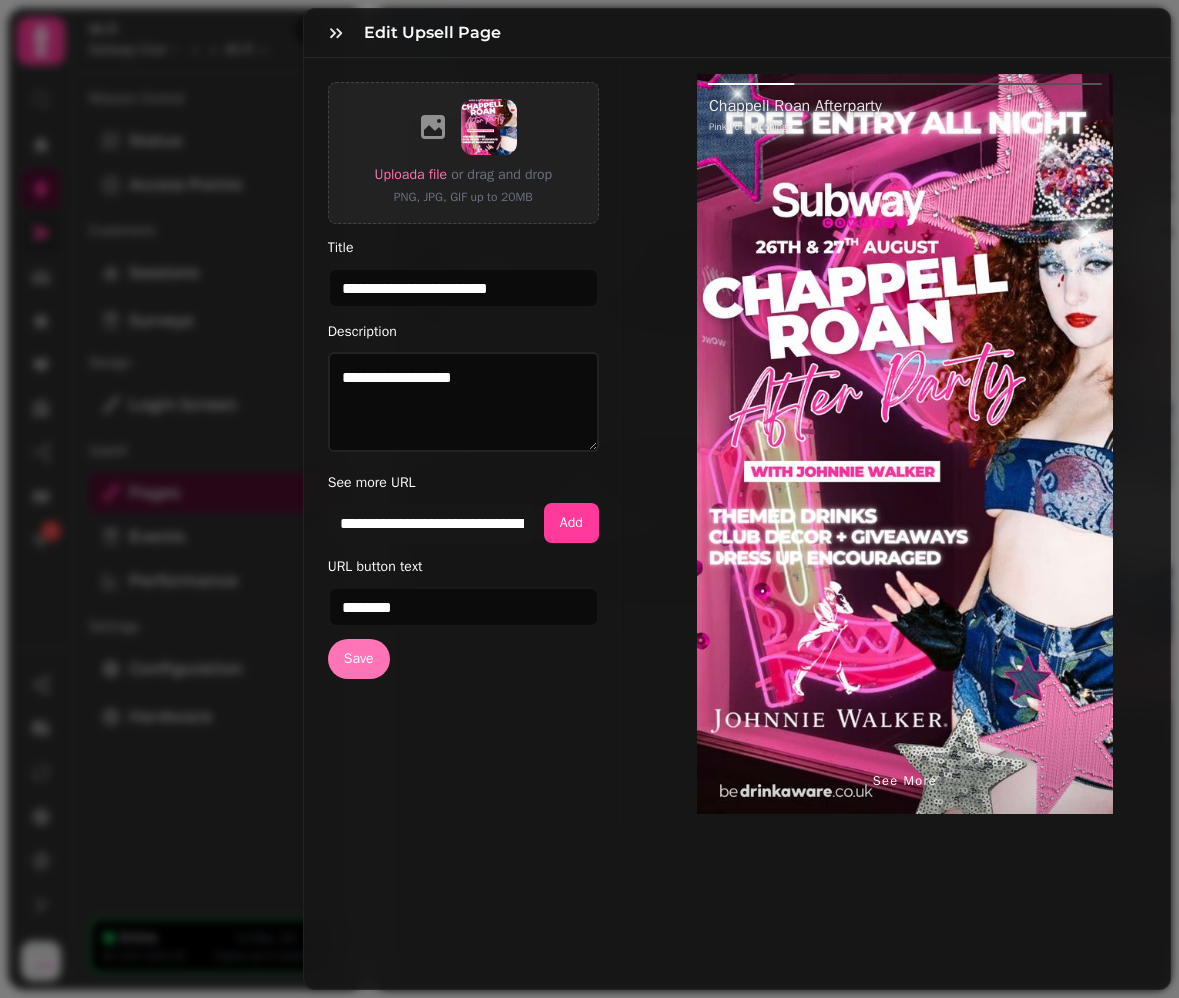 click on "Save" at bounding box center (359, 659) 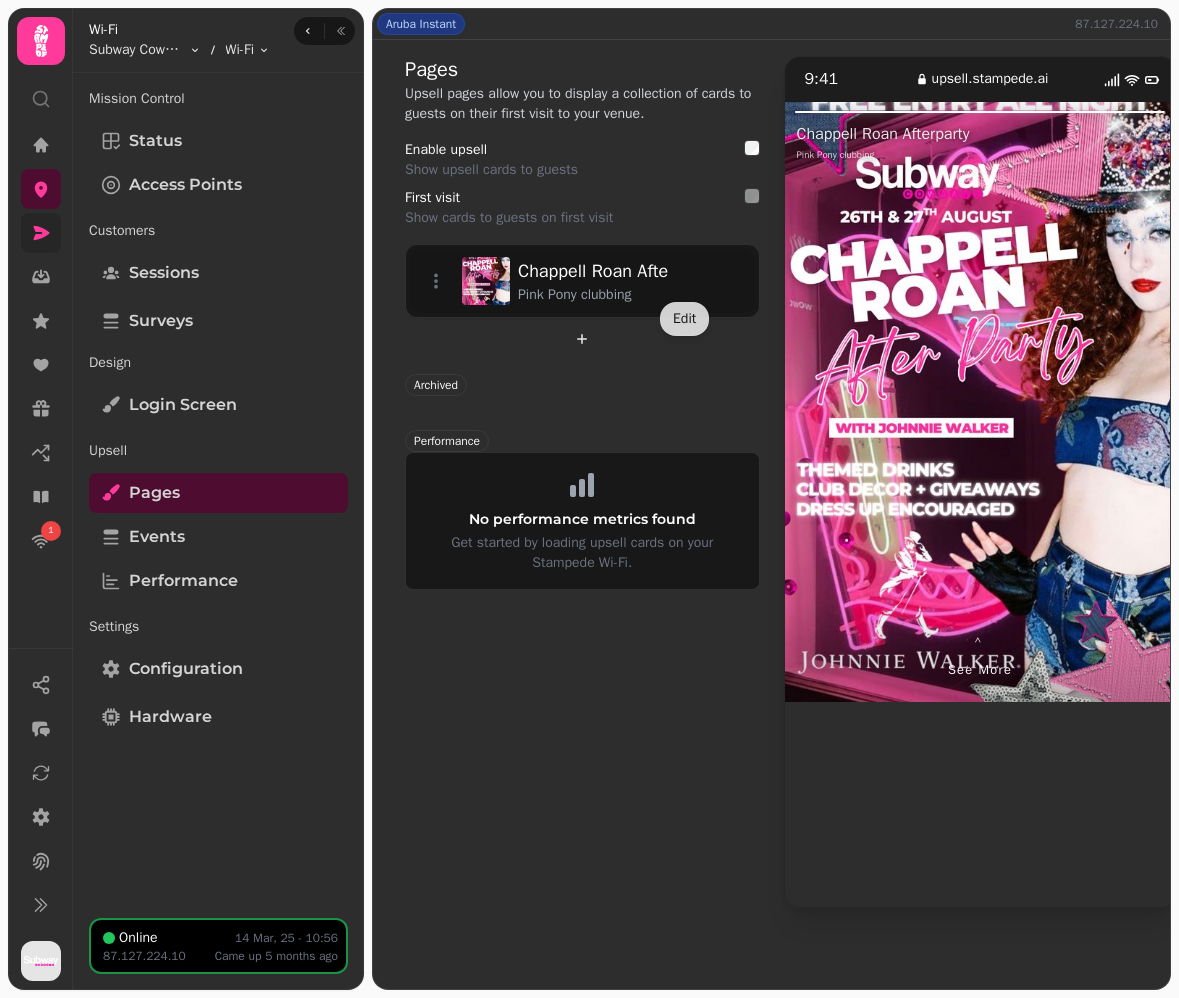 click 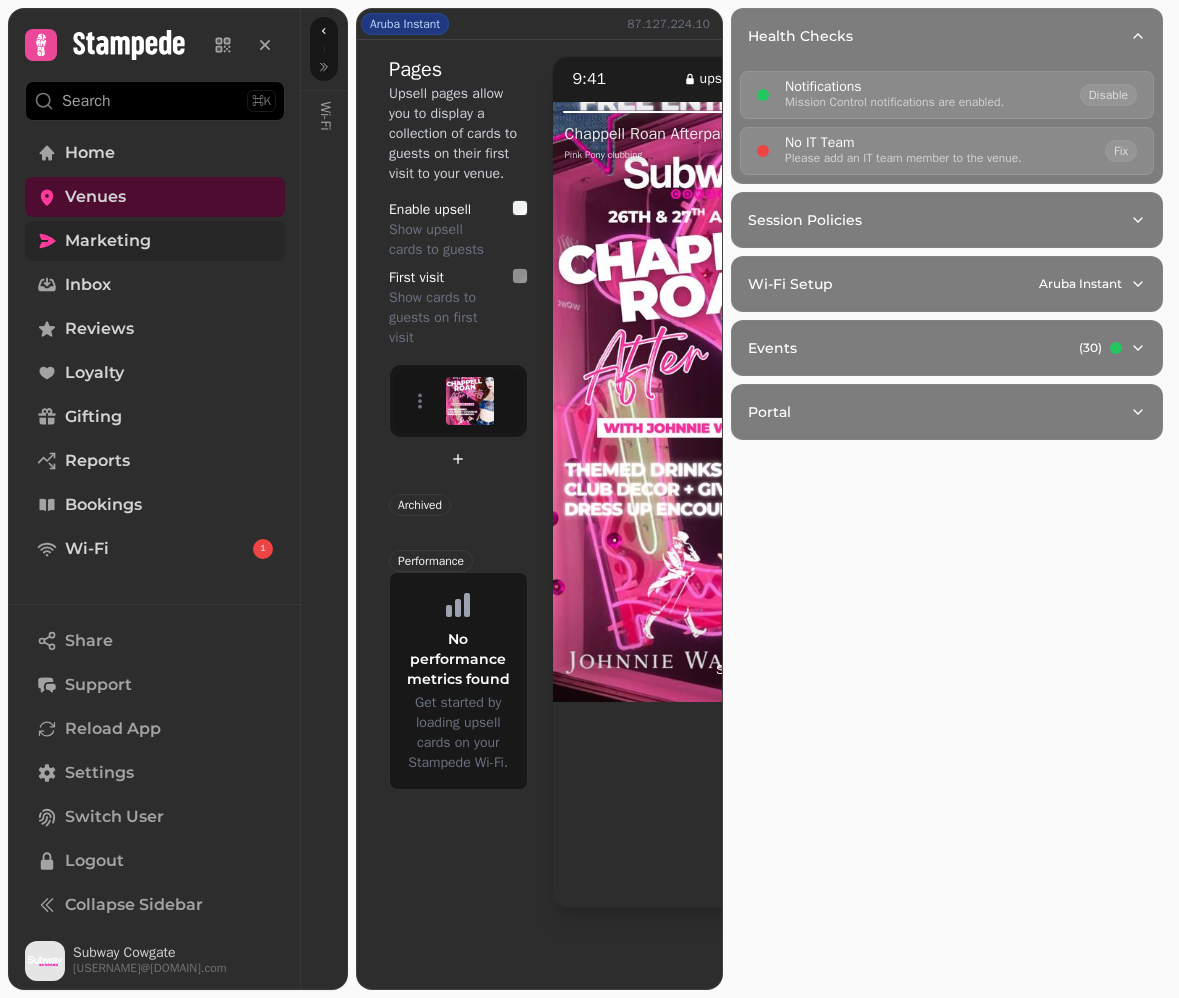 click on "Marketing" at bounding box center [155, 241] 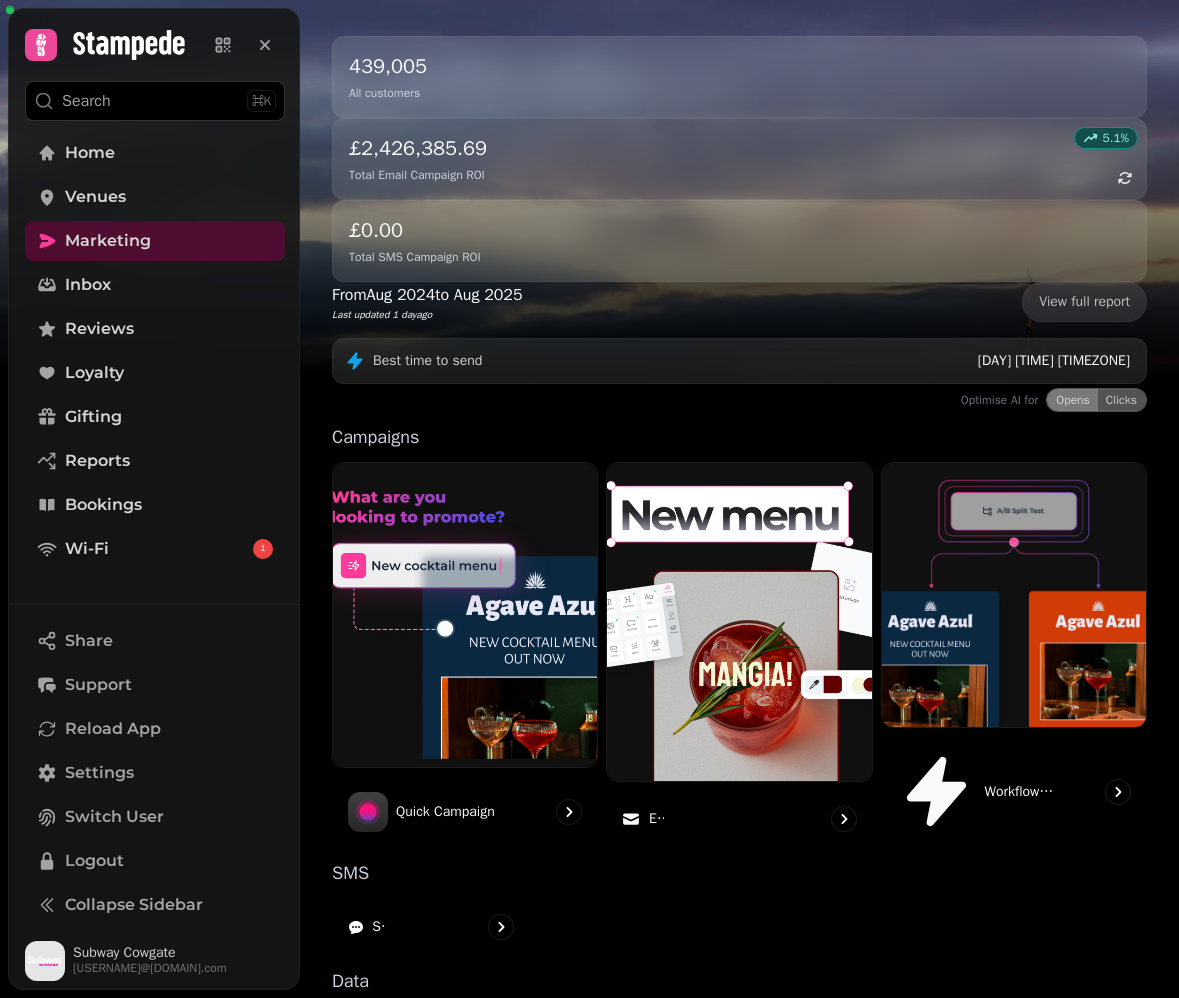 scroll, scrollTop: 202, scrollLeft: 0, axis: vertical 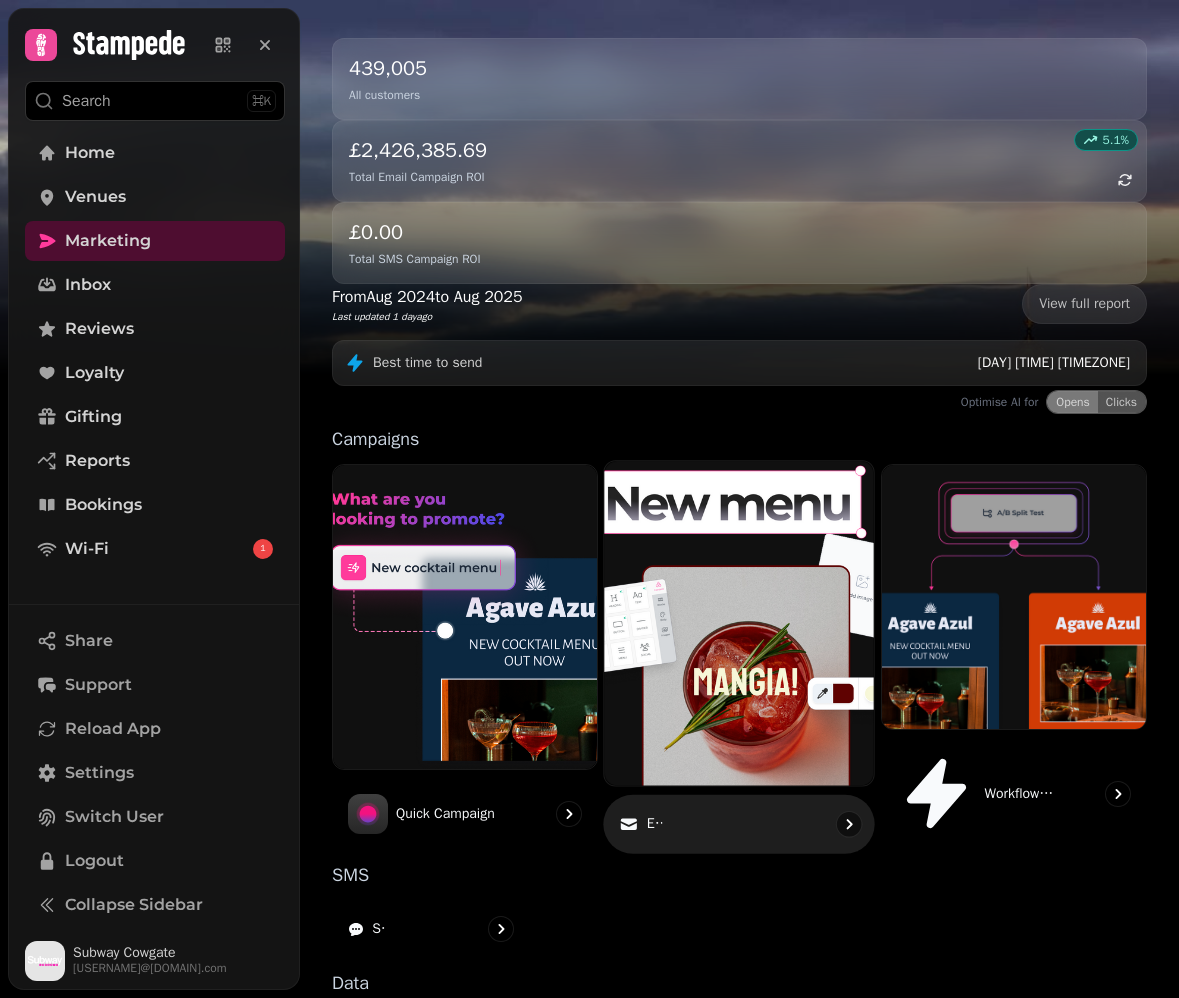 click on "Email" at bounding box center [740, 824] 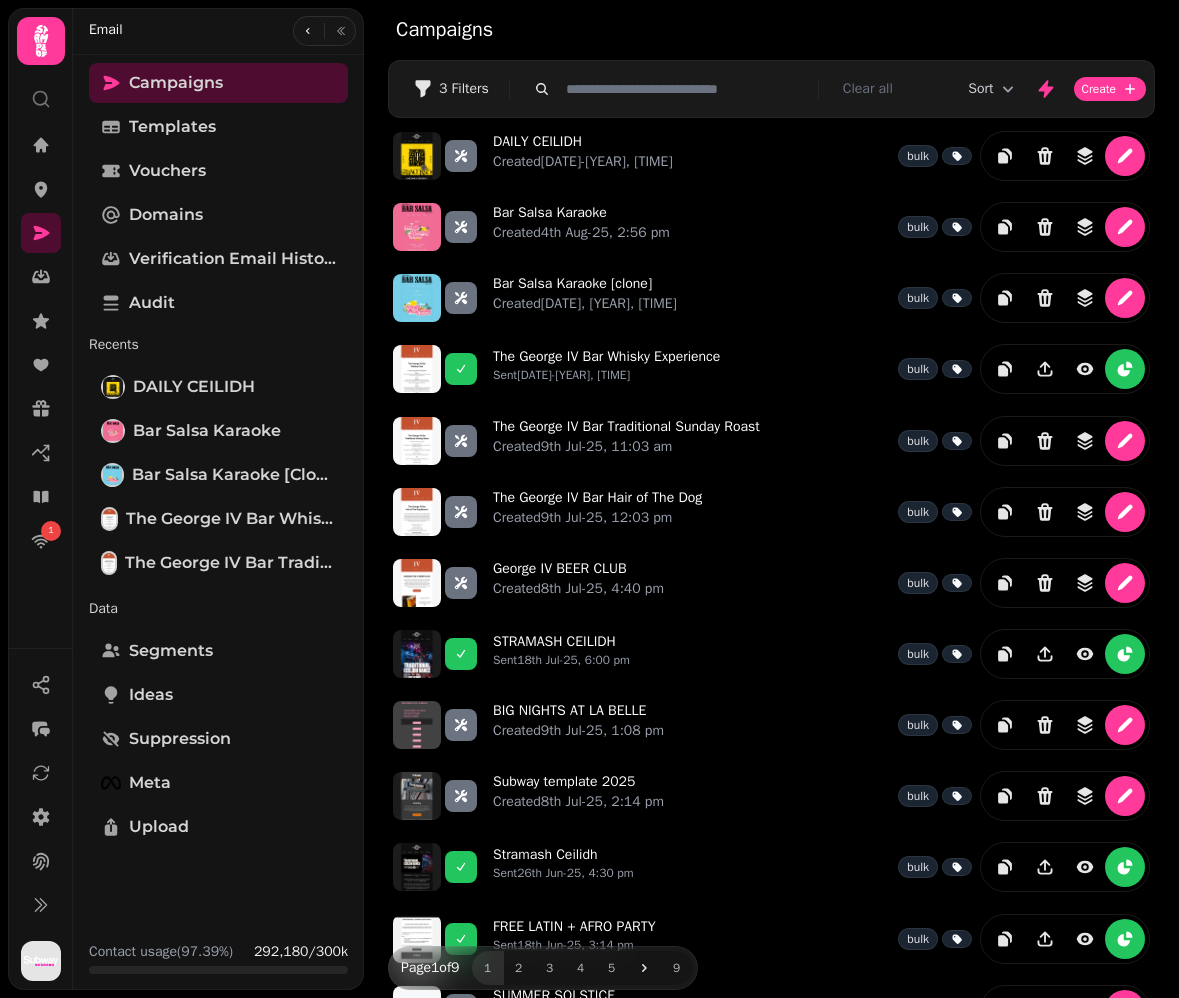 scroll, scrollTop: 0, scrollLeft: 0, axis: both 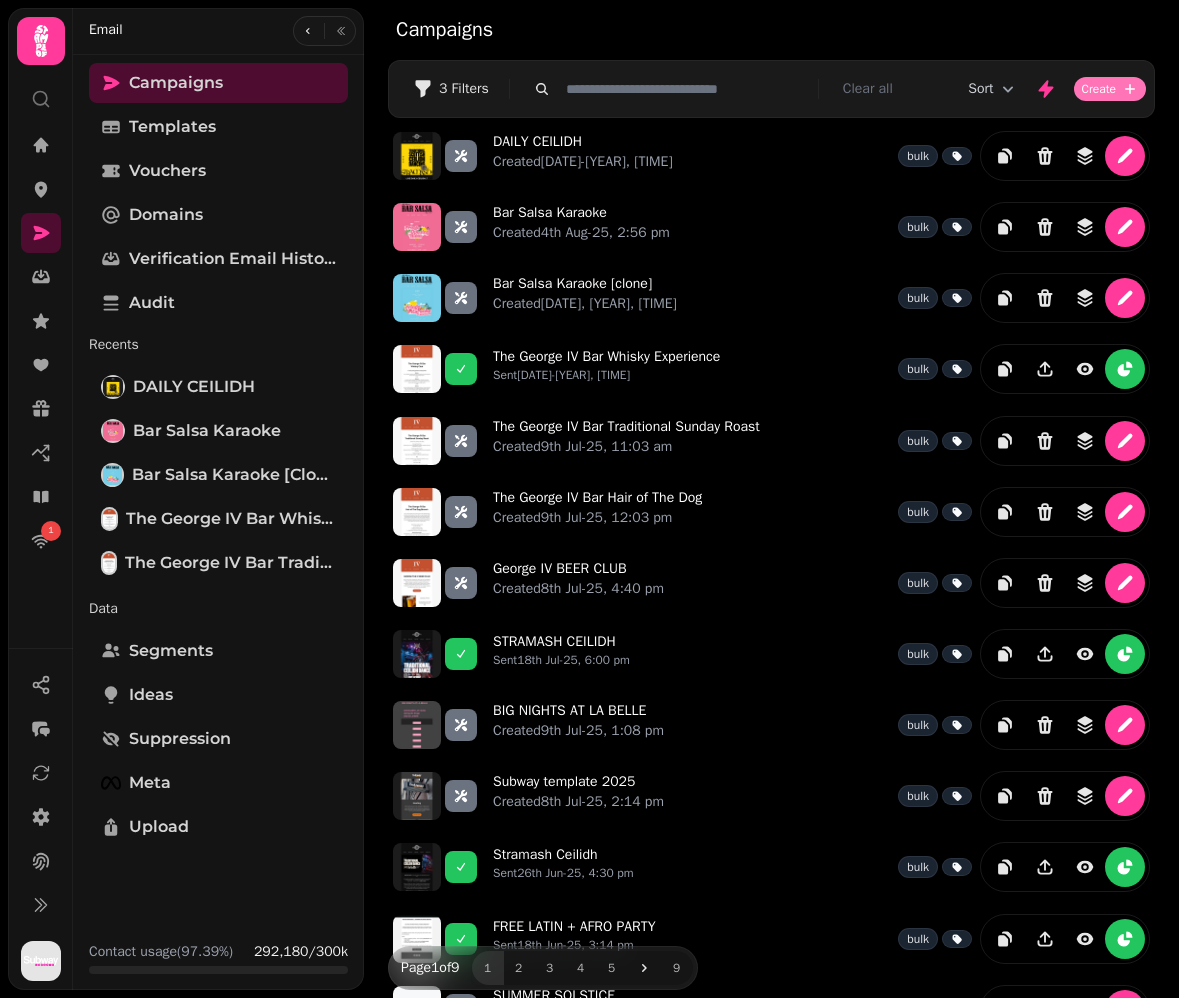 click on "Create" at bounding box center [1110, 89] 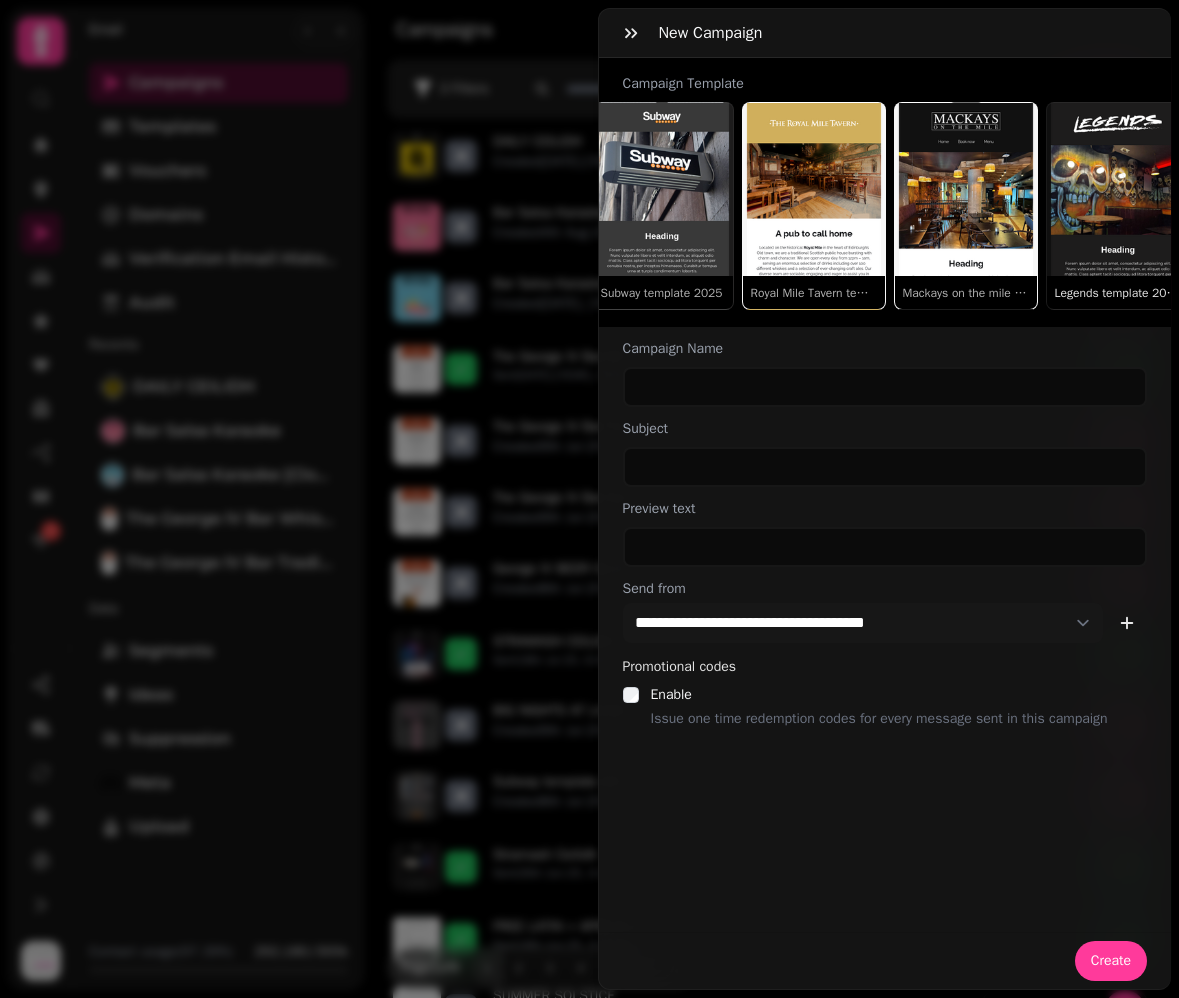 scroll, scrollTop: 0, scrollLeft: 1393, axis: horizontal 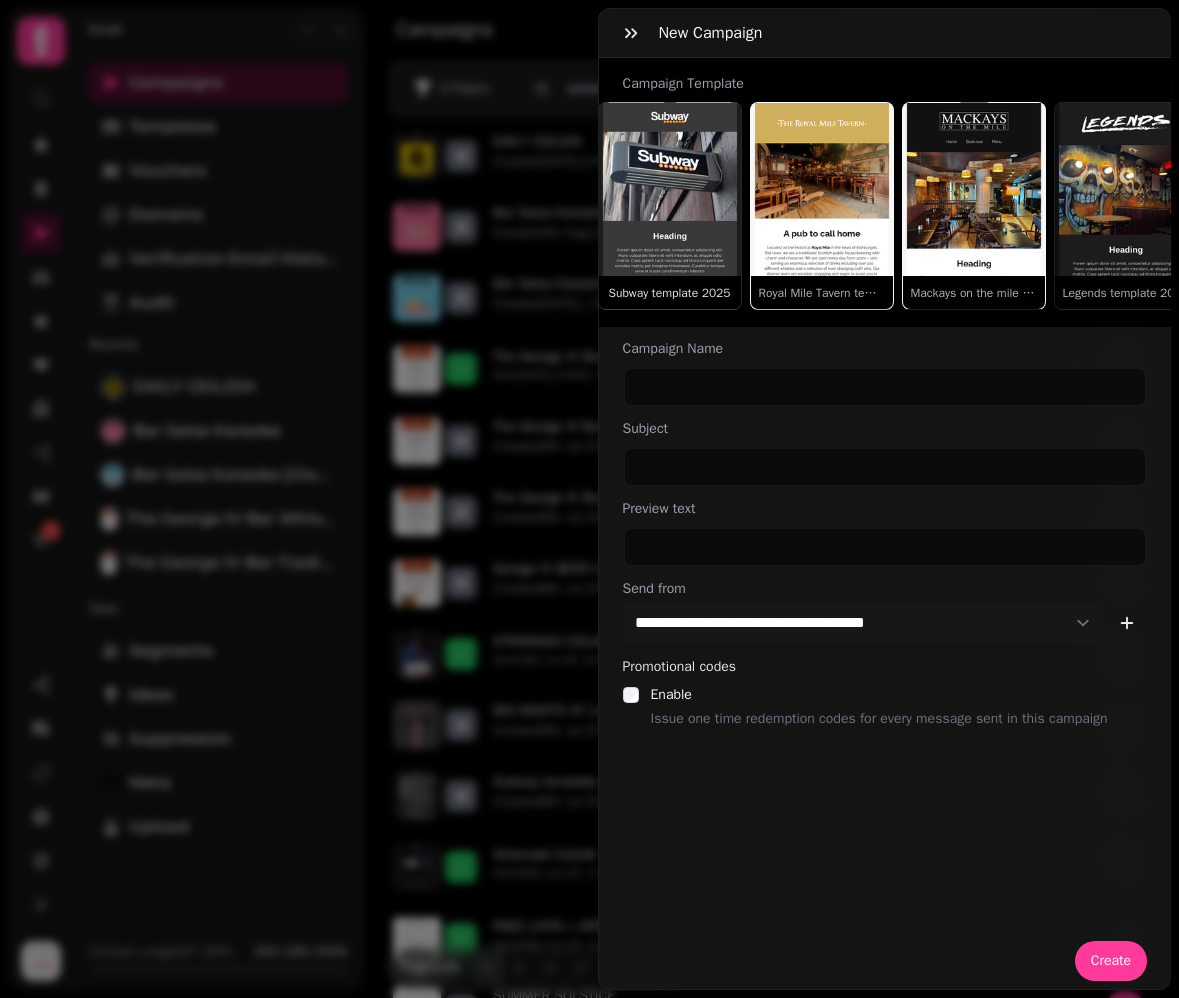 click on "Subway template 2025" at bounding box center (670, 206) 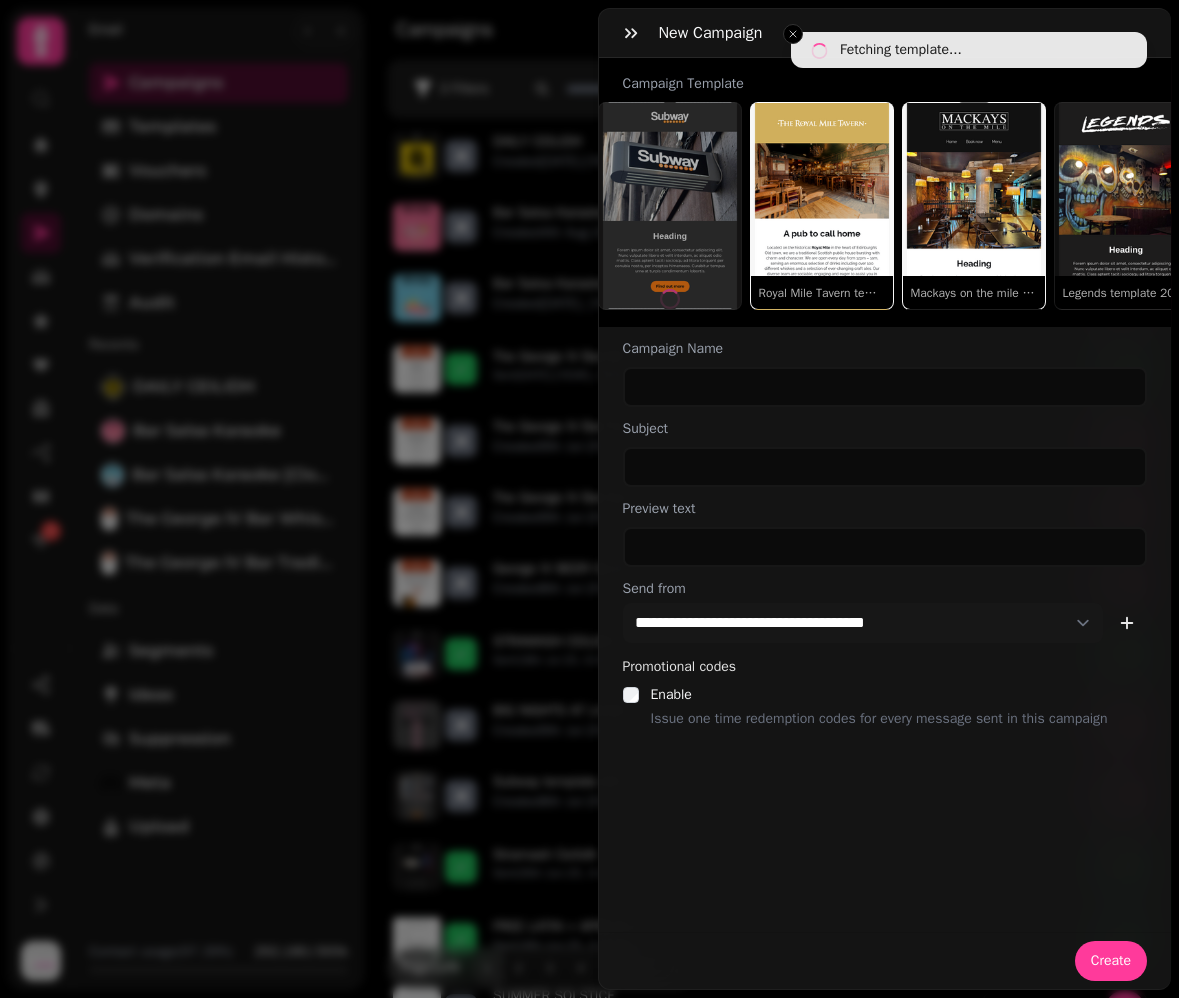 type on "**********" 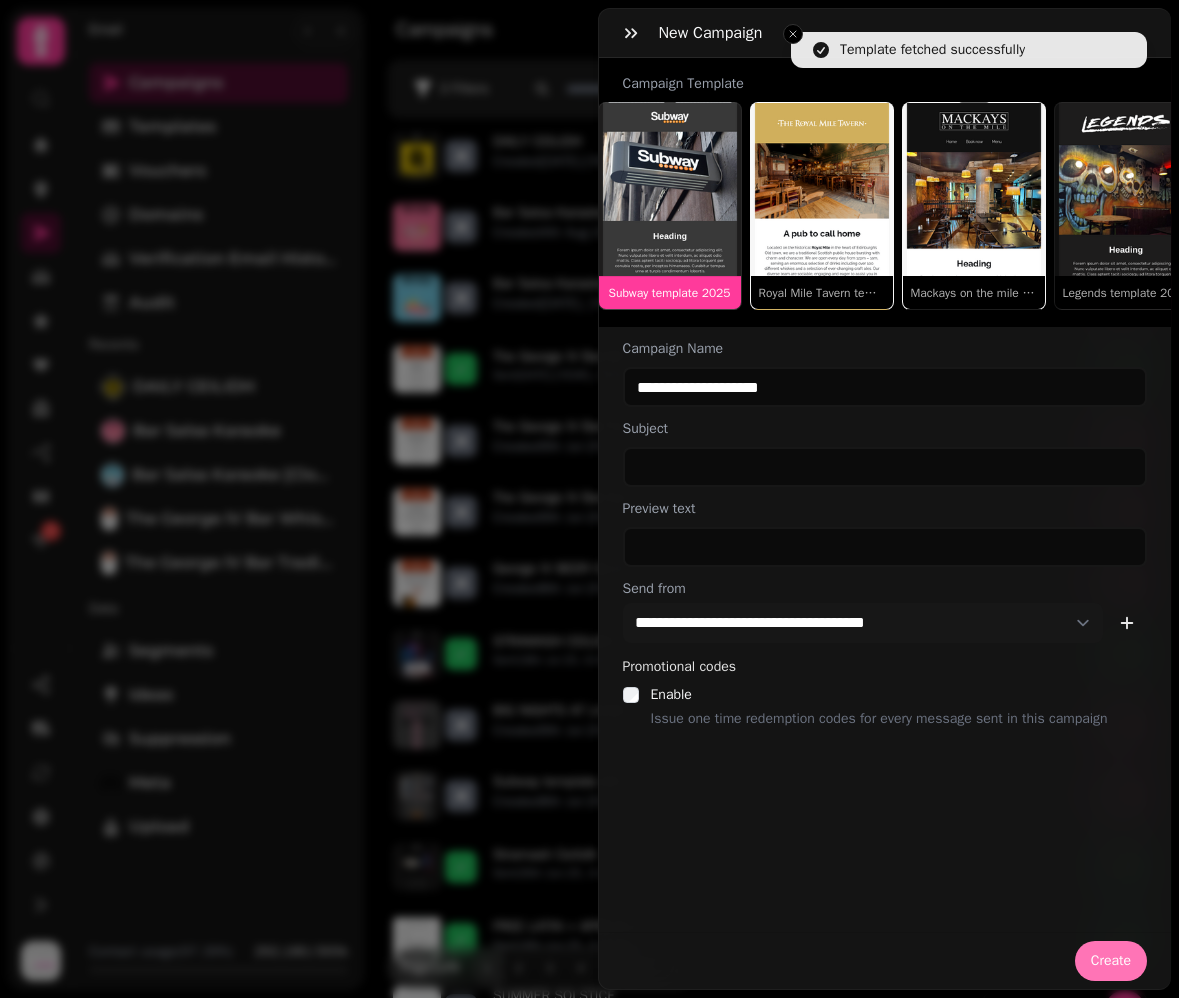 click on "Create" at bounding box center [1111, 961] 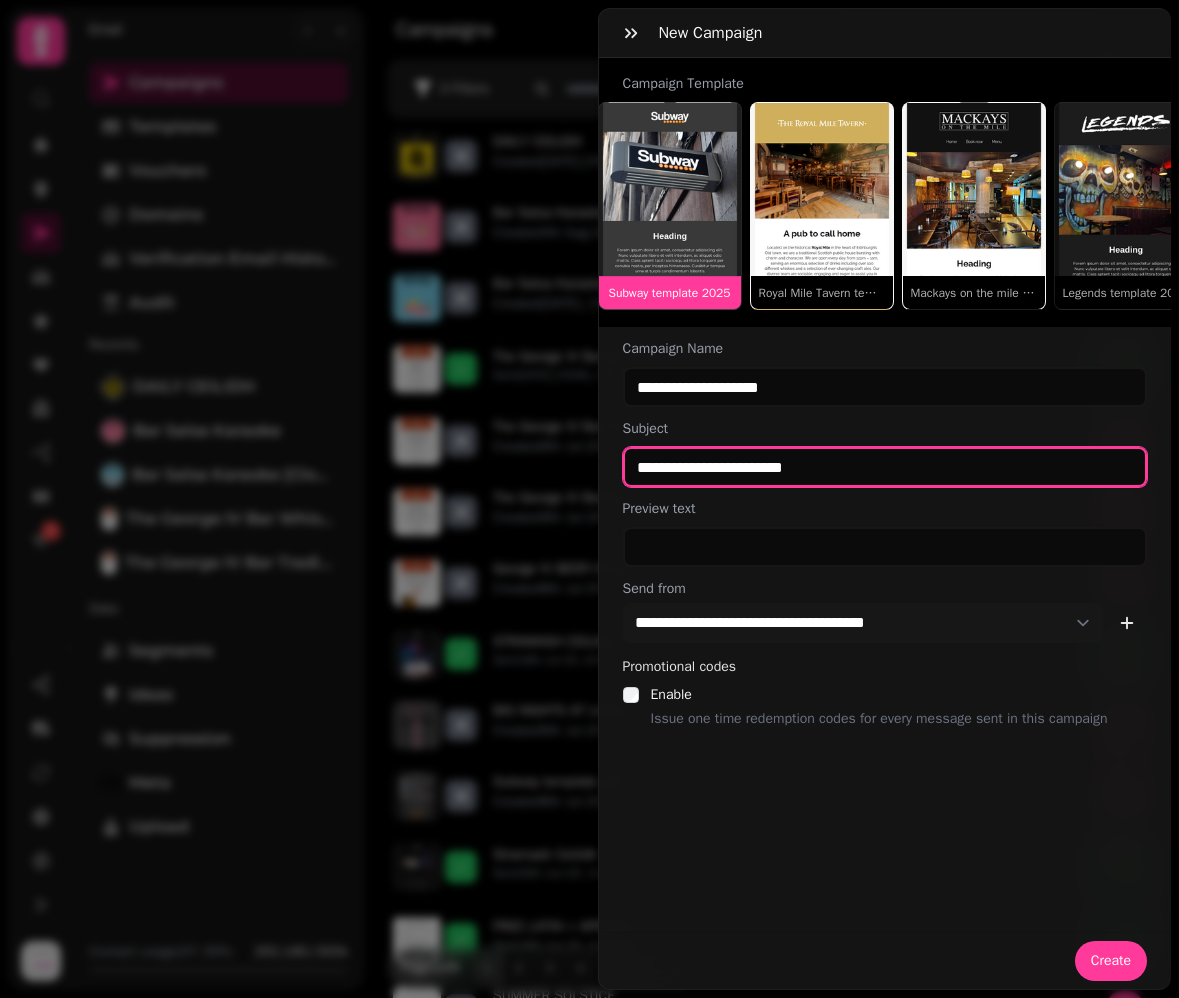 type on "**********" 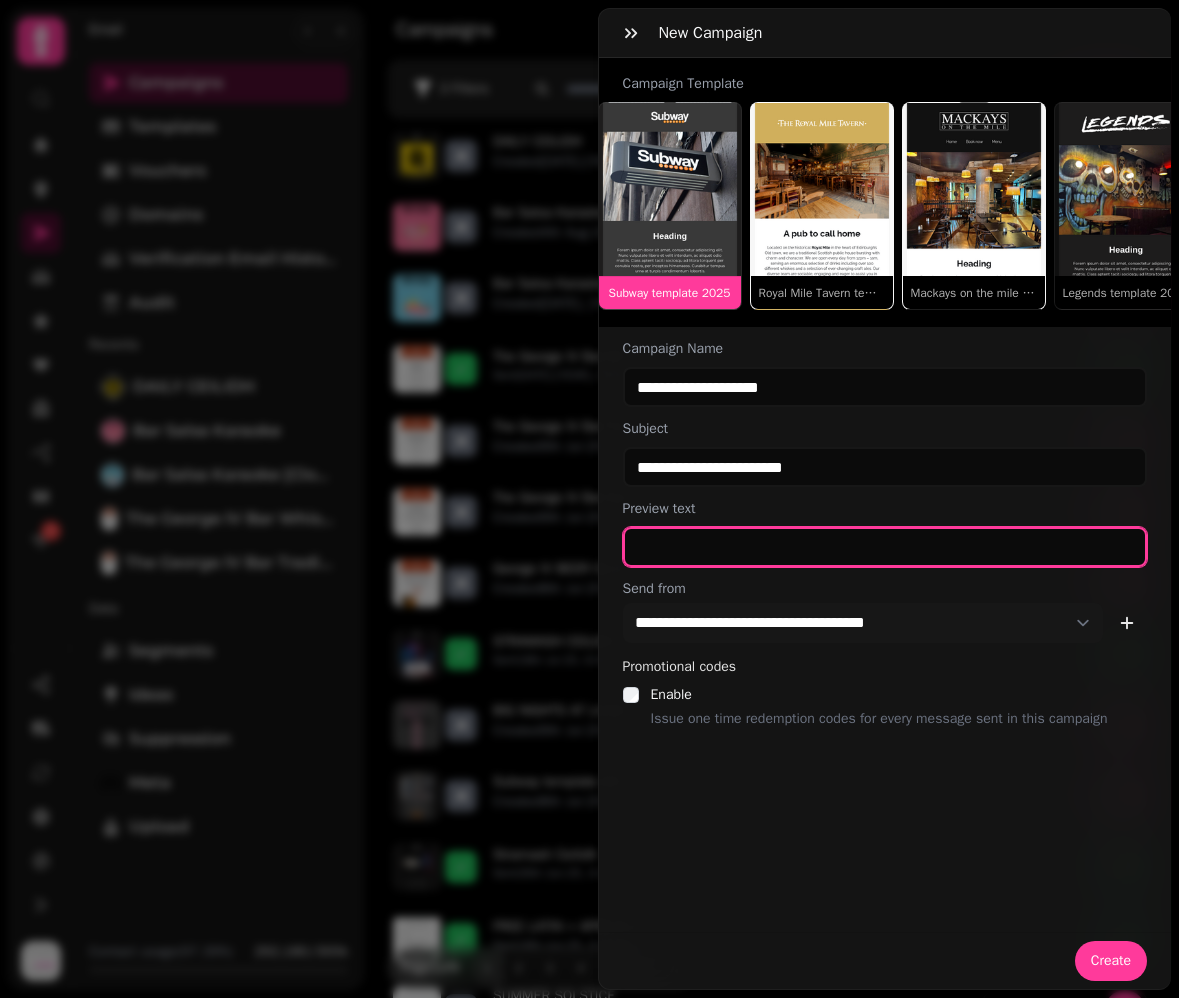 click at bounding box center (885, 547) 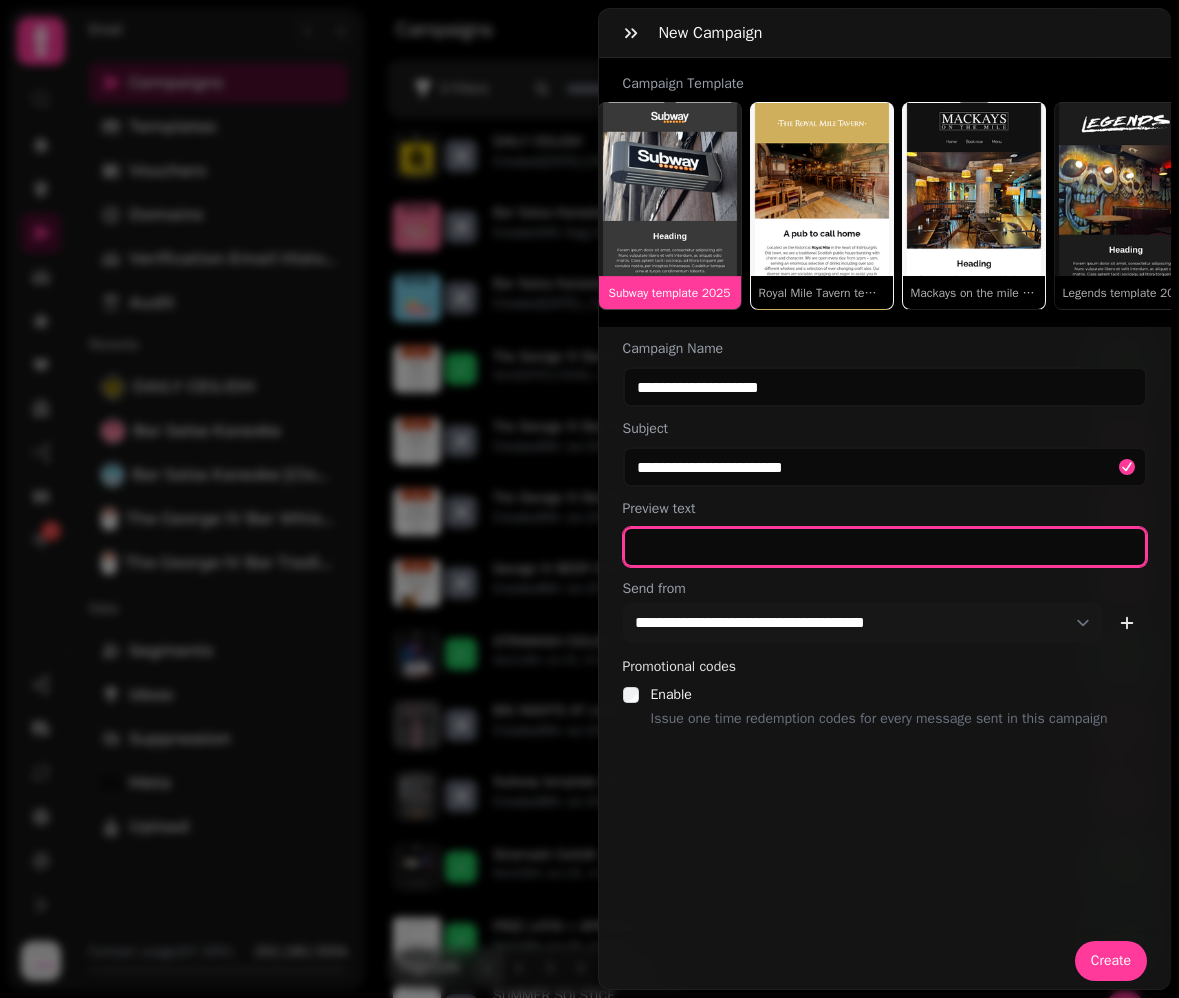 click at bounding box center (885, 547) 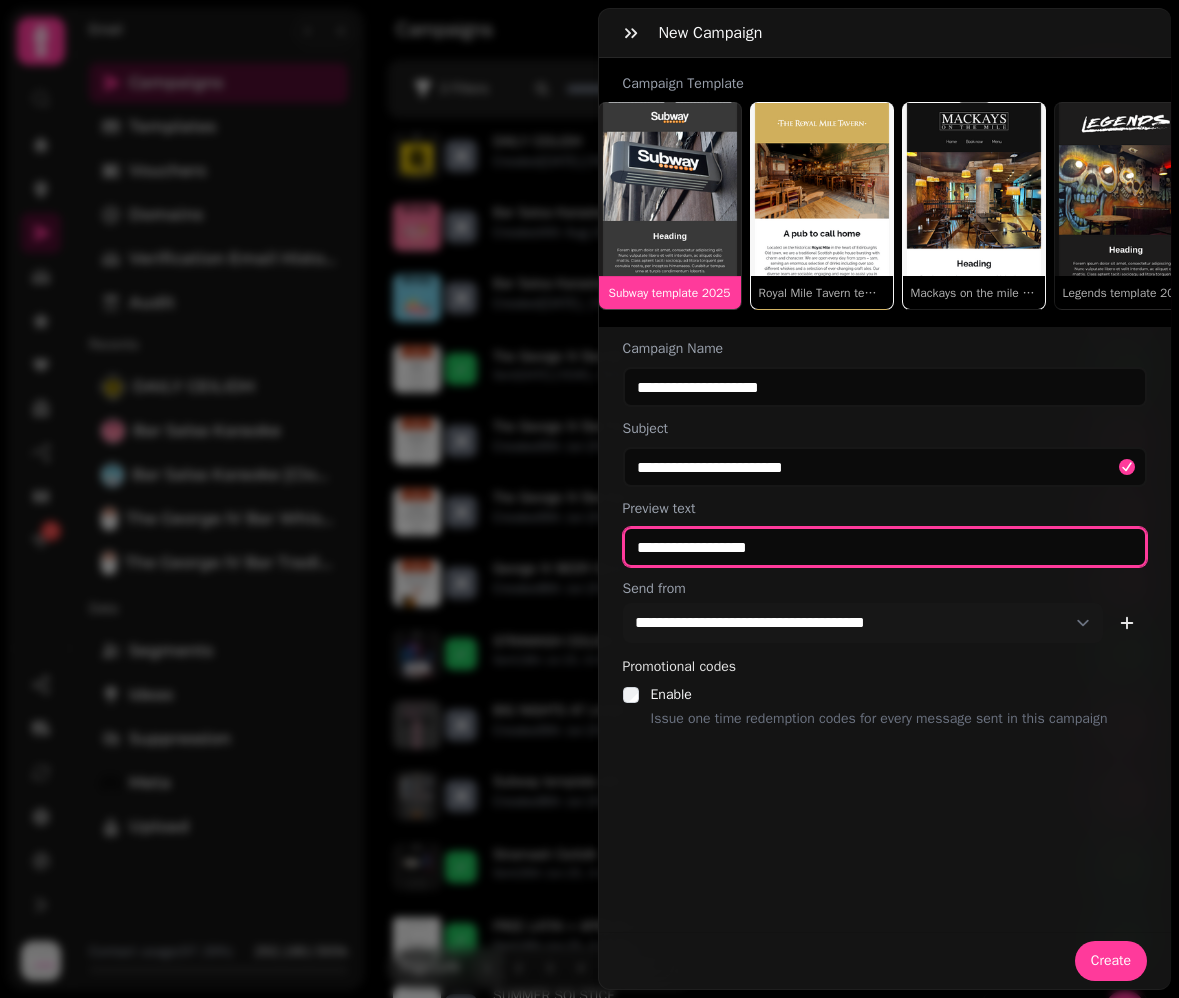 type on "**********" 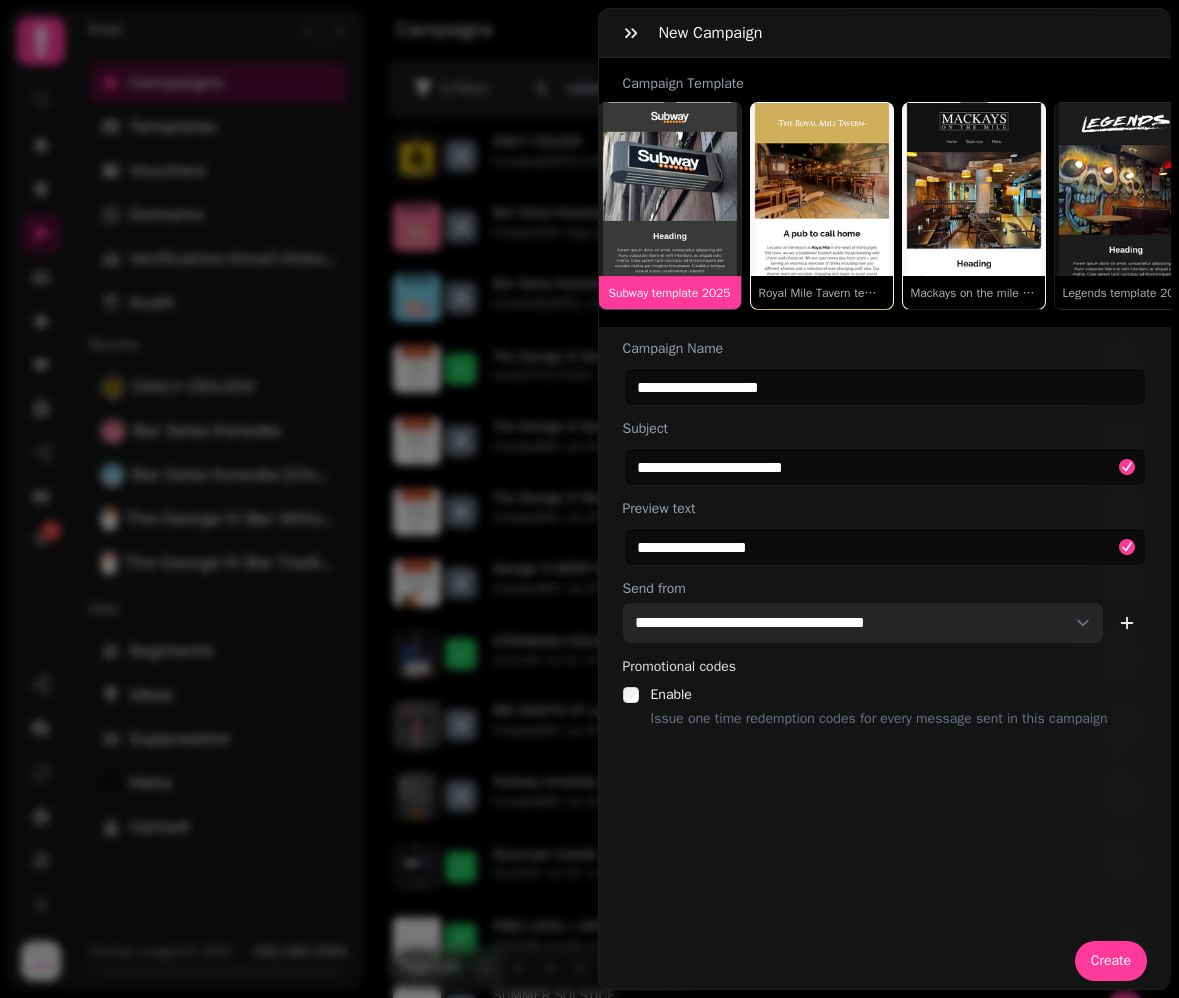 select on "**********" 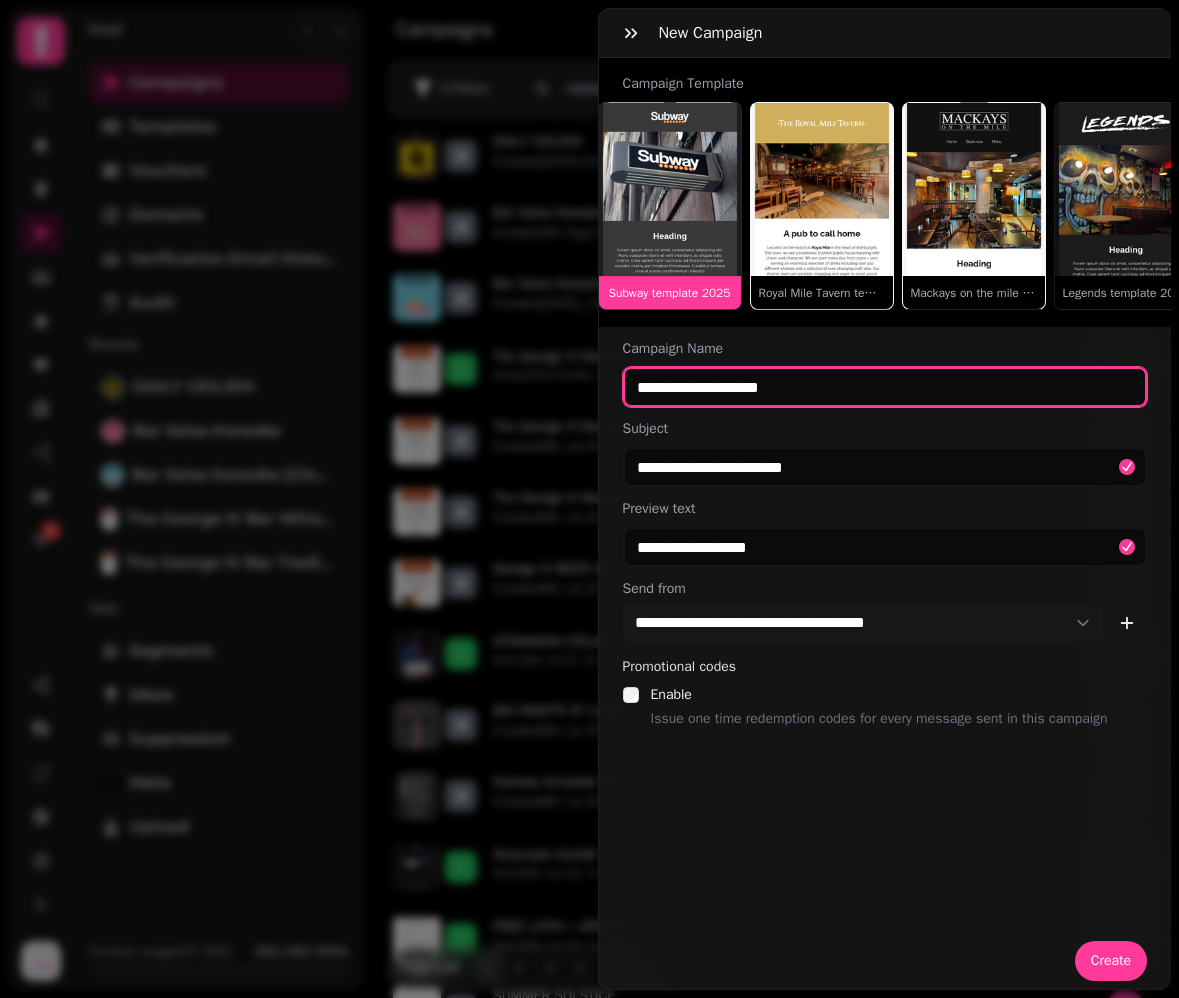drag, startPoint x: 885, startPoint y: 385, endPoint x: 626, endPoint y: 377, distance: 259.12354 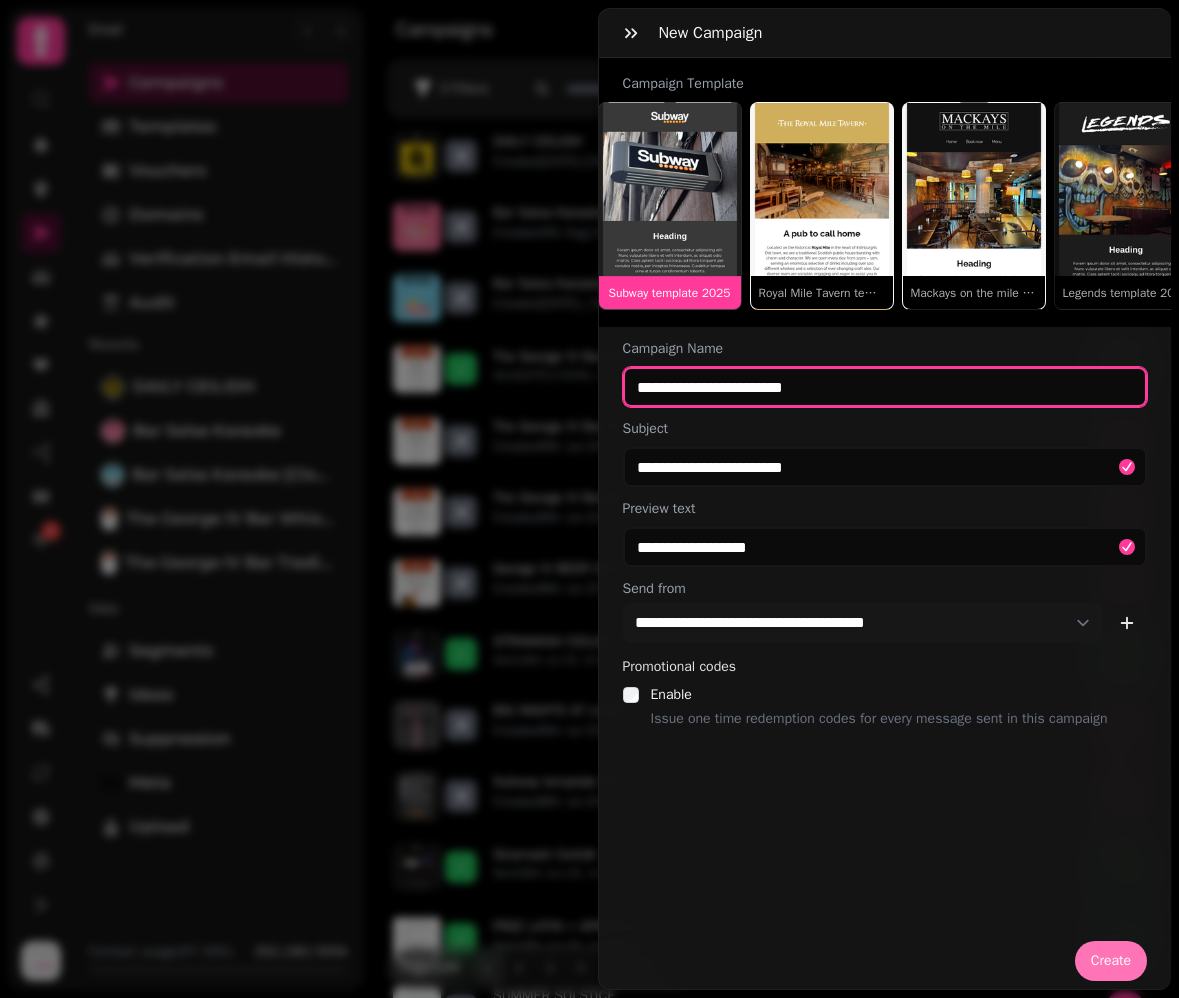 type on "**********" 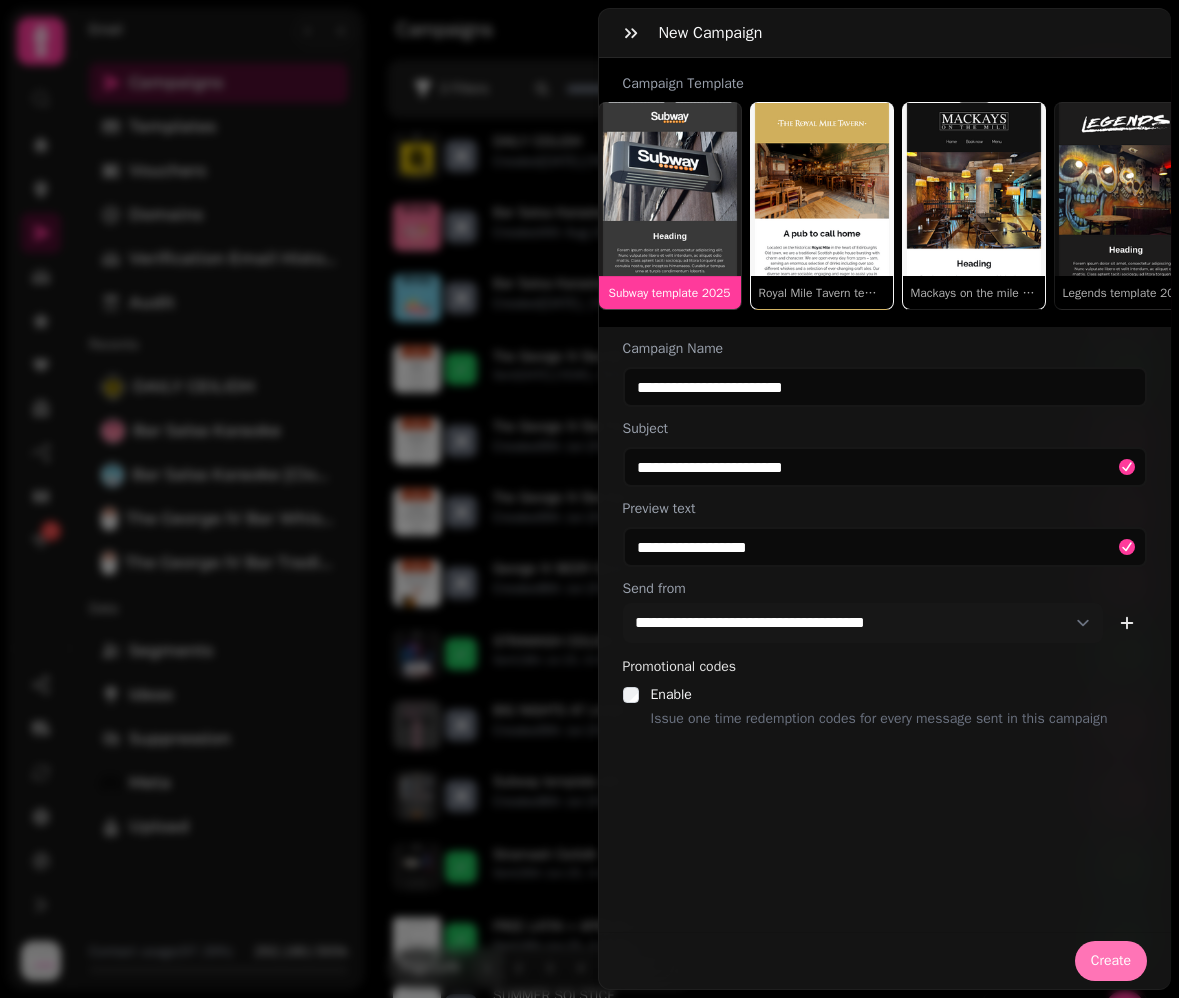 click on "Create" at bounding box center (1111, 961) 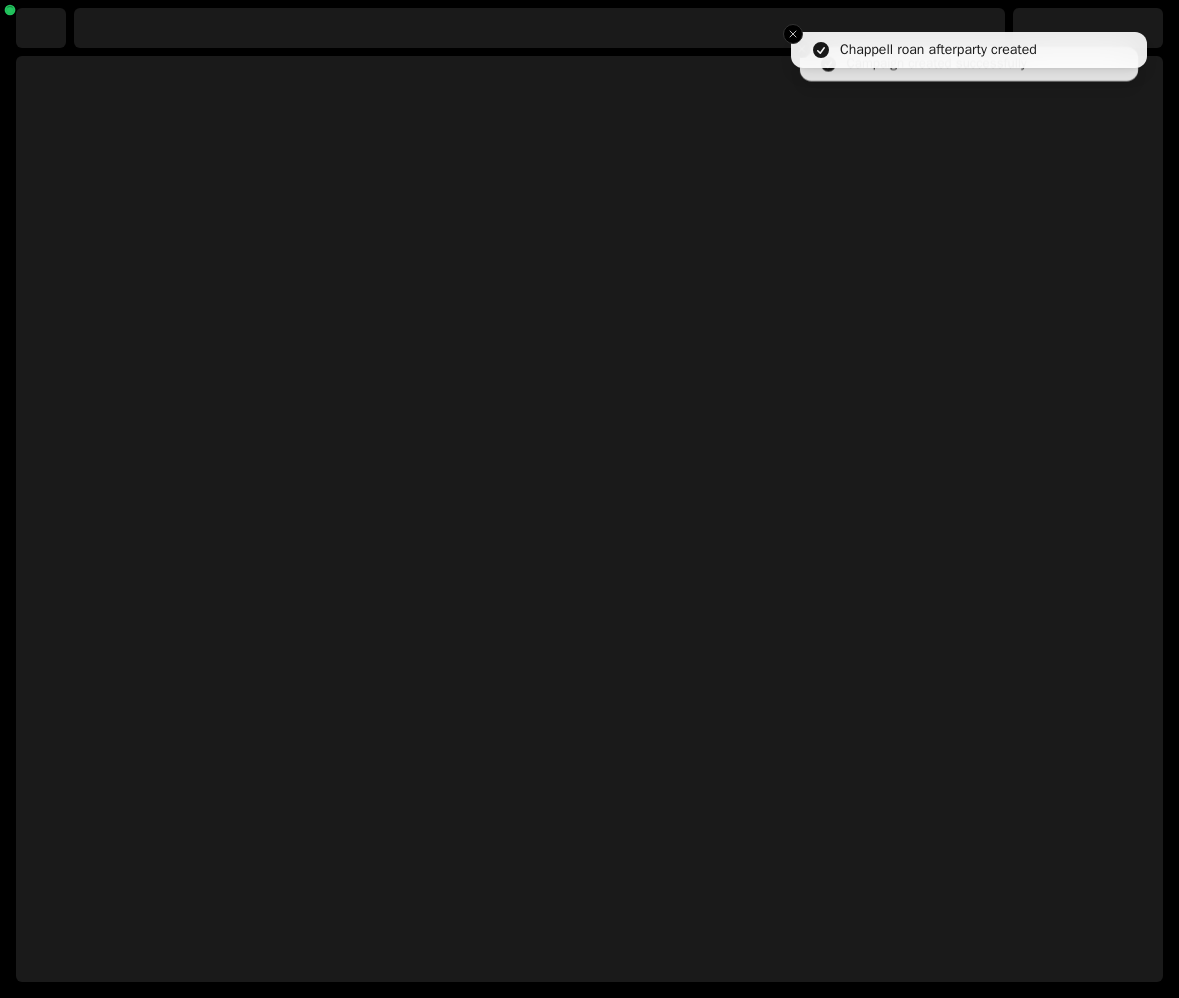 select on "***" 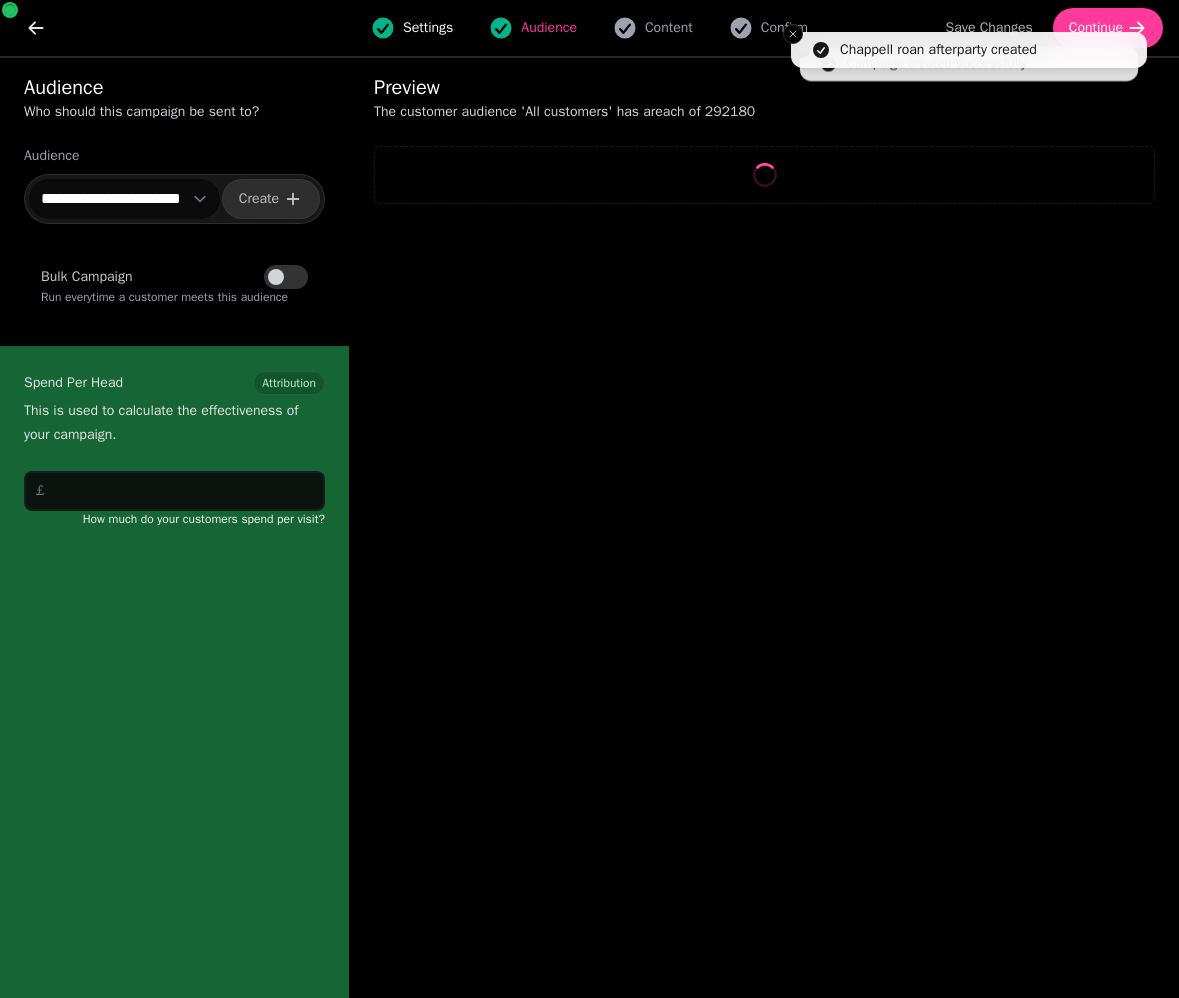 select on "**" 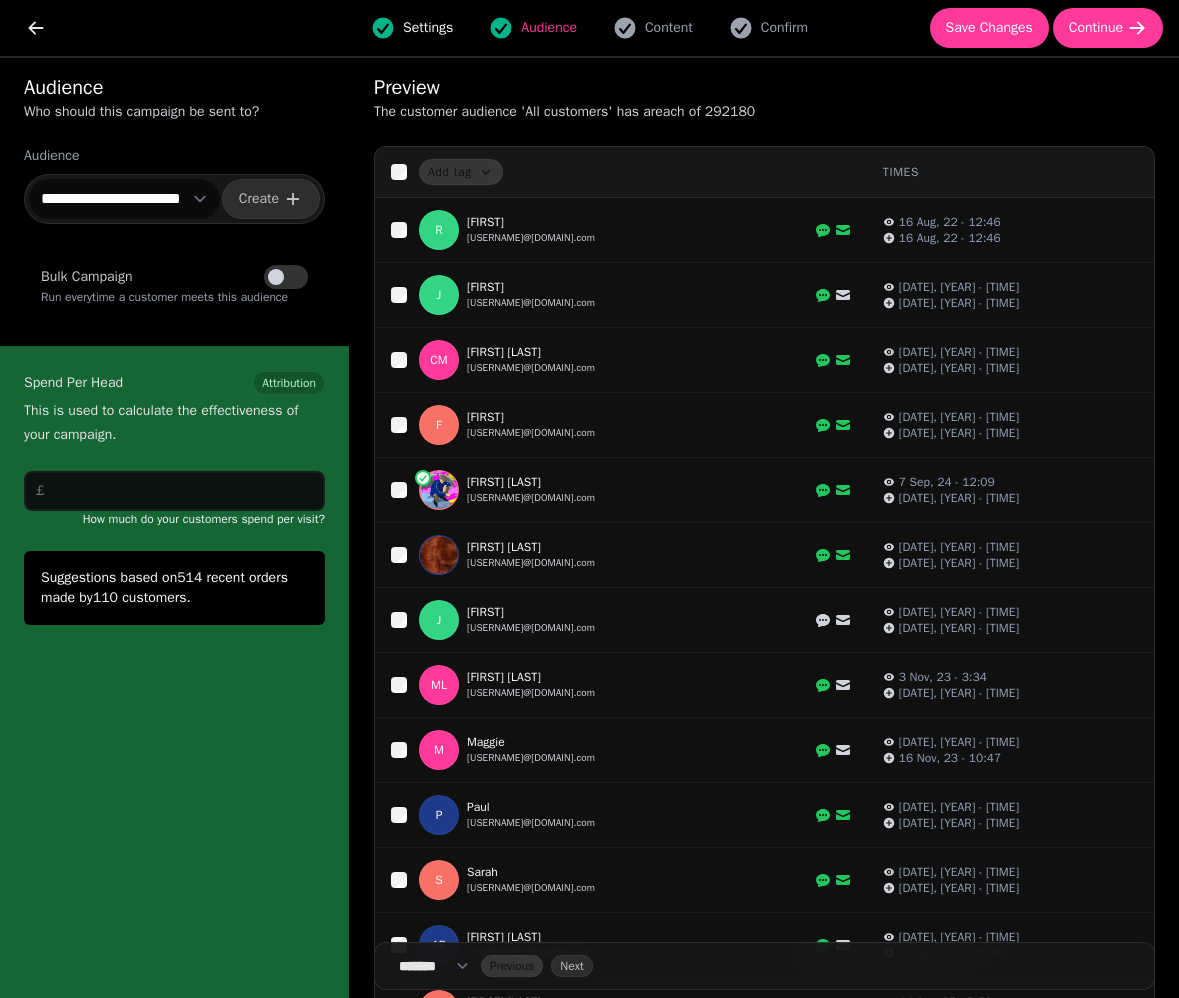 select on "**********" 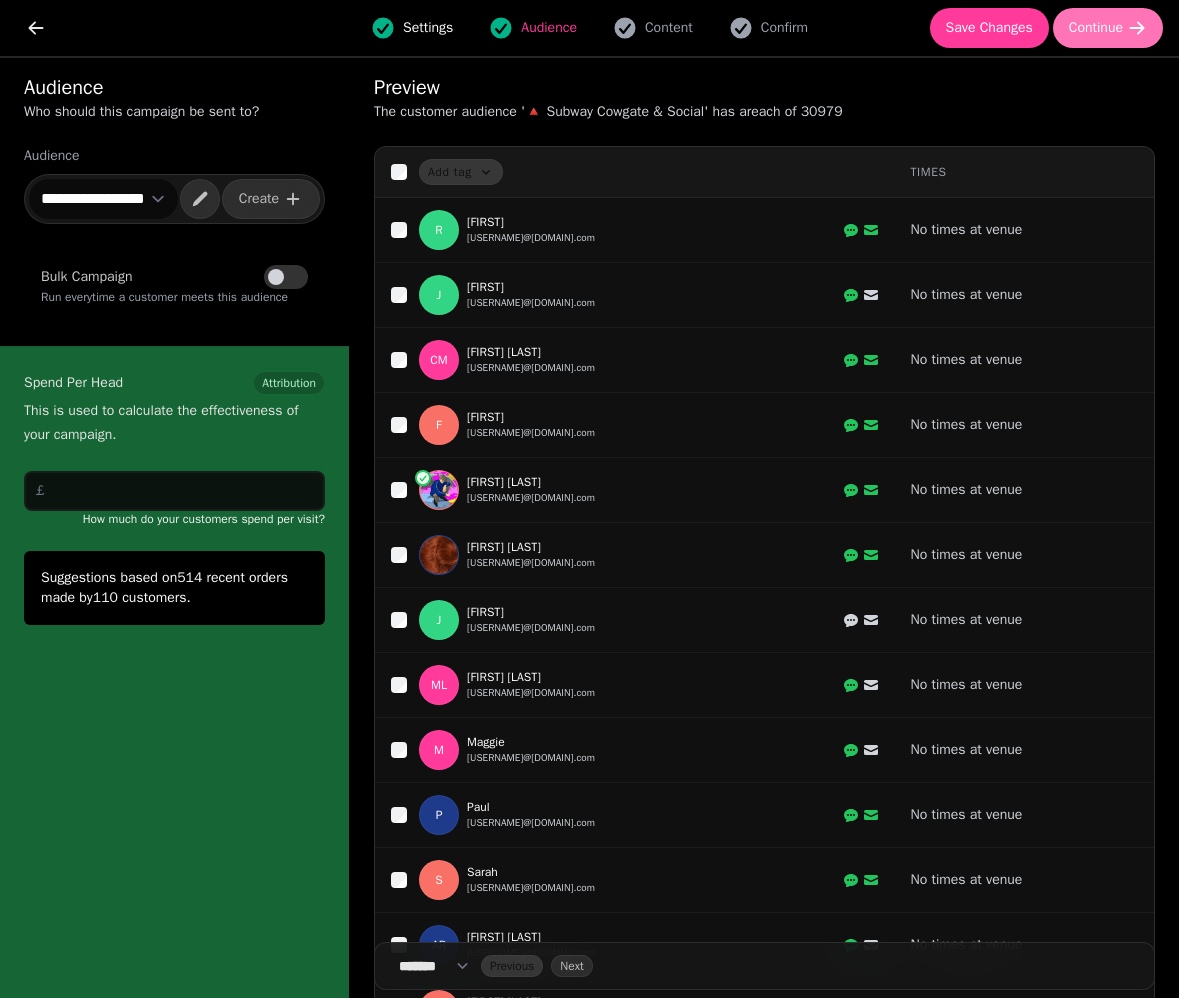 click on "Continue" at bounding box center [1096, 28] 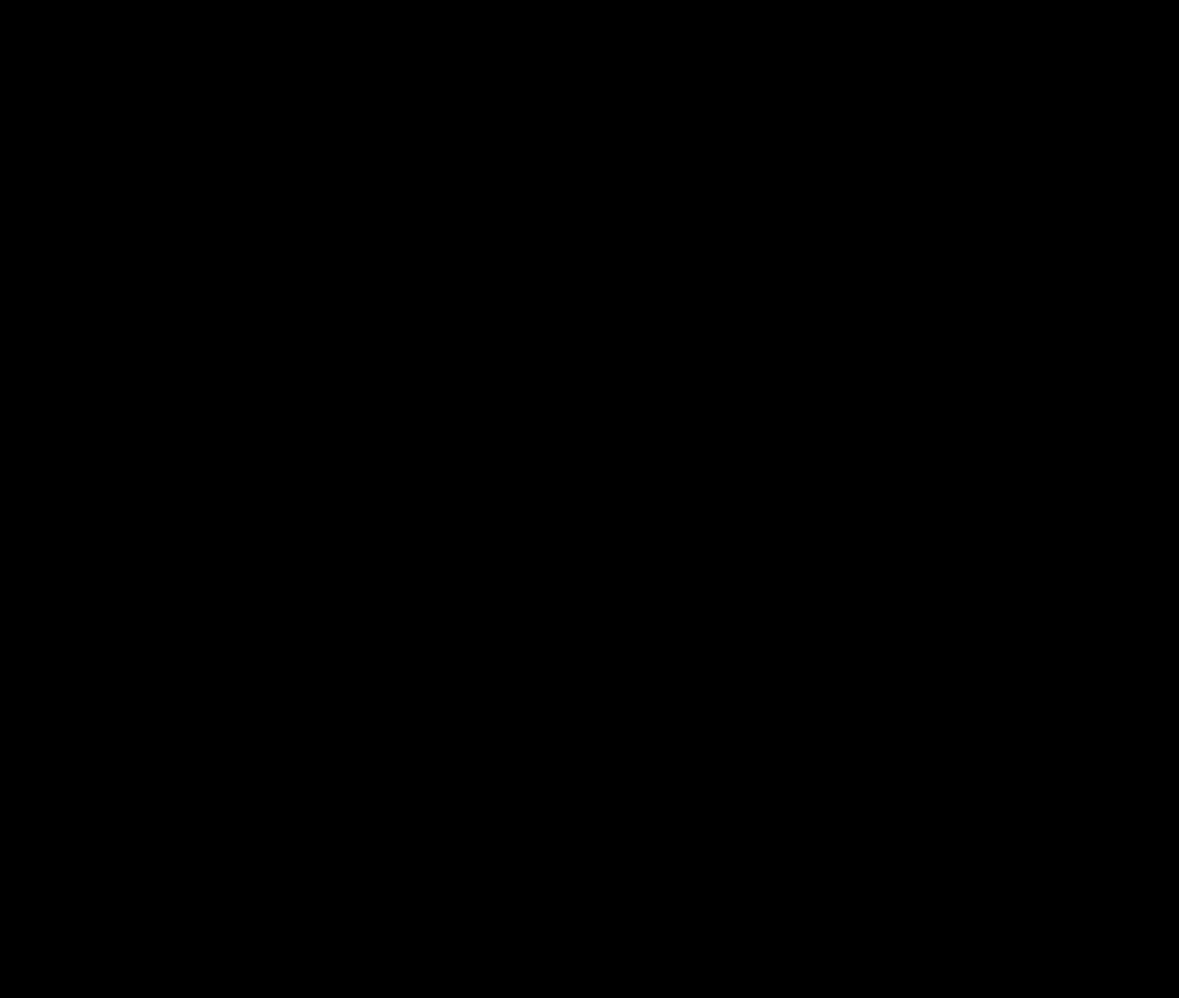 scroll, scrollTop: 0, scrollLeft: 0, axis: both 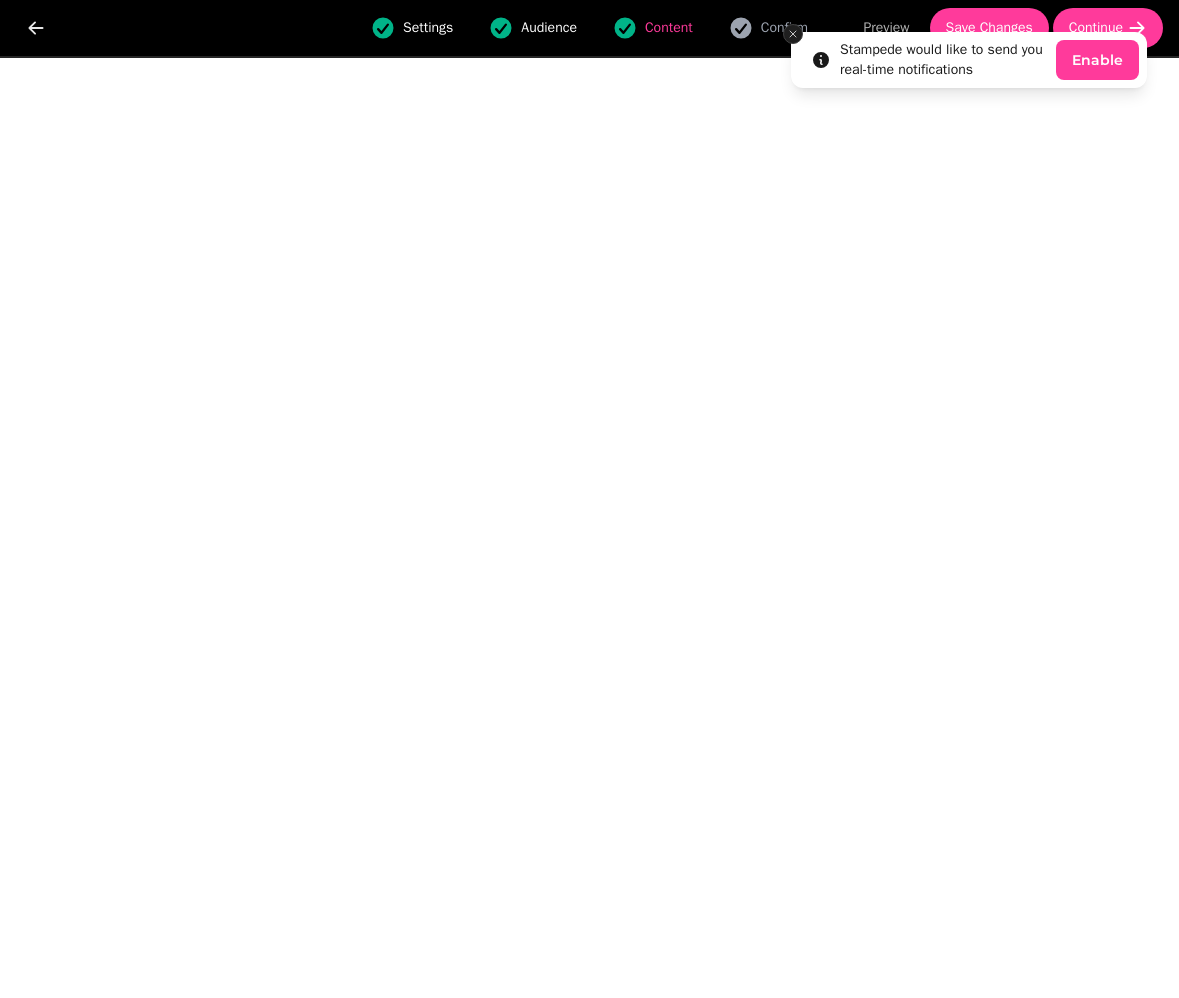 click 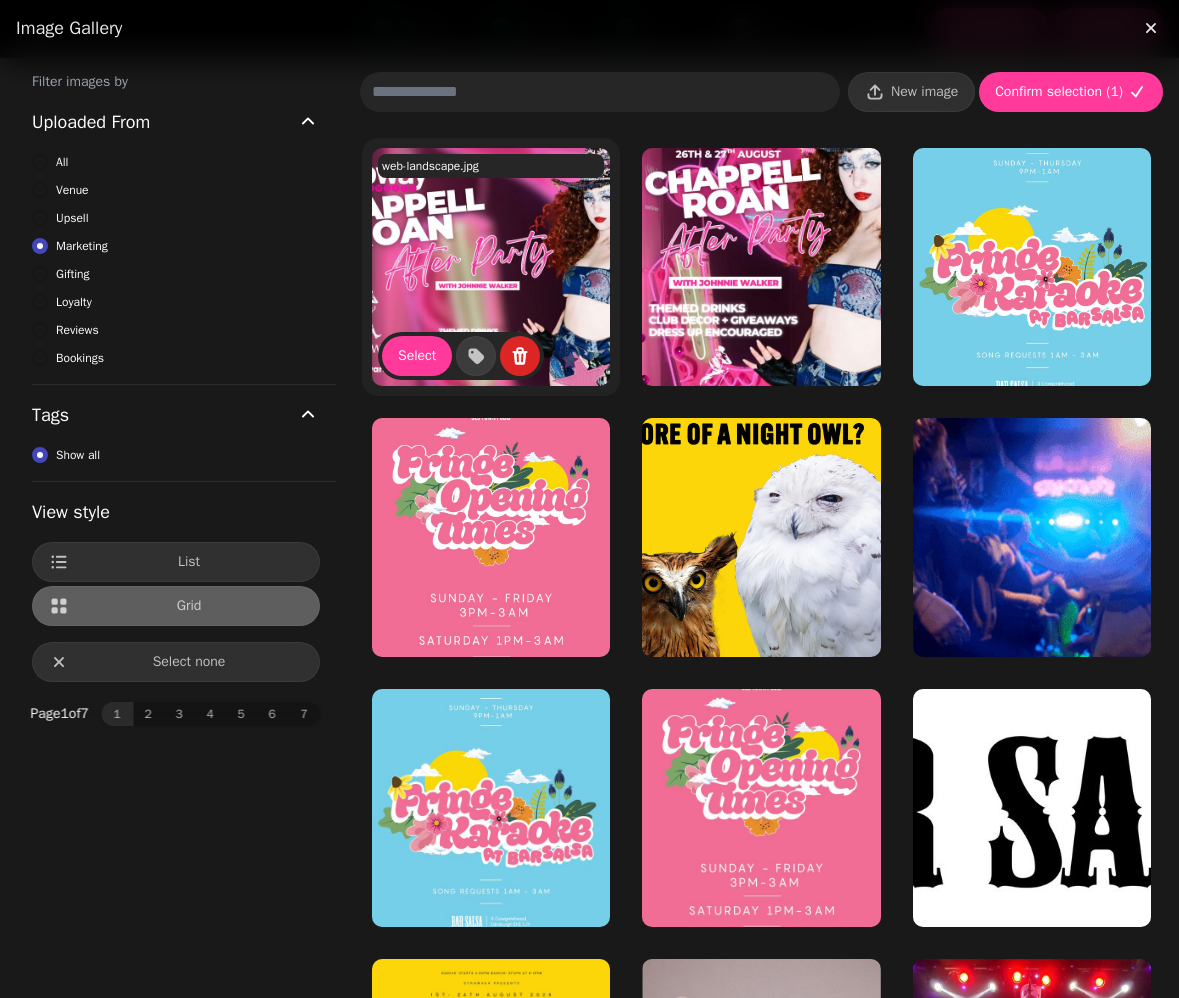 click at bounding box center (491, 267) 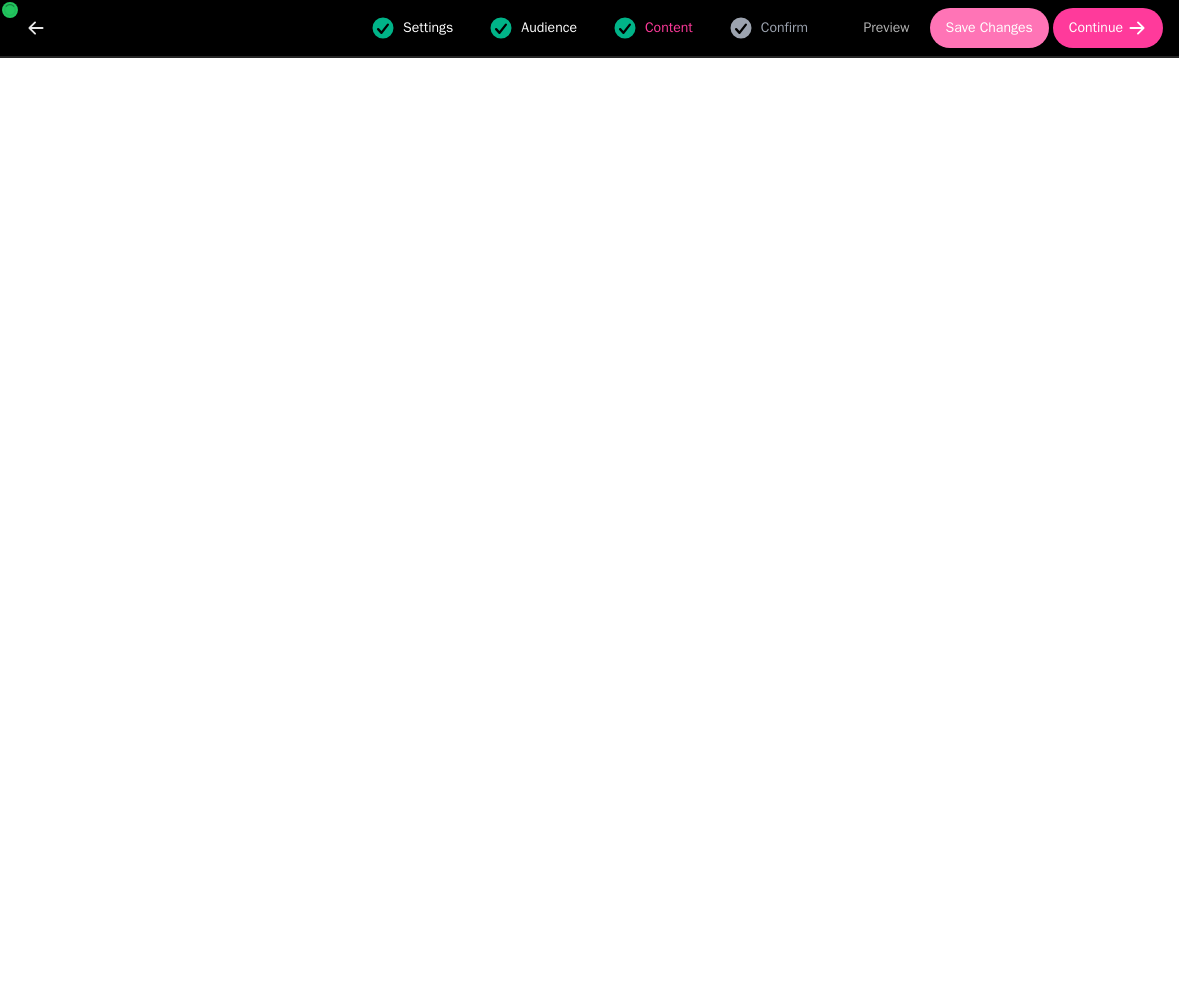 click on "Save Changes" at bounding box center (989, 28) 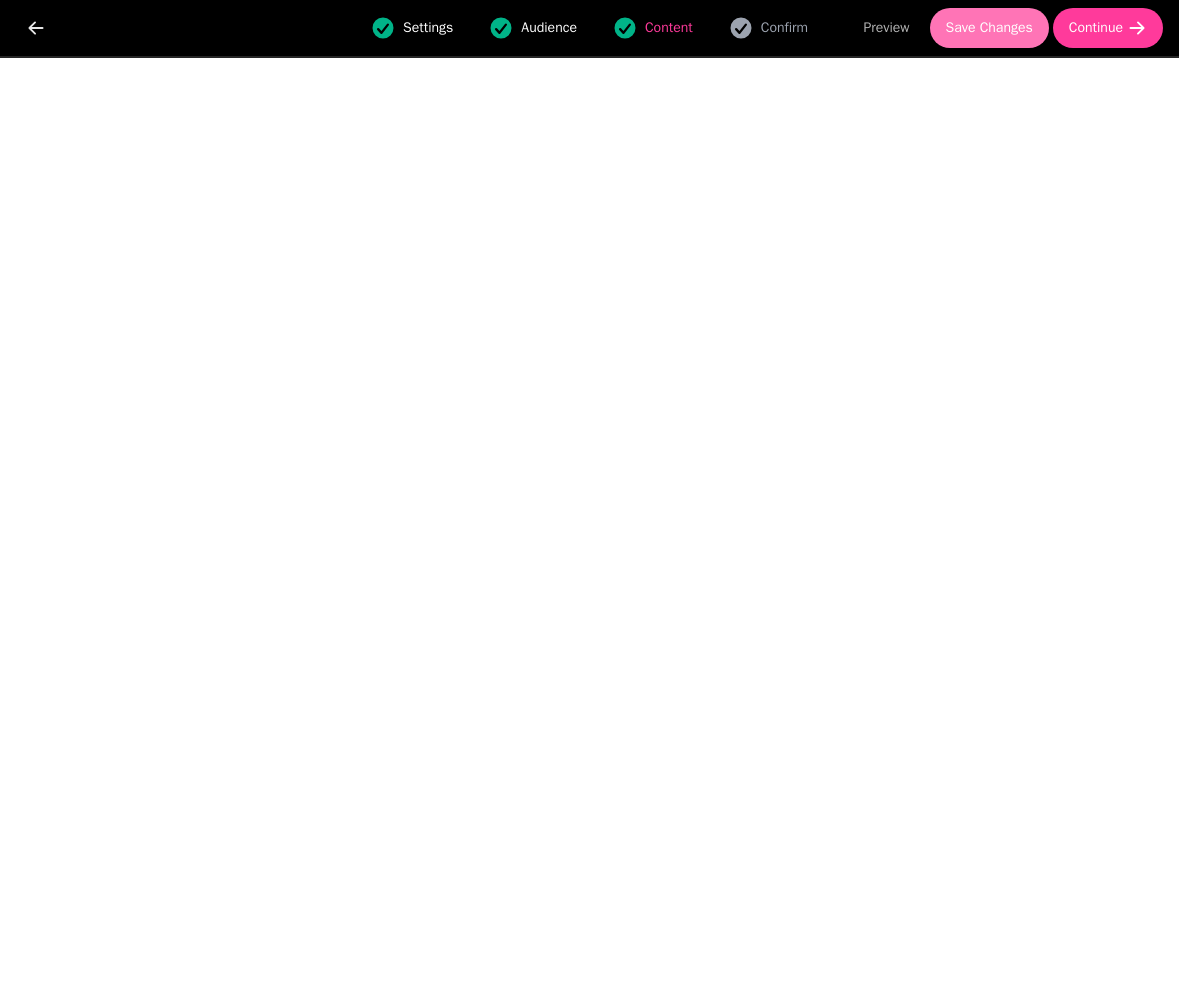 click on "Save Changes" at bounding box center (989, 28) 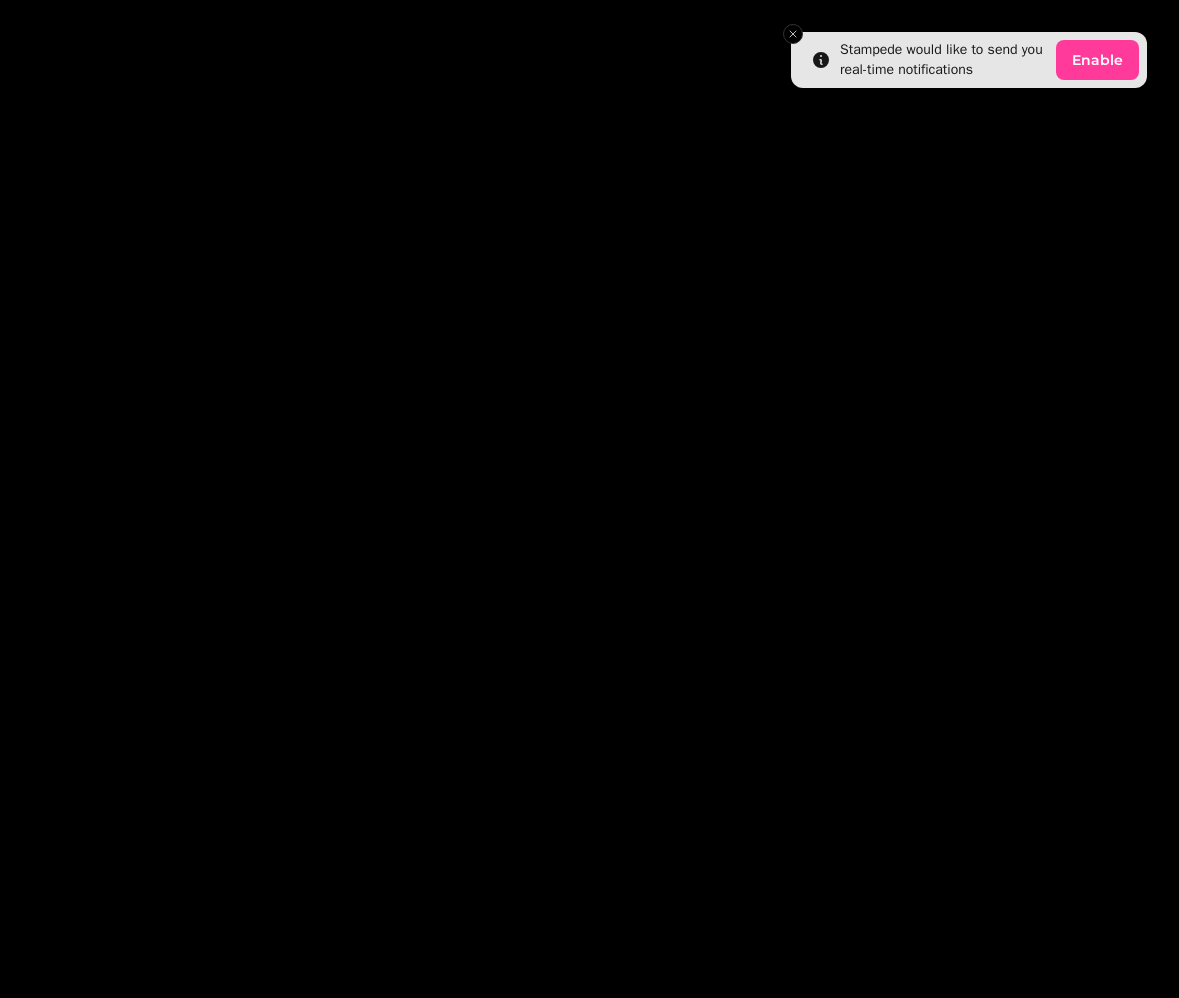 scroll, scrollTop: 0, scrollLeft: 0, axis: both 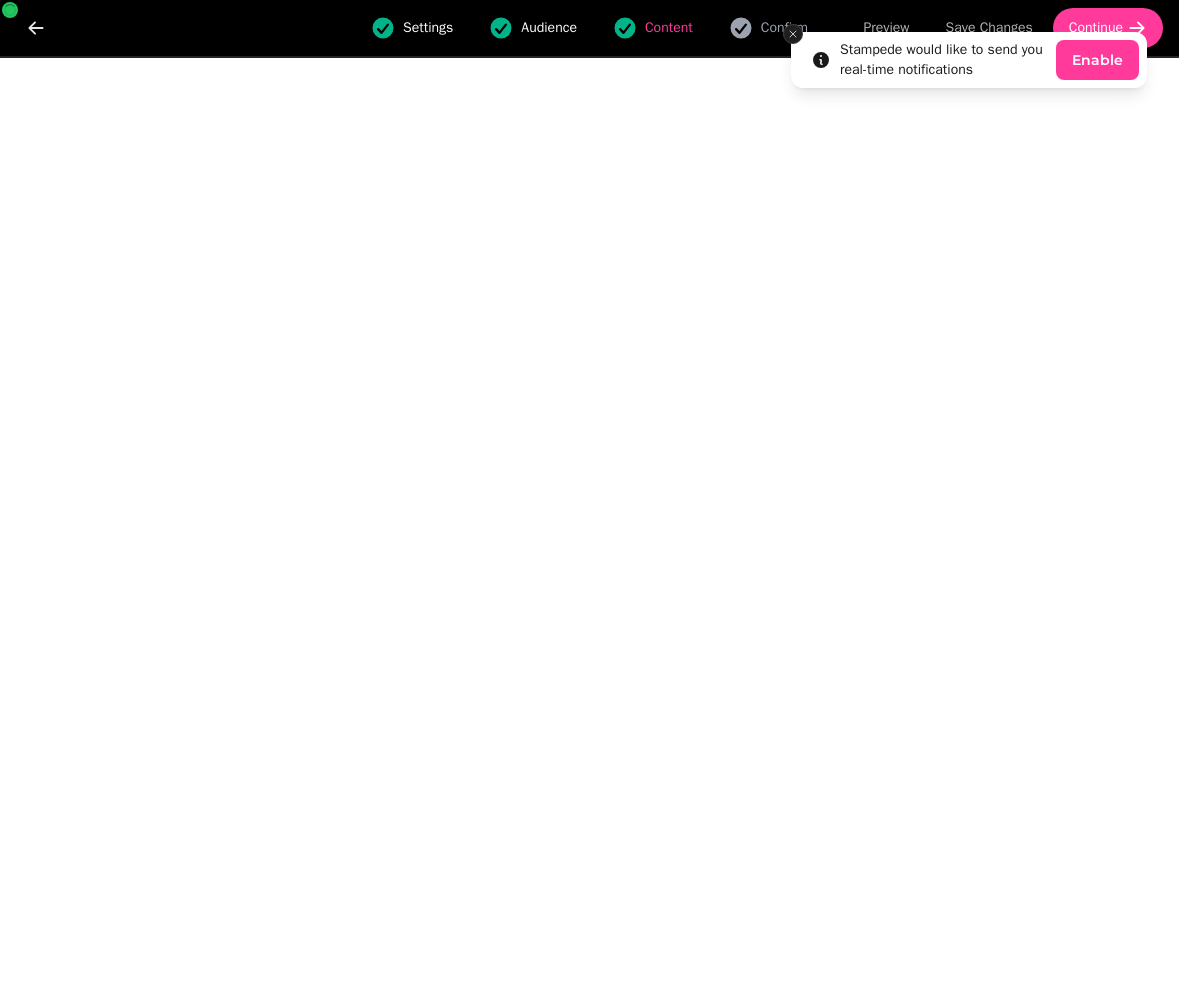 click 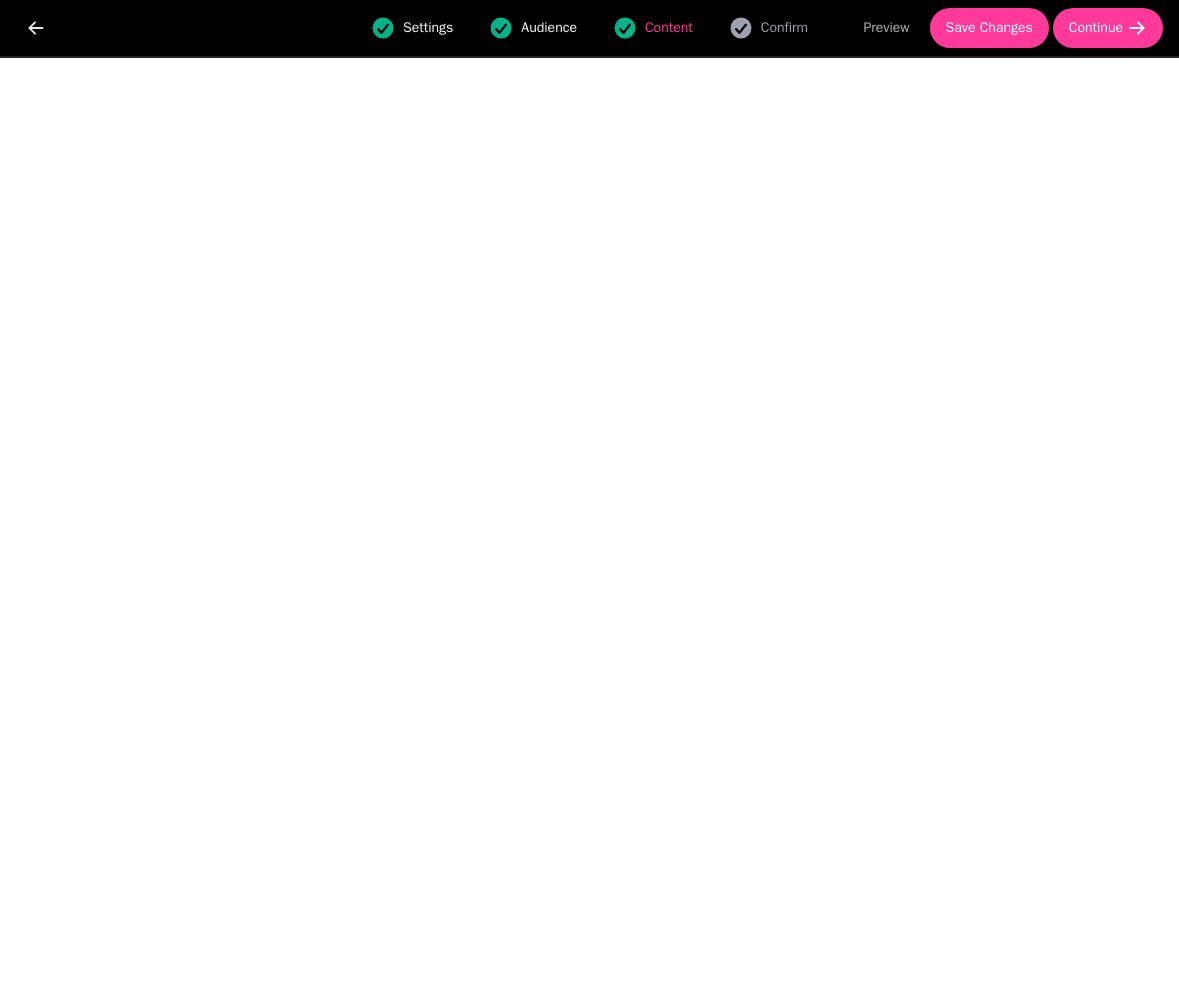 click on "Settings" at bounding box center [428, 28] 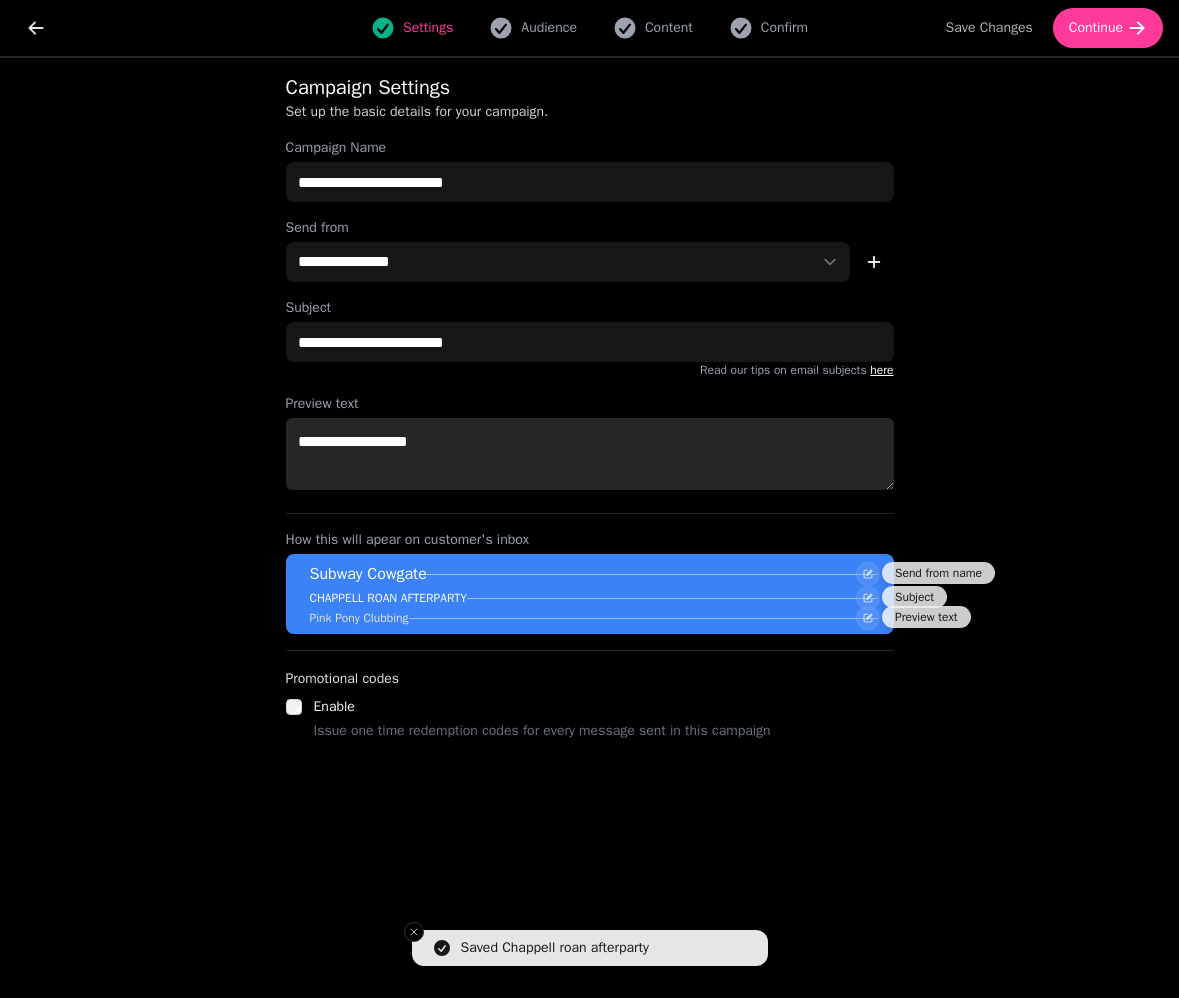 click on "**********" at bounding box center [590, 454] 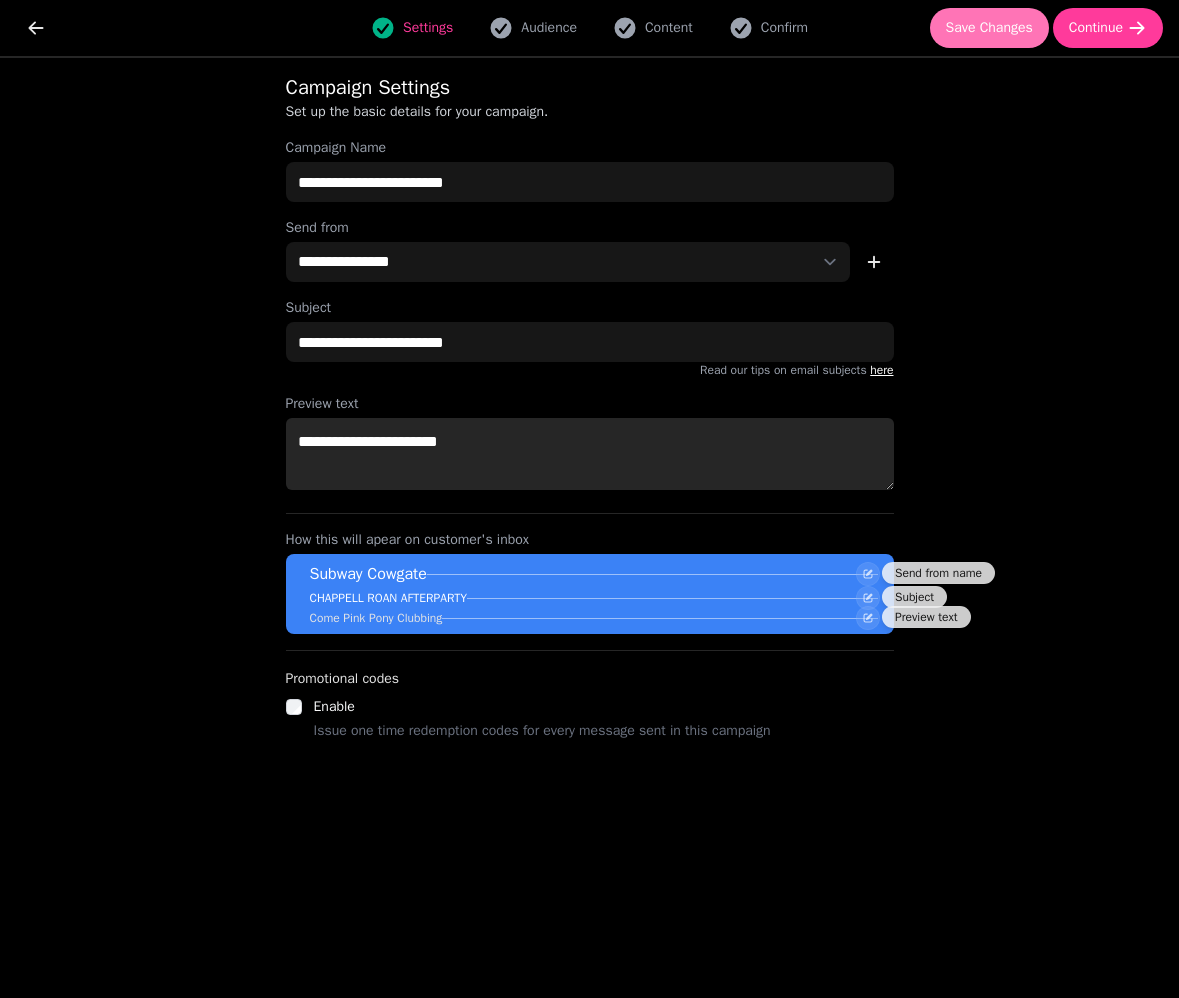 type on "**********" 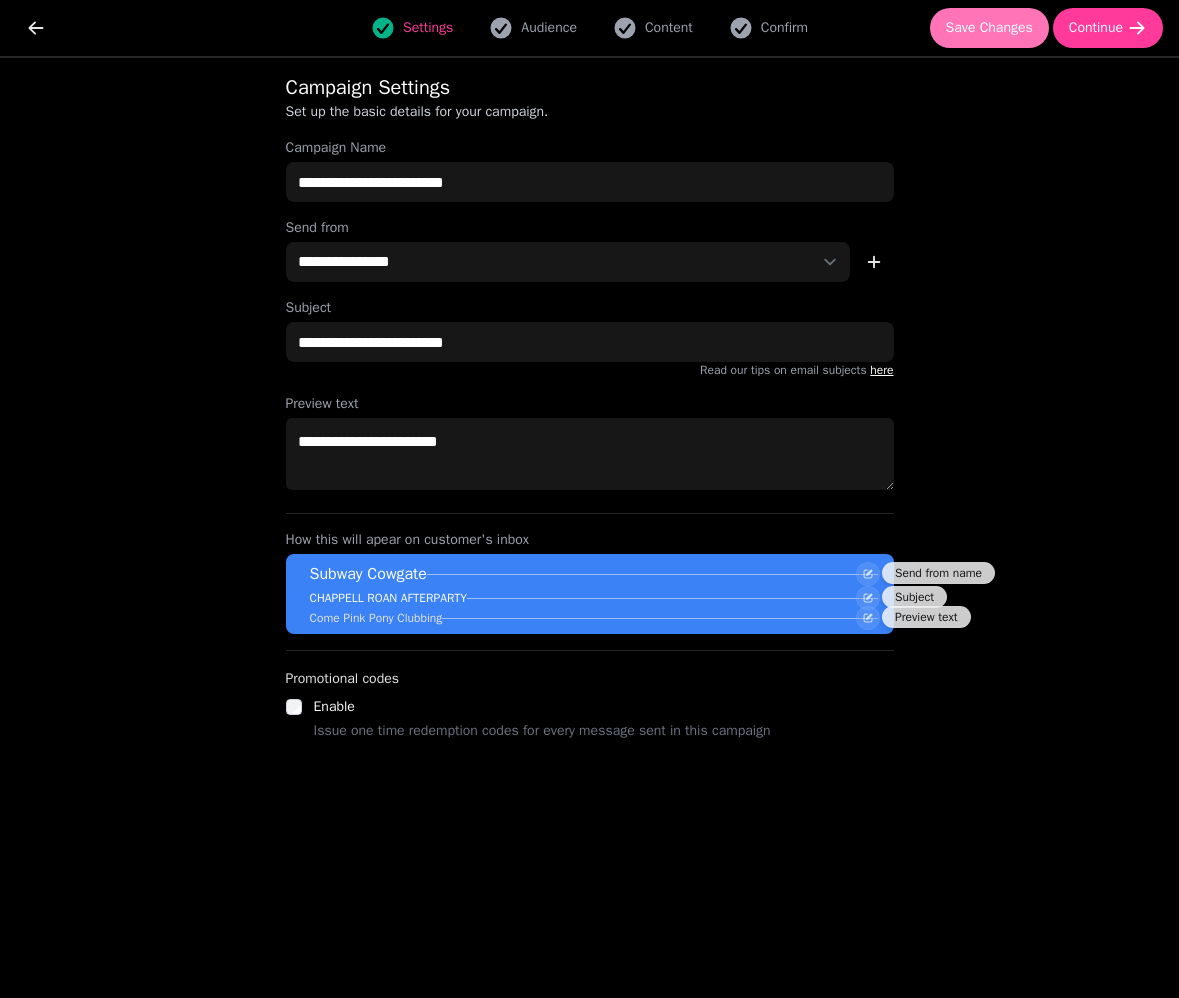 click on "Save Changes" at bounding box center [989, 28] 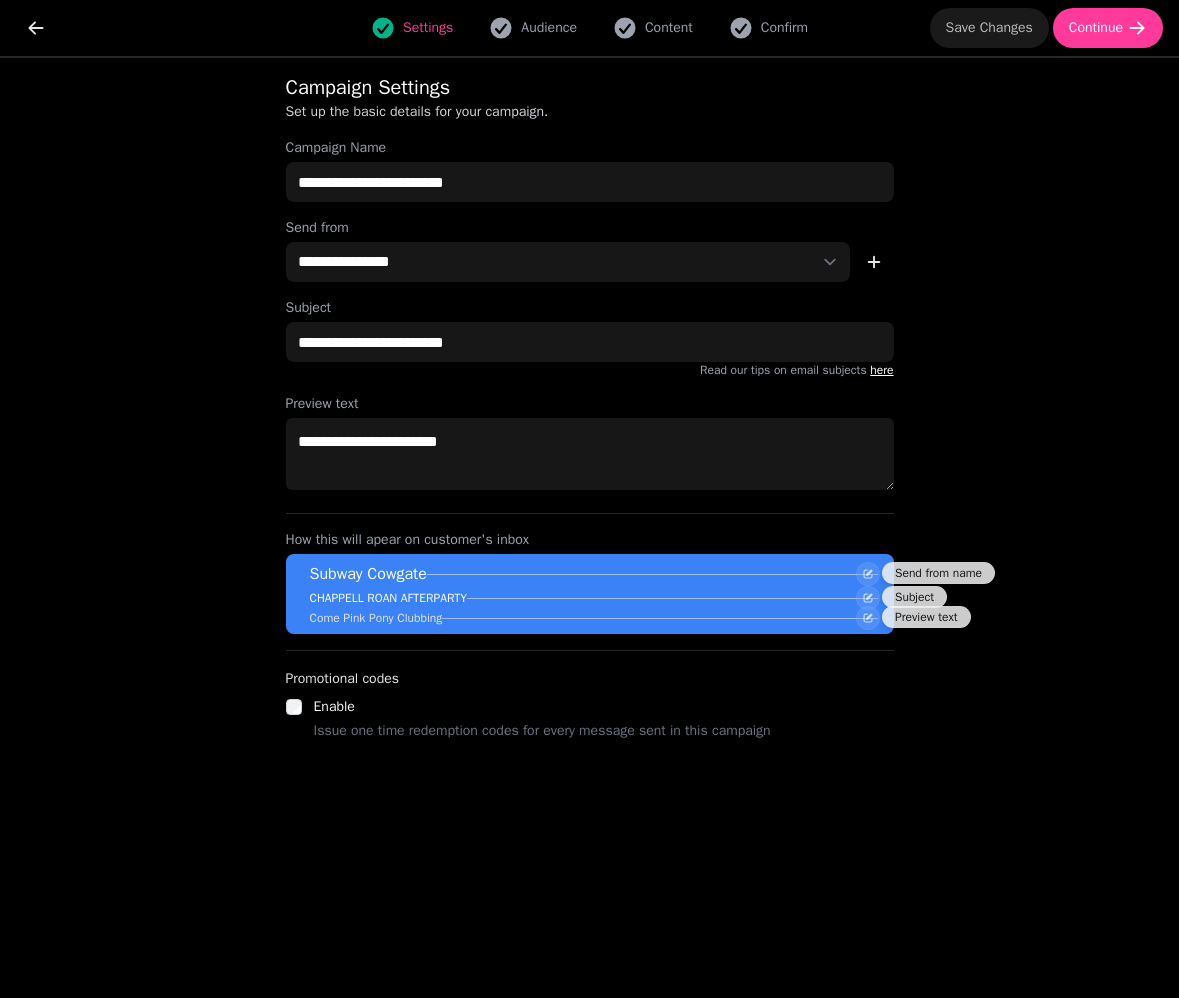 click on "Save Changes" at bounding box center [989, 28] 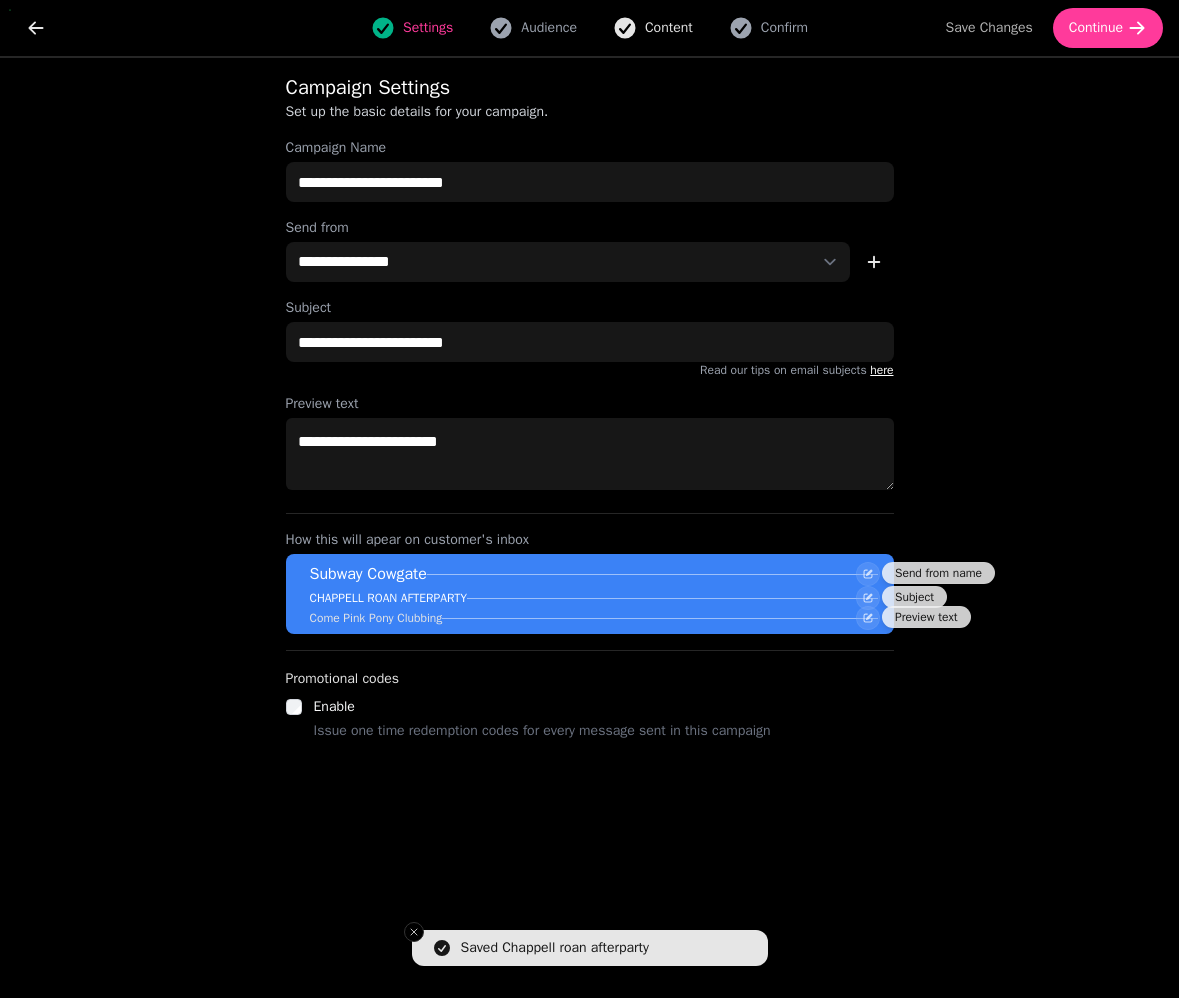 click 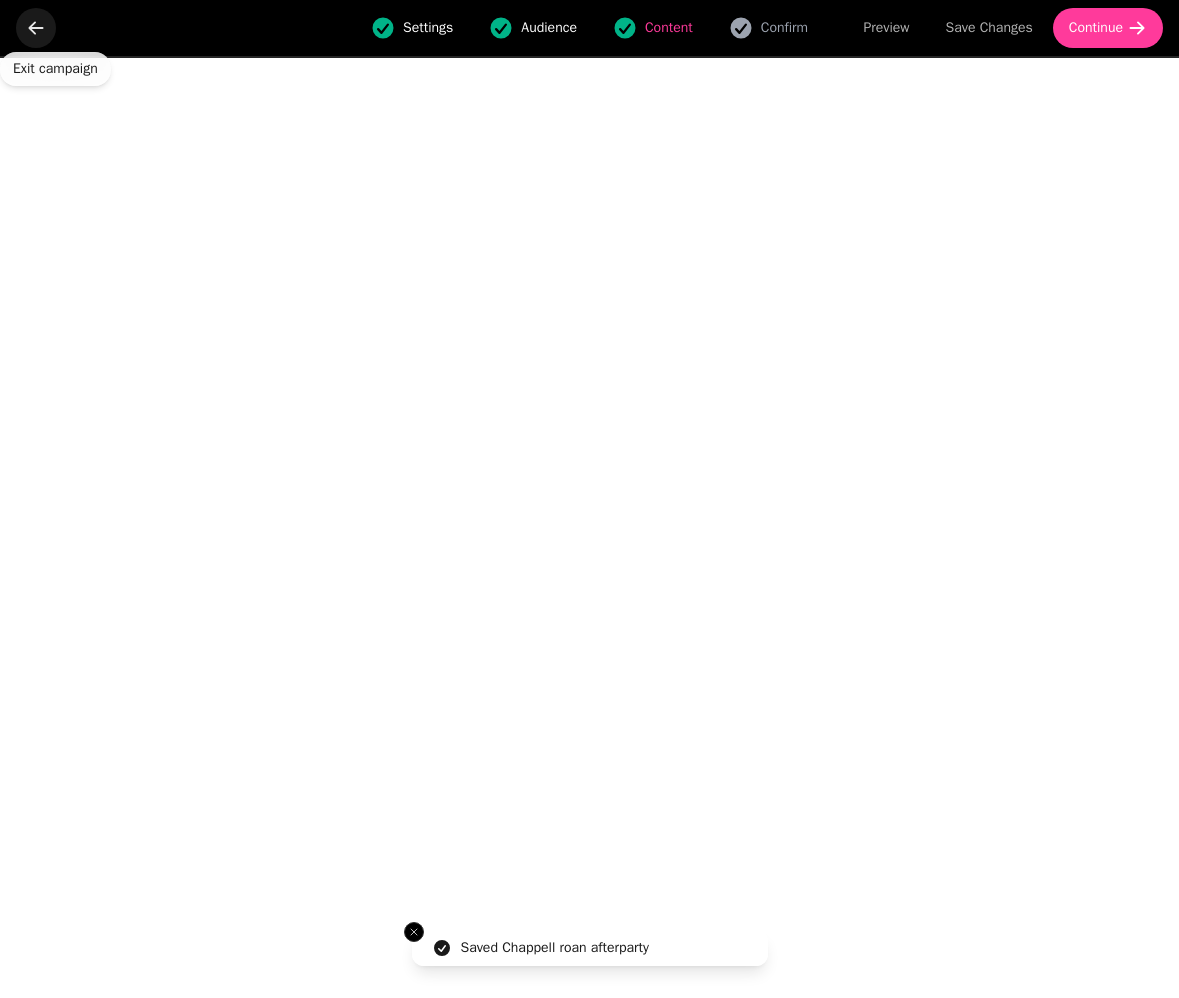 click at bounding box center [36, 28] 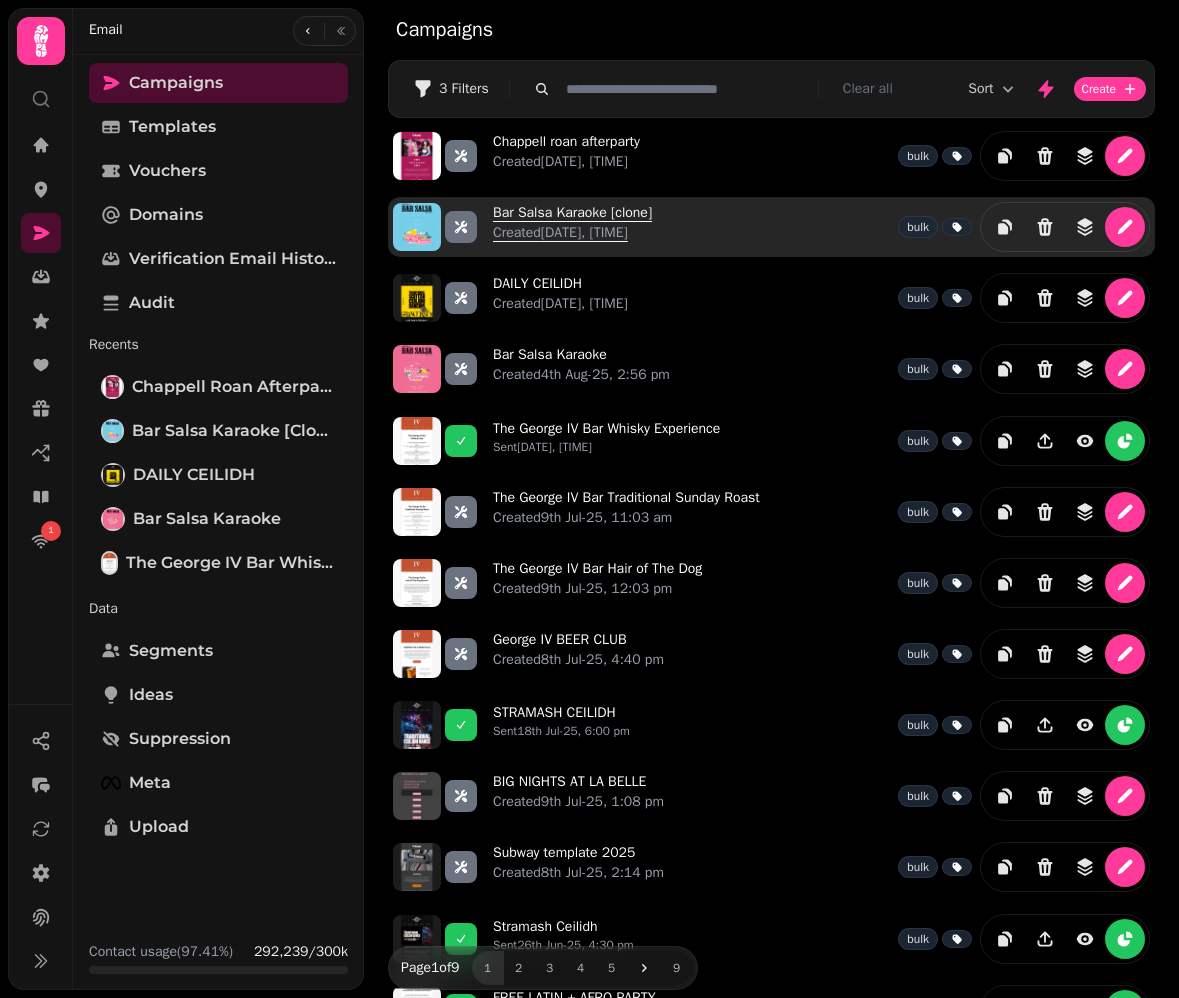 click on "Bar Salsa Karaoke [clone] Created  4th Aug-25, 3:21 pm" at bounding box center (572, 227) 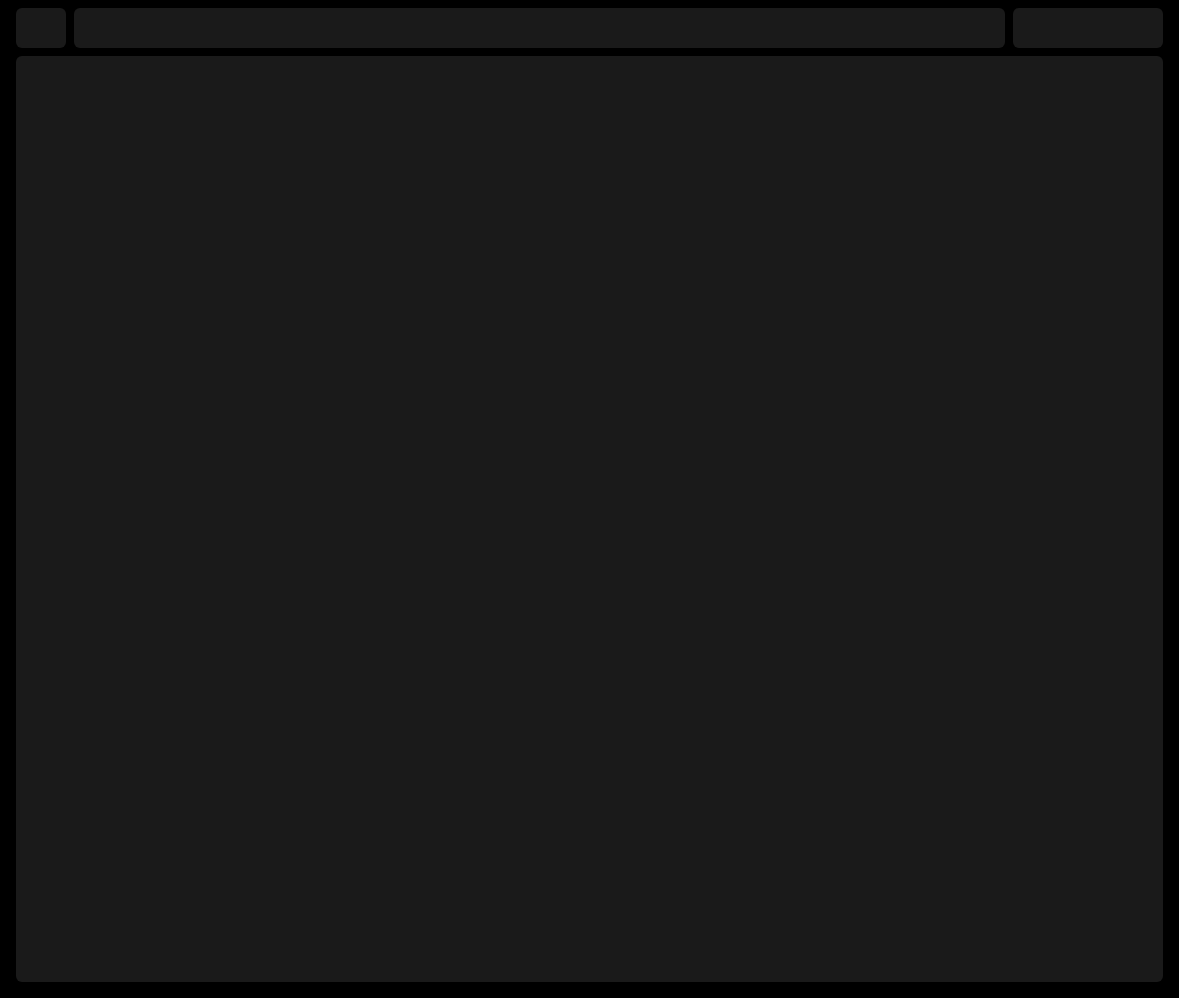 select on "**********" 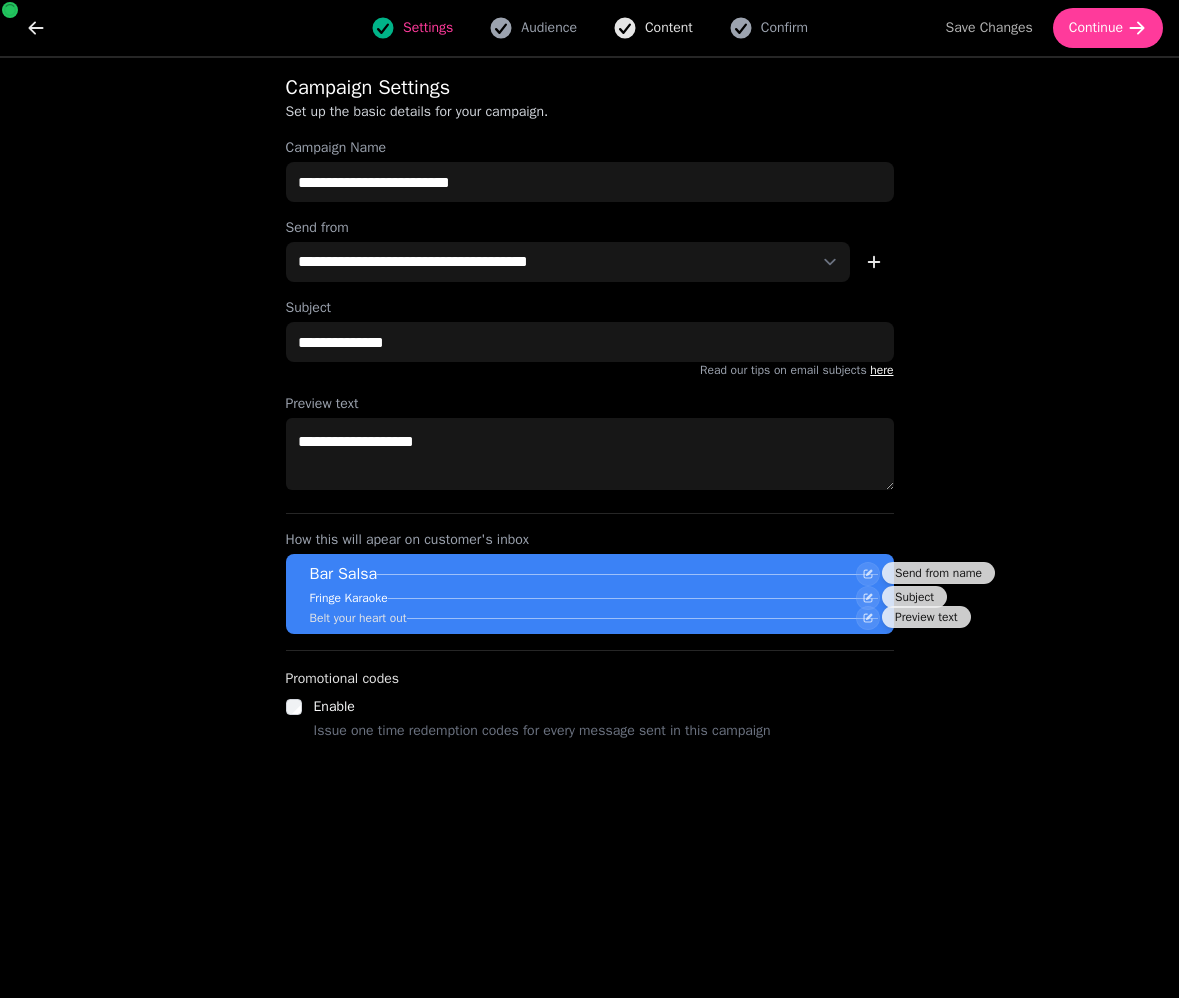 click on "Content" at bounding box center [669, 28] 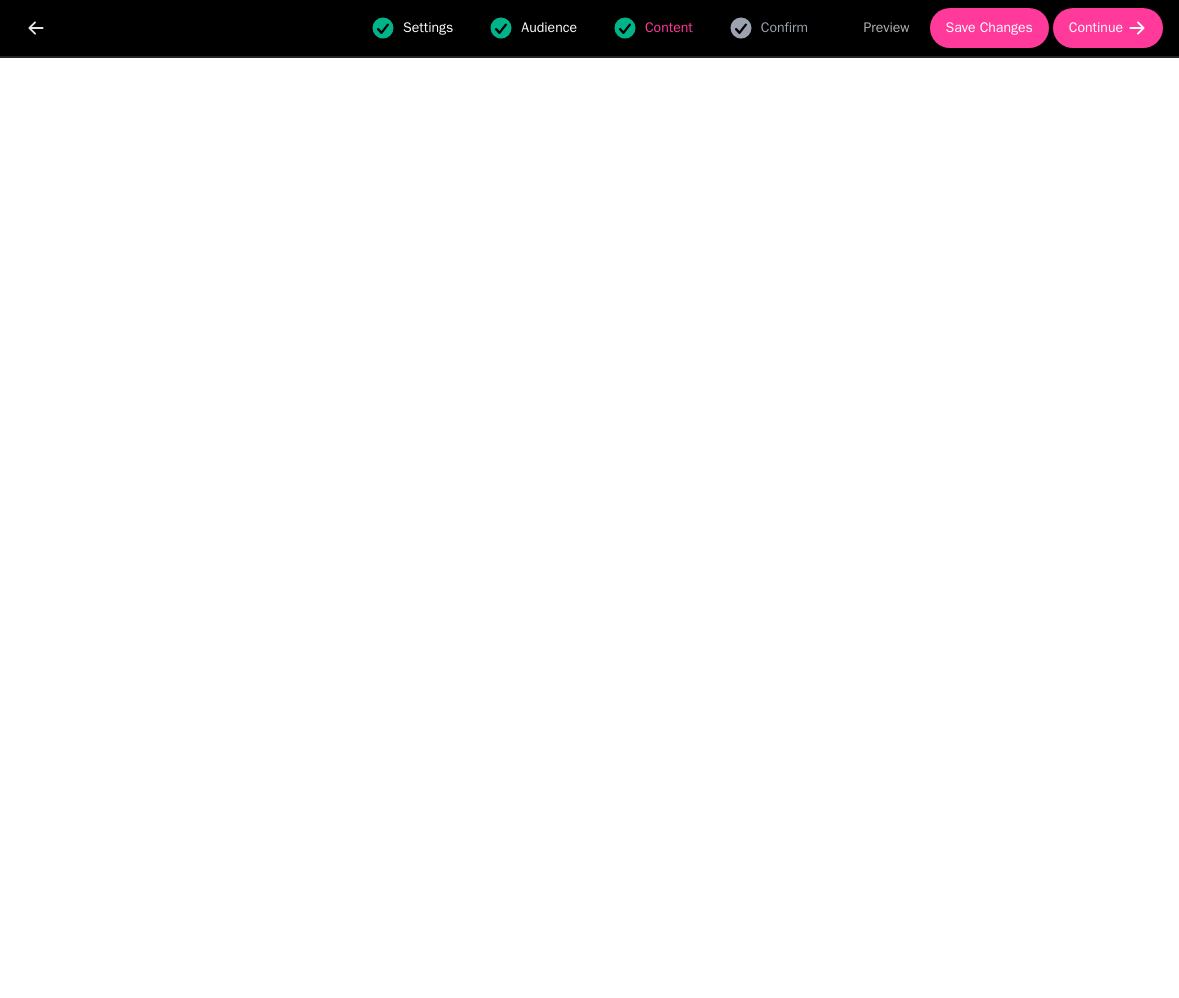 click on "Settings" at bounding box center (428, 28) 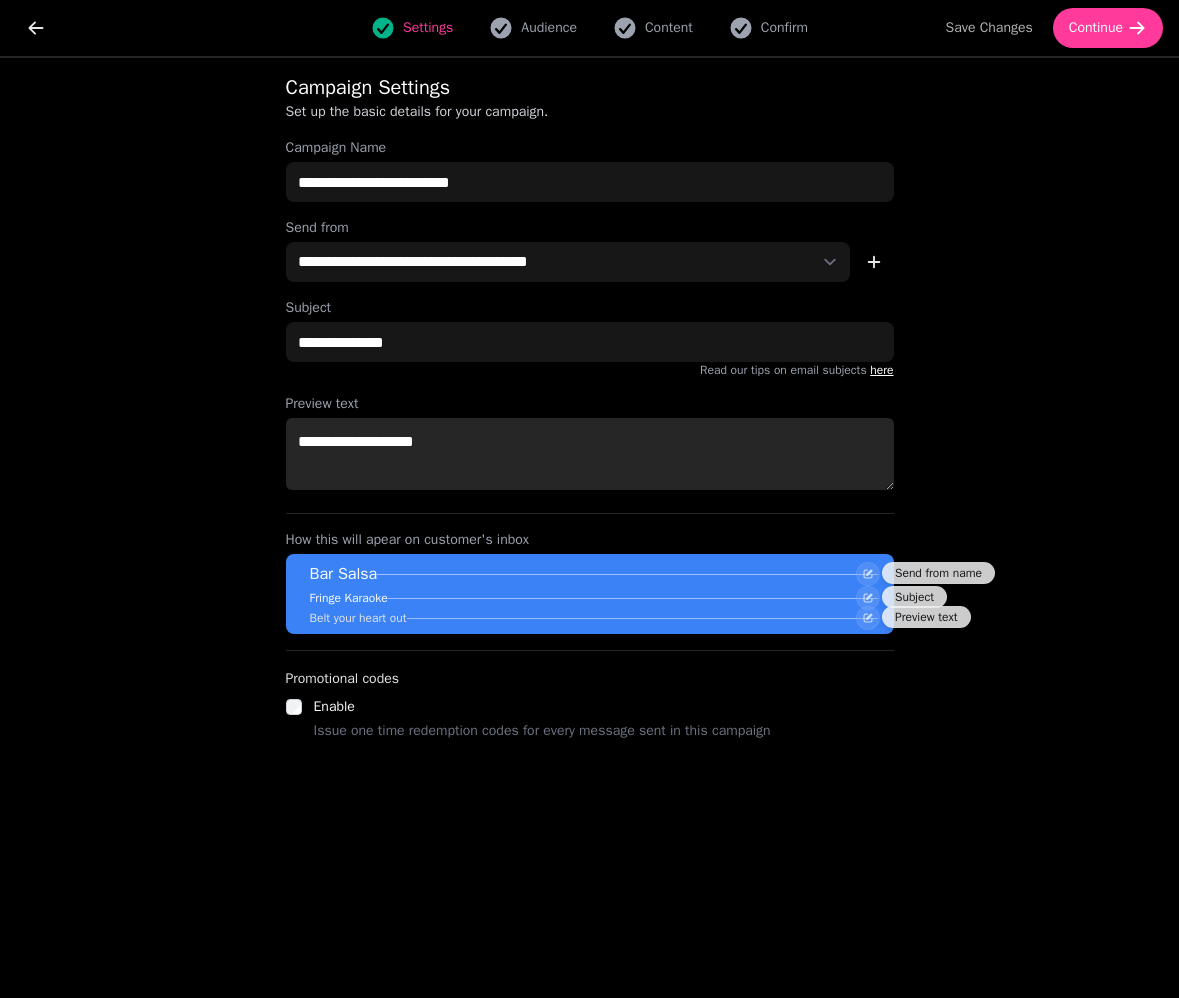 click on "**********" at bounding box center [590, 454] 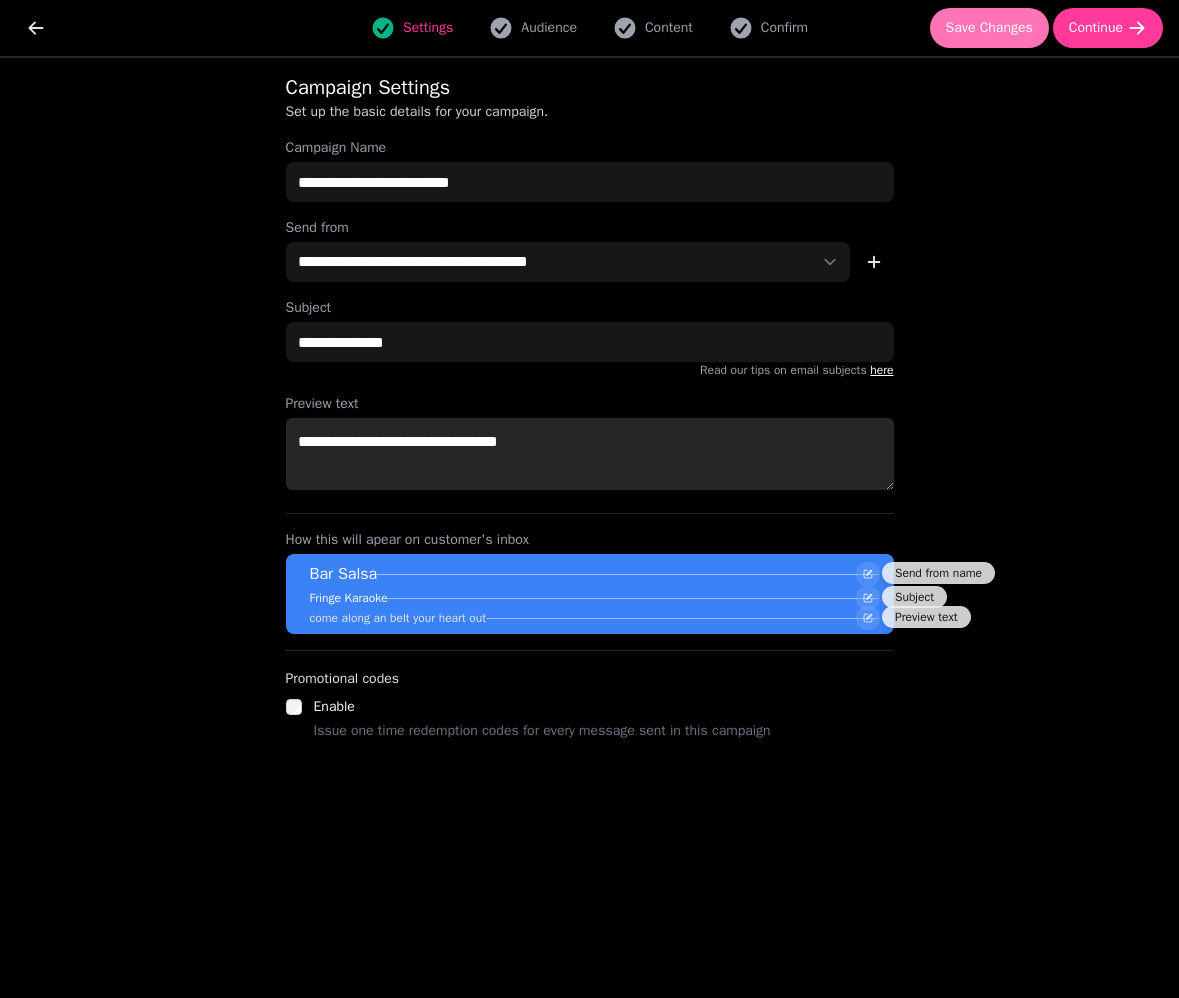 type on "**********" 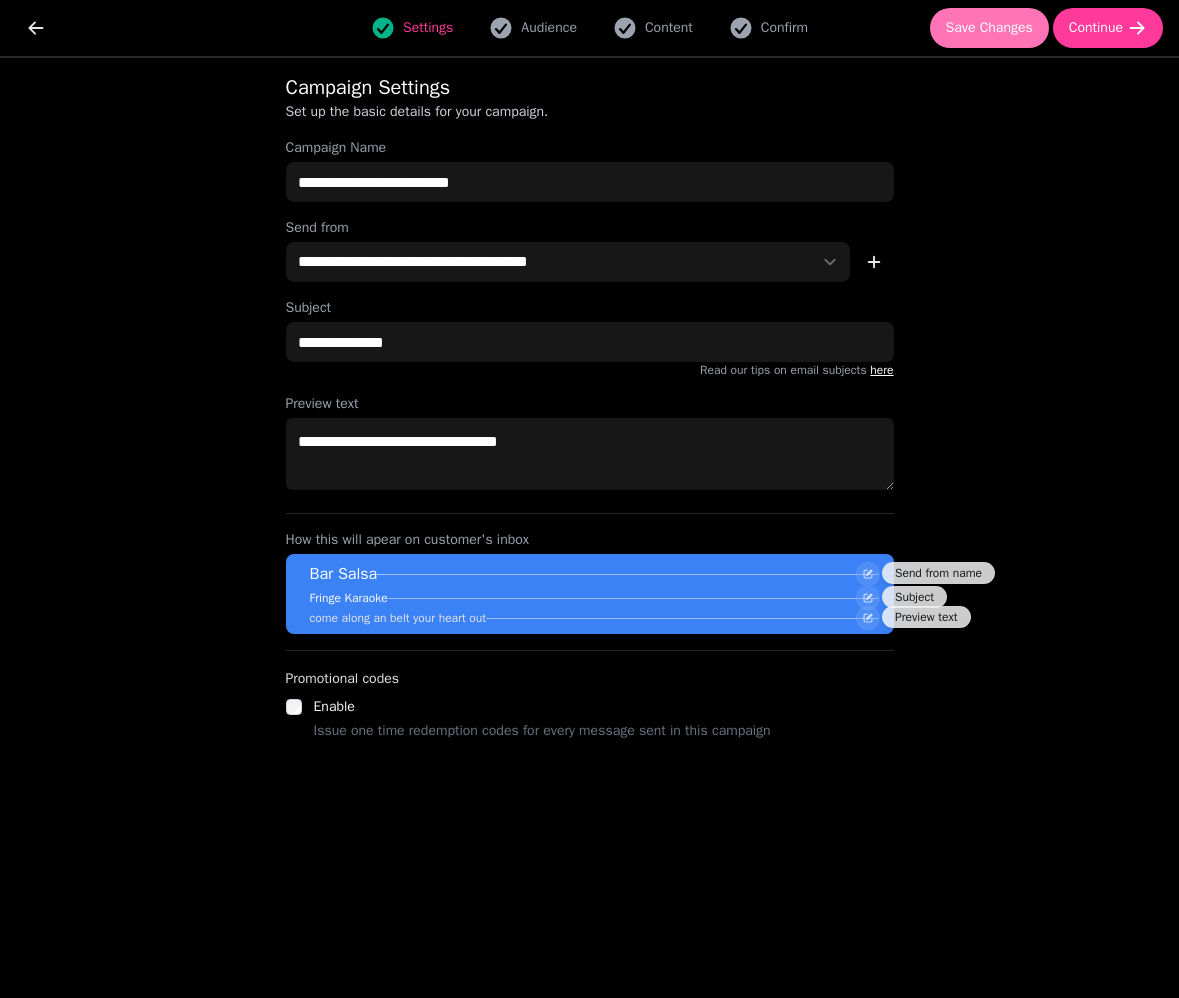 click on "Save Changes" at bounding box center [989, 28] 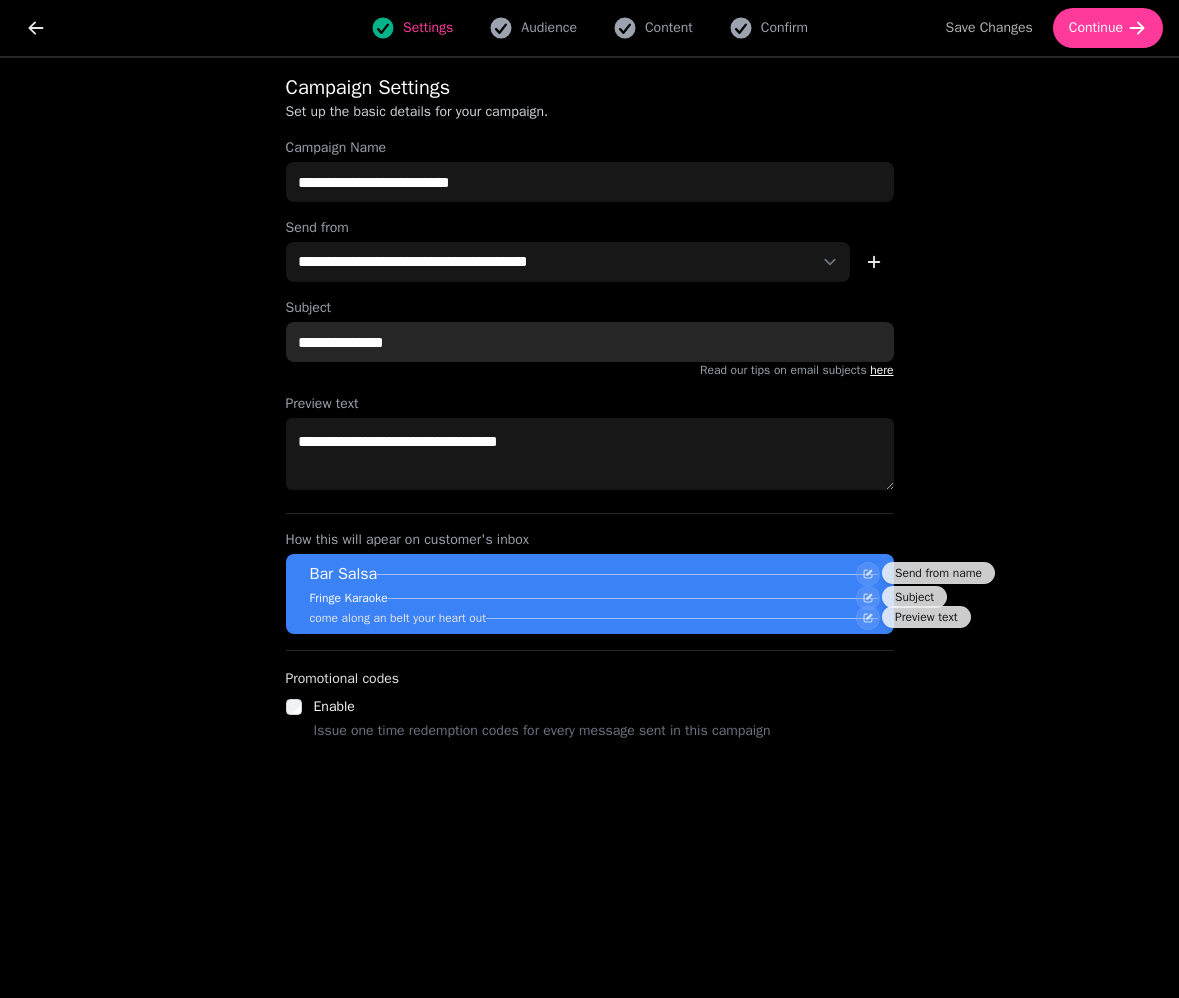 click on "**********" at bounding box center (590, 342) 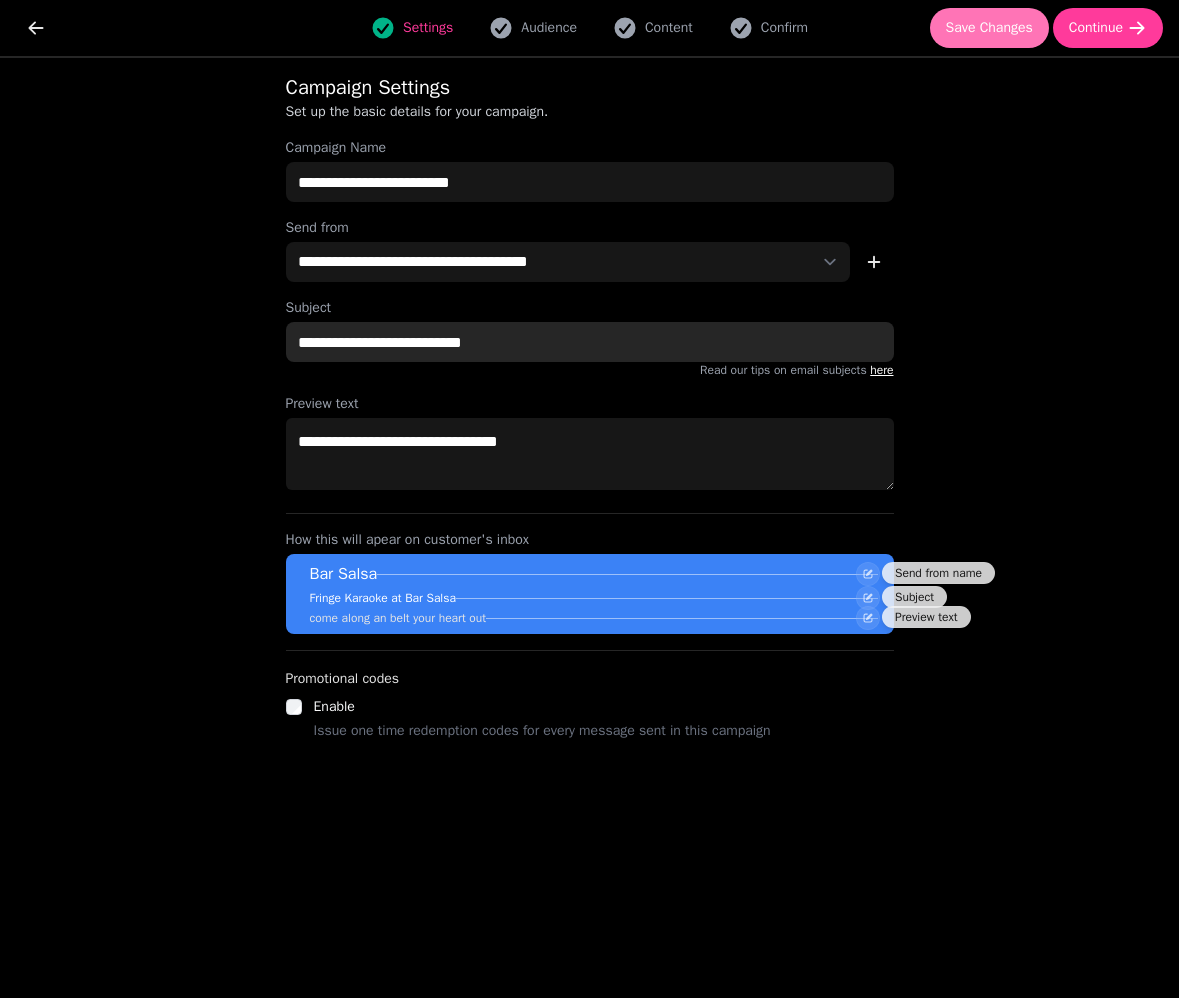type on "**********" 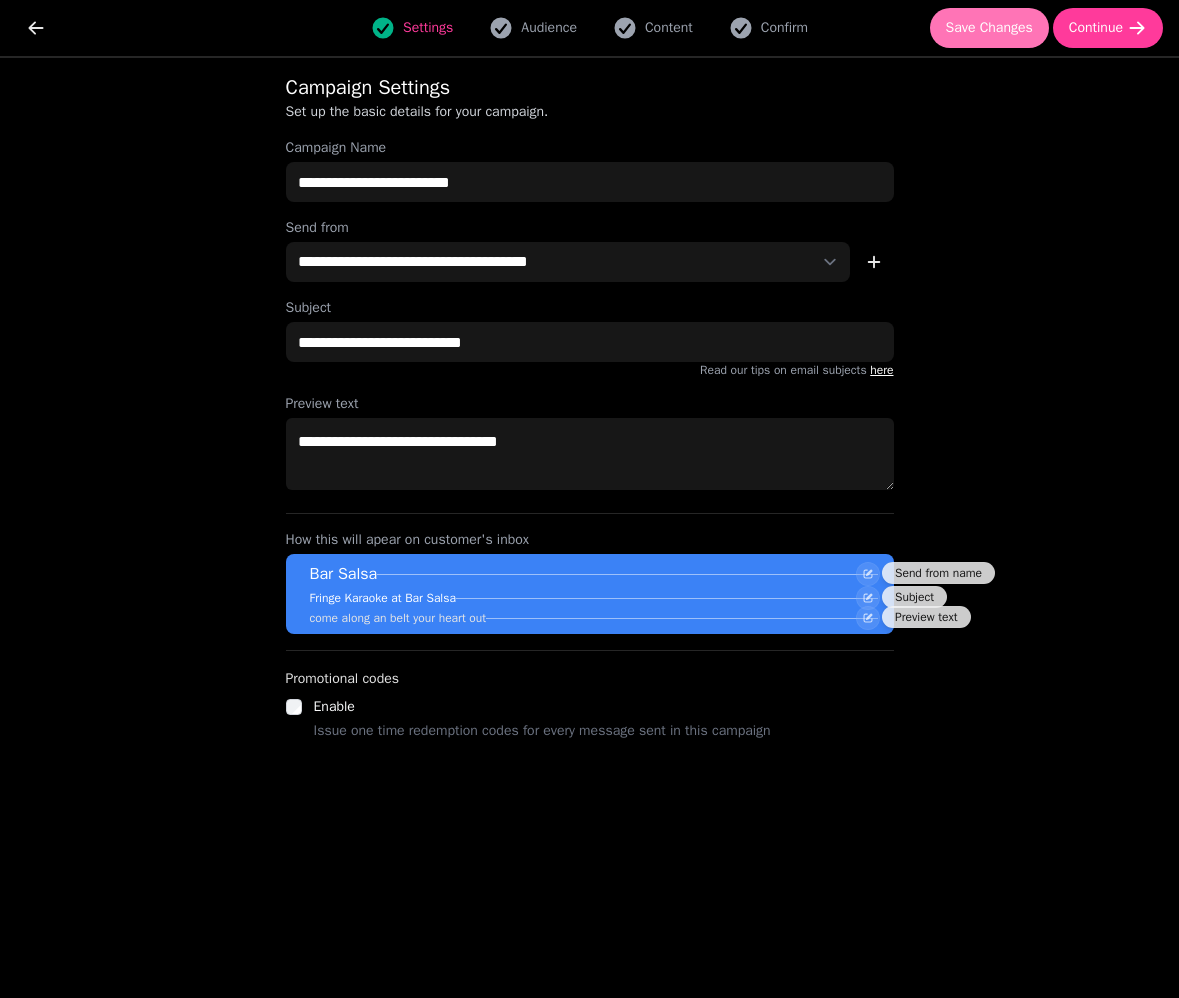 click on "Save Changes" at bounding box center [989, 28] 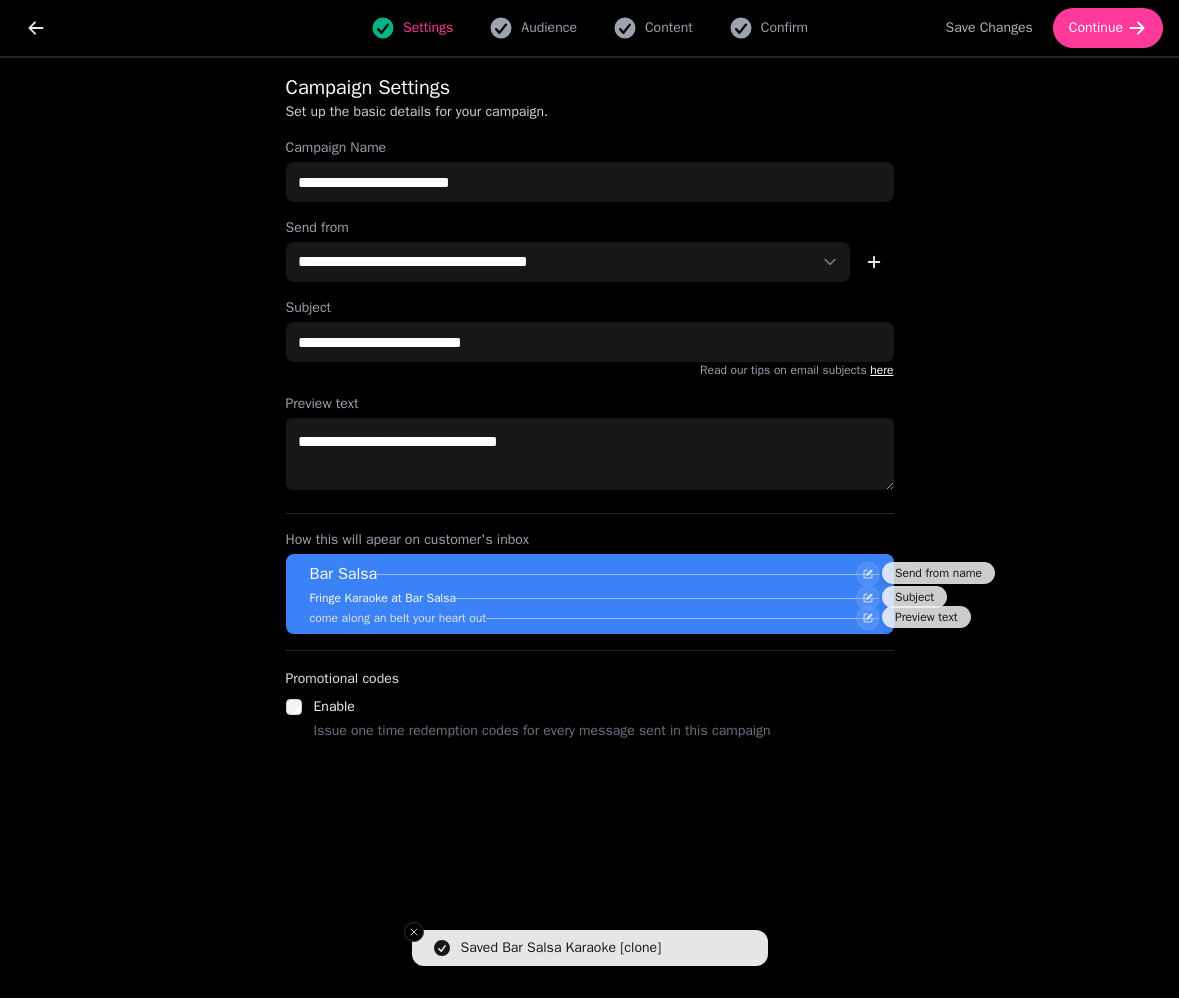 click on "Settings Audience Content Confirm" at bounding box center (589, 28) 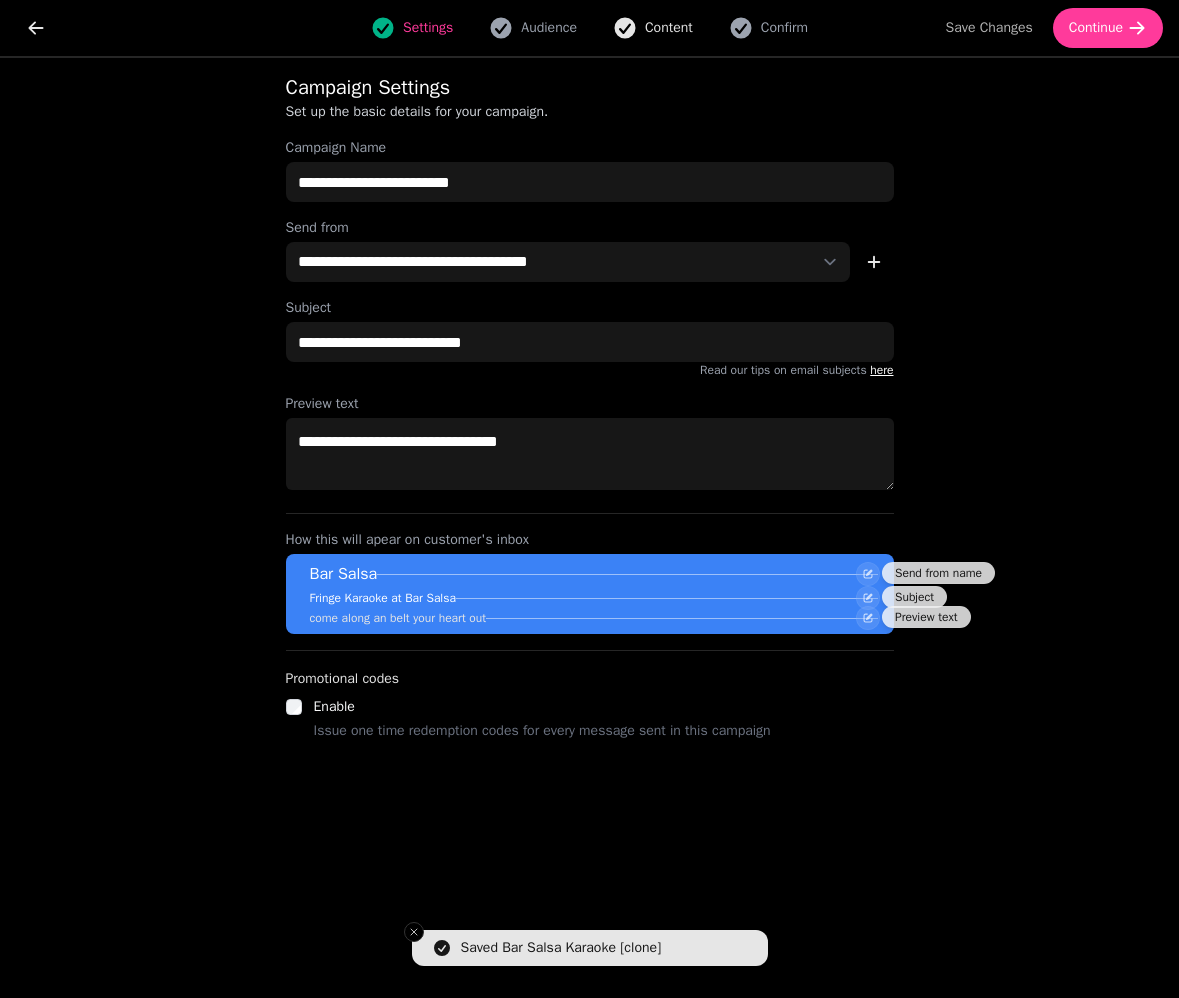 click on "Content" at bounding box center (669, 28) 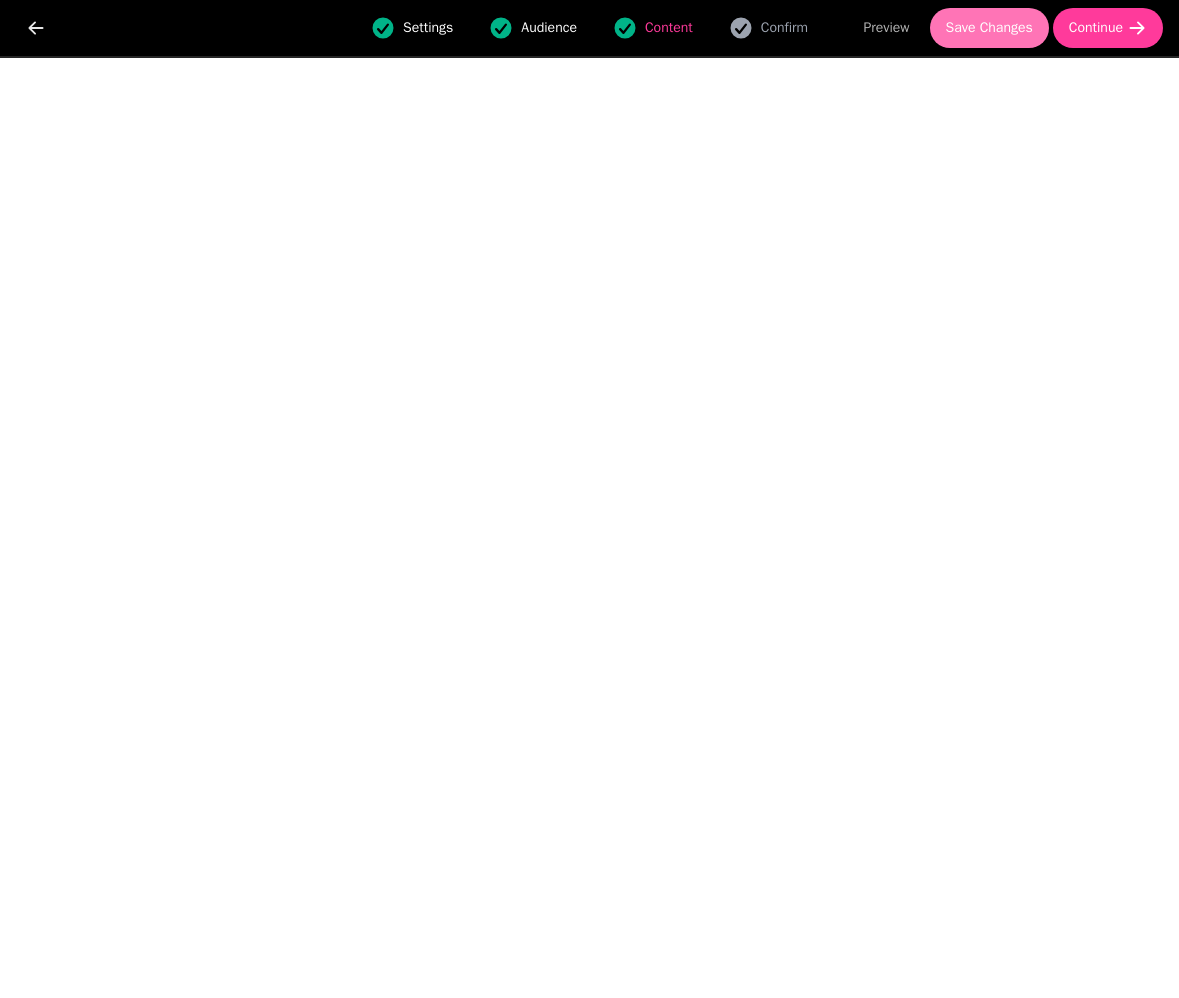 click on "Save Changes" at bounding box center (989, 28) 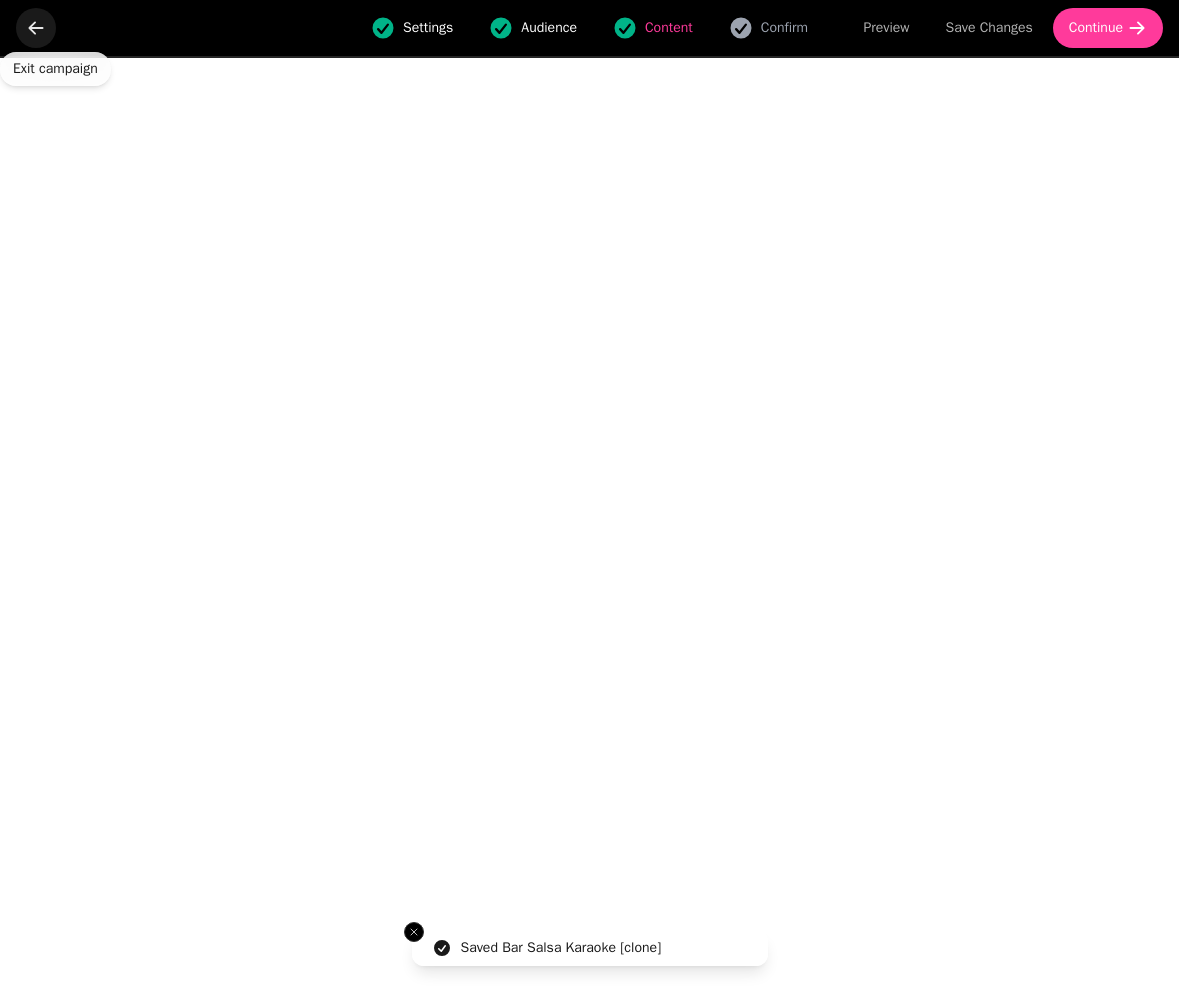 click 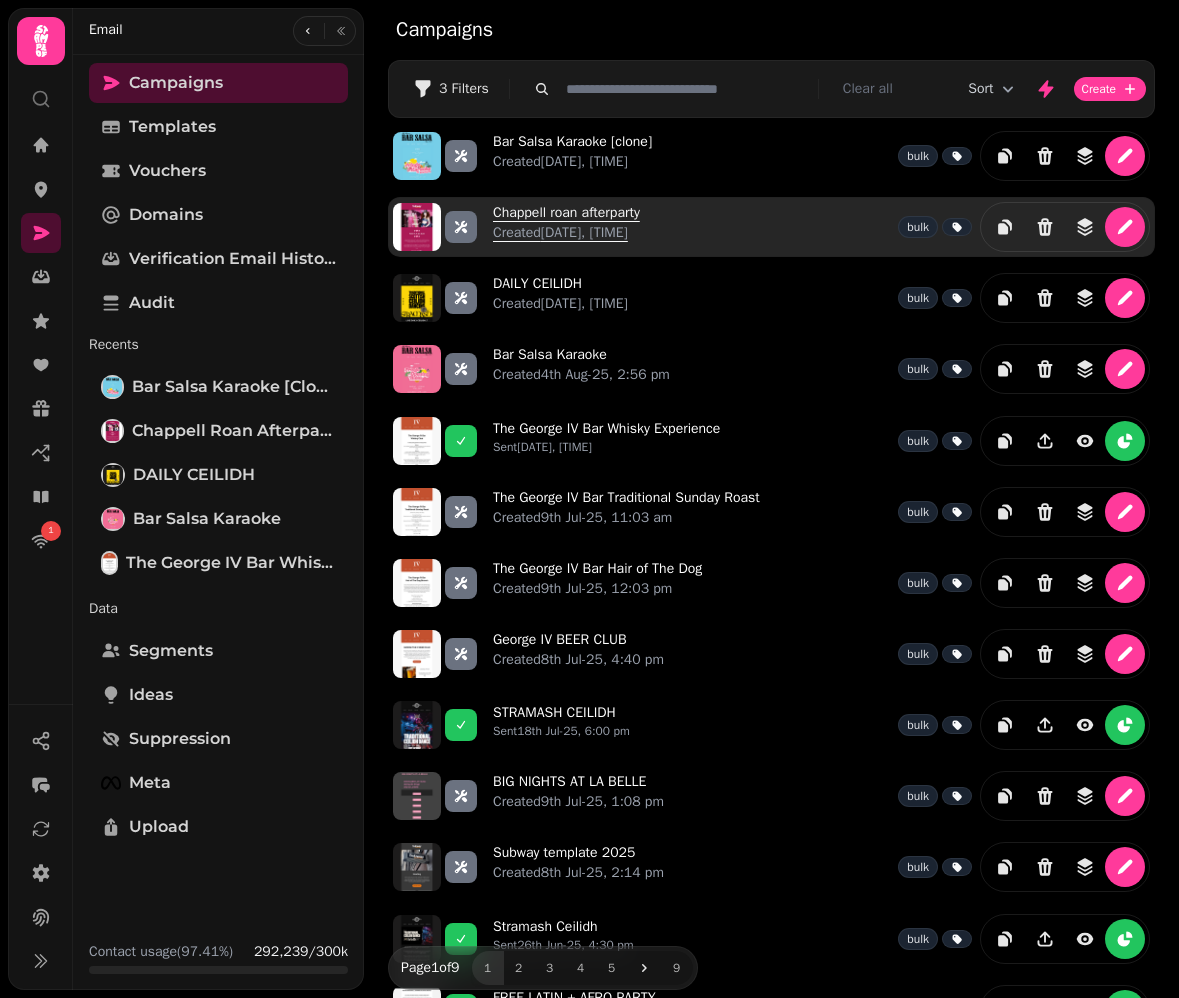 click on "Chappell roan afterparty Created  5th Aug-25, 3:40 pm" at bounding box center (566, 227) 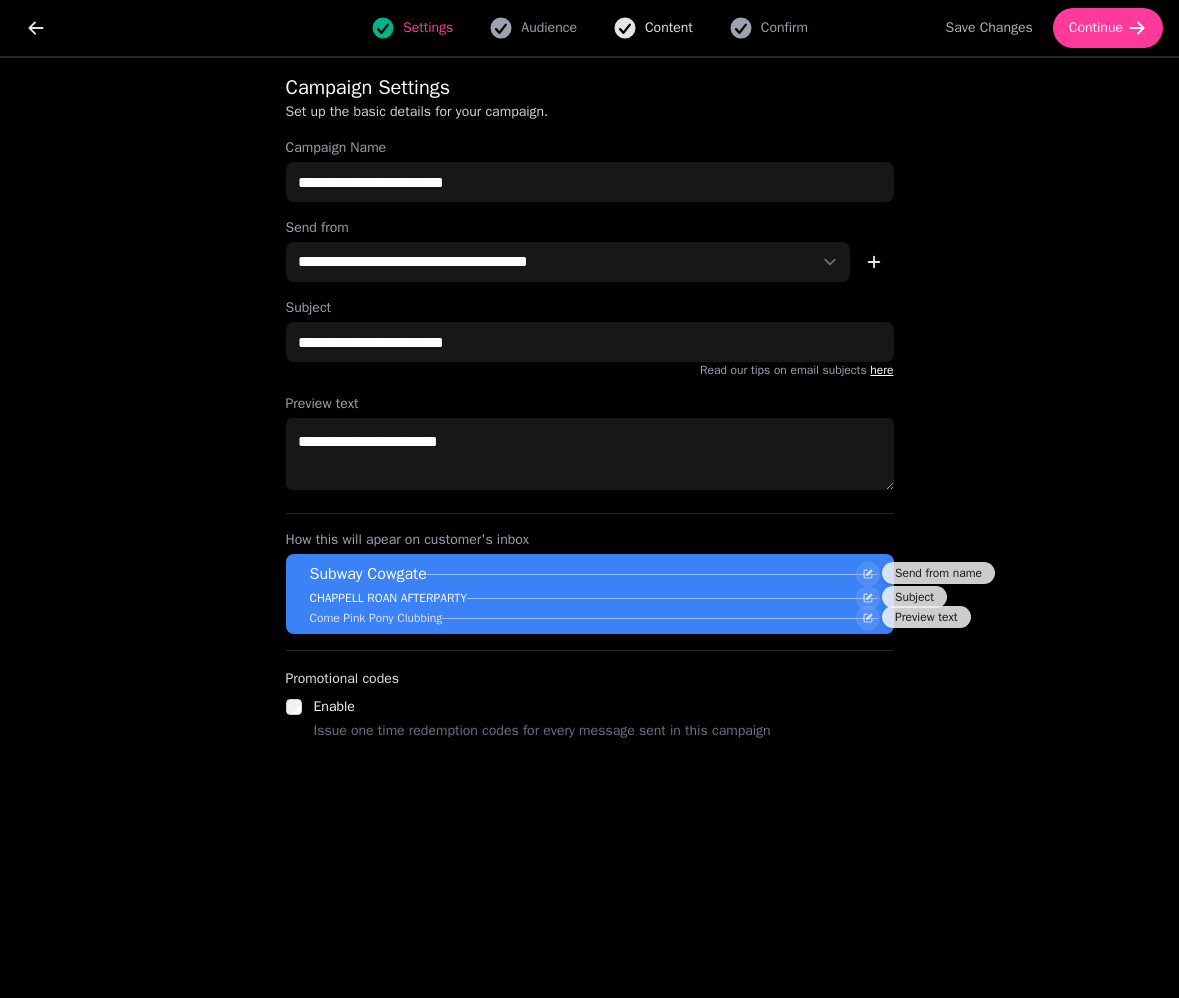 click on "Content" at bounding box center [669, 28] 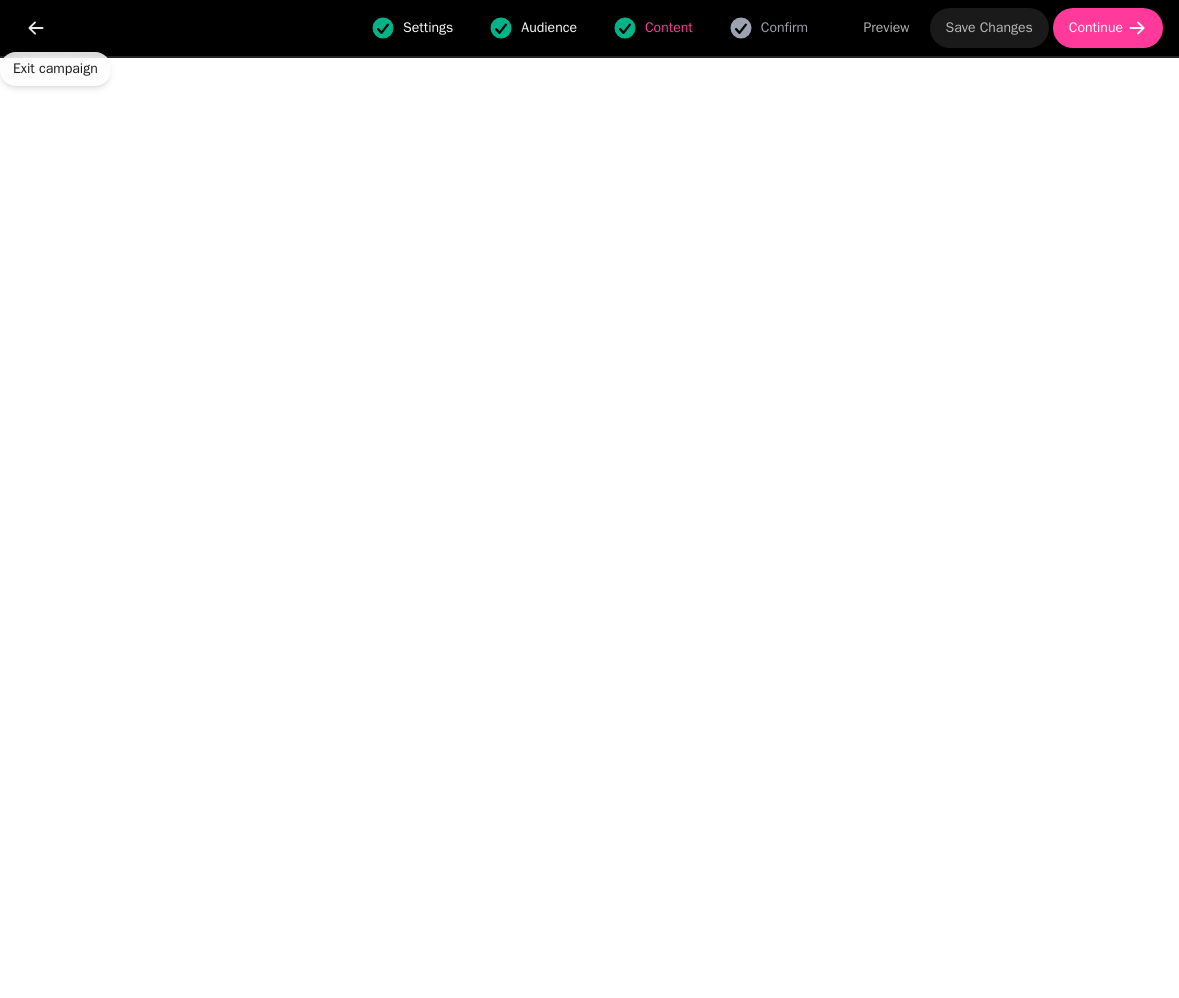 click on "Save Changes" at bounding box center [989, 28] 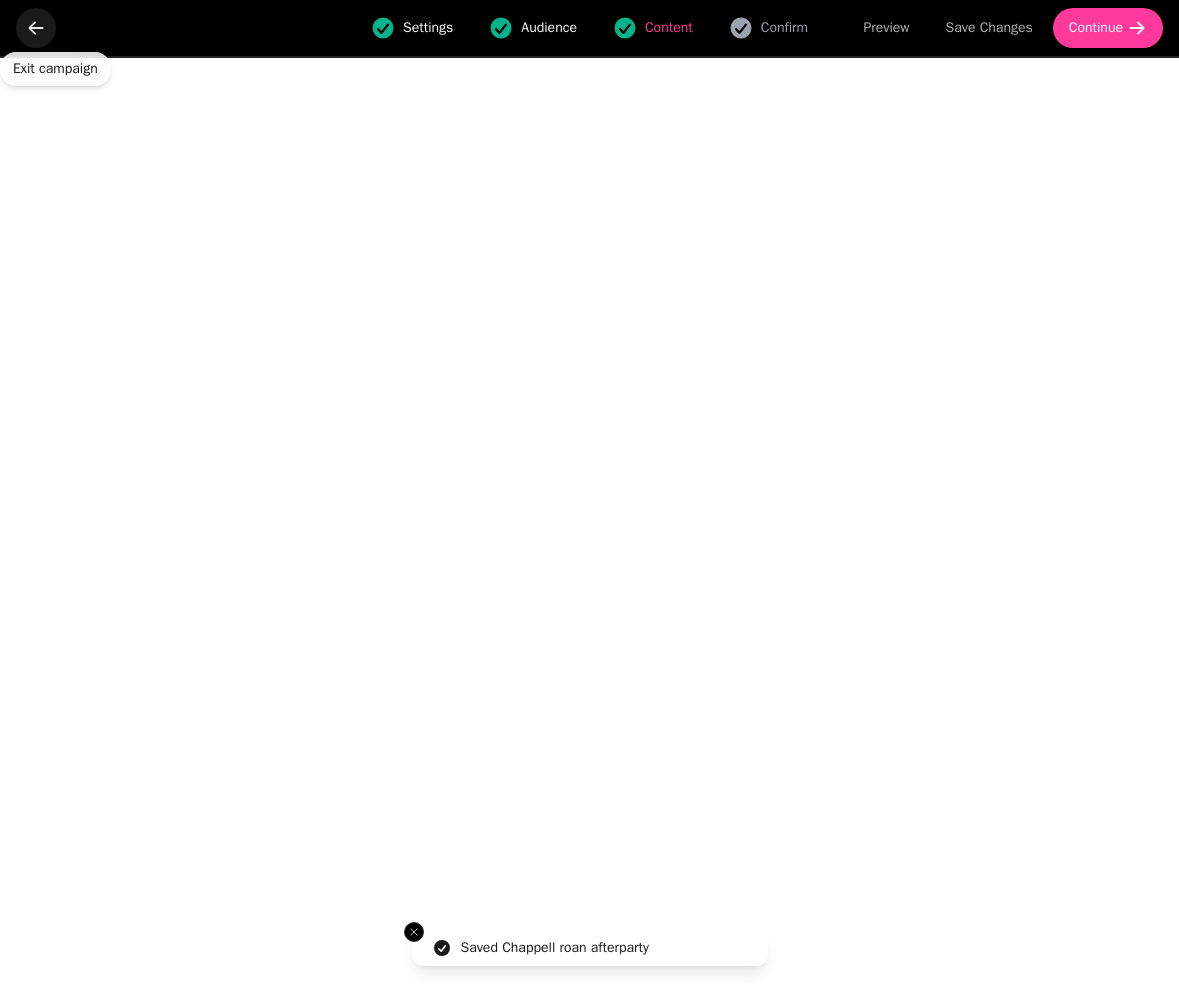 click 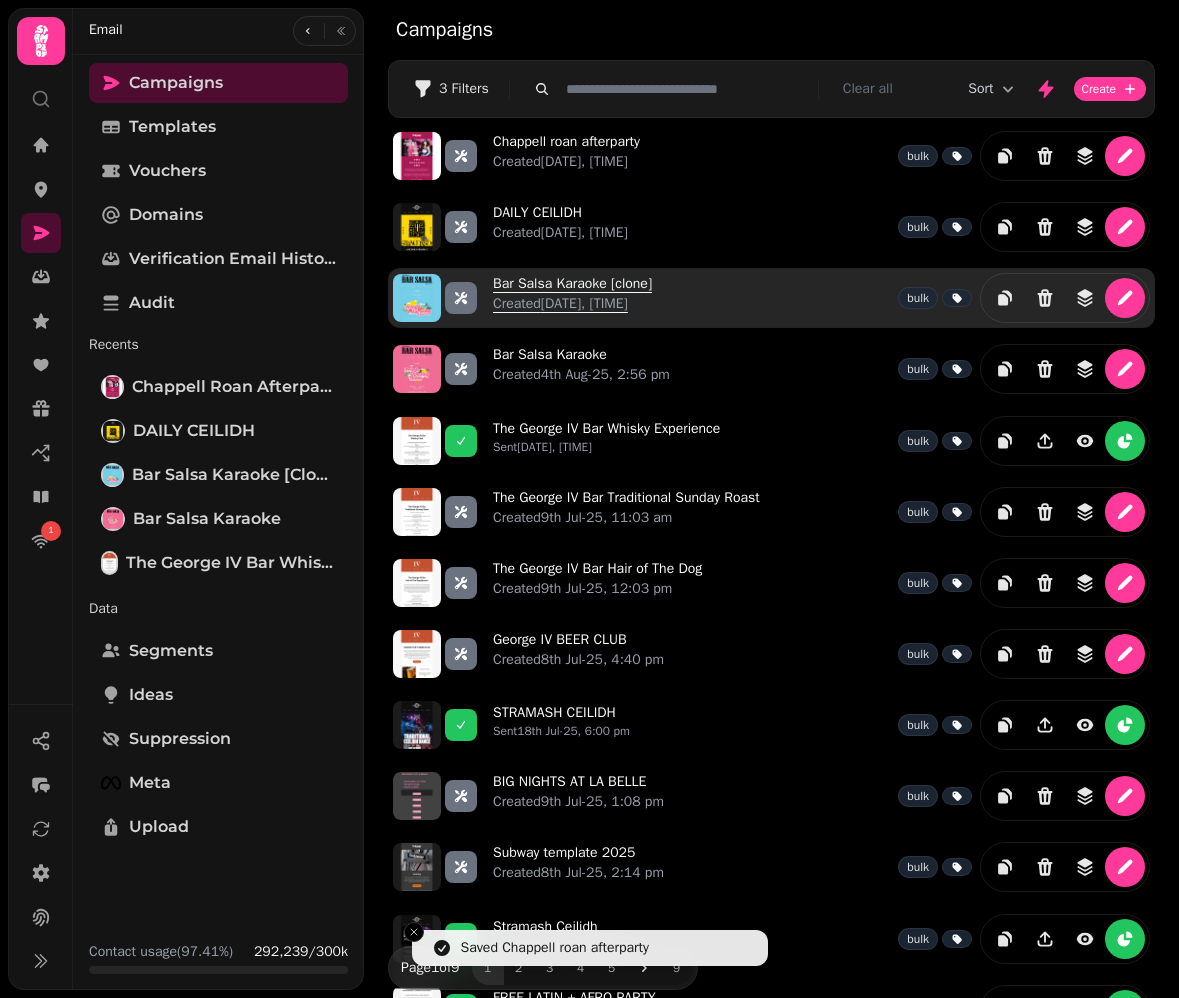 click on "Bar Salsa Karaoke [clone] Created  4th Aug-25, 3:21 pm" at bounding box center (572, 298) 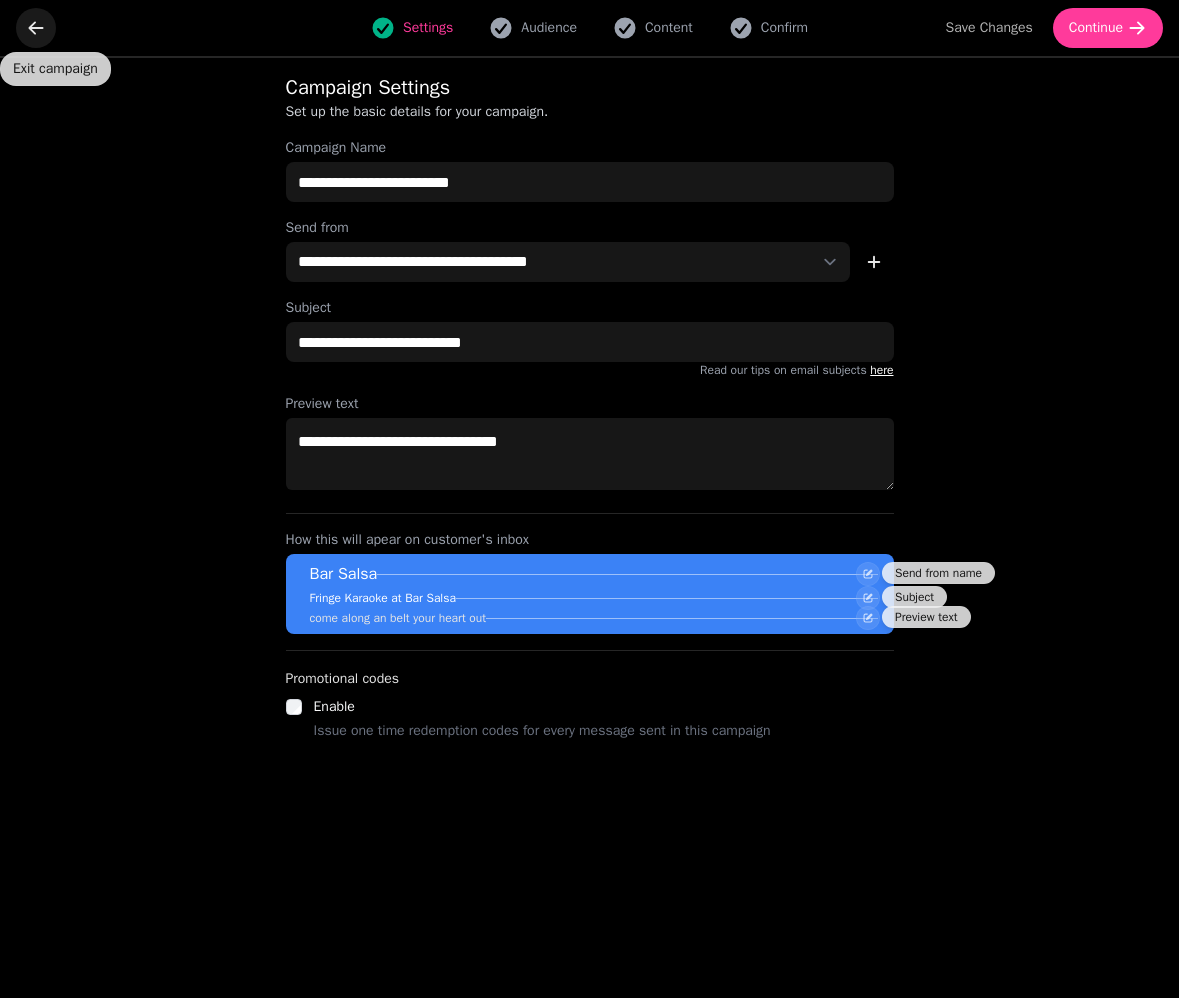 click 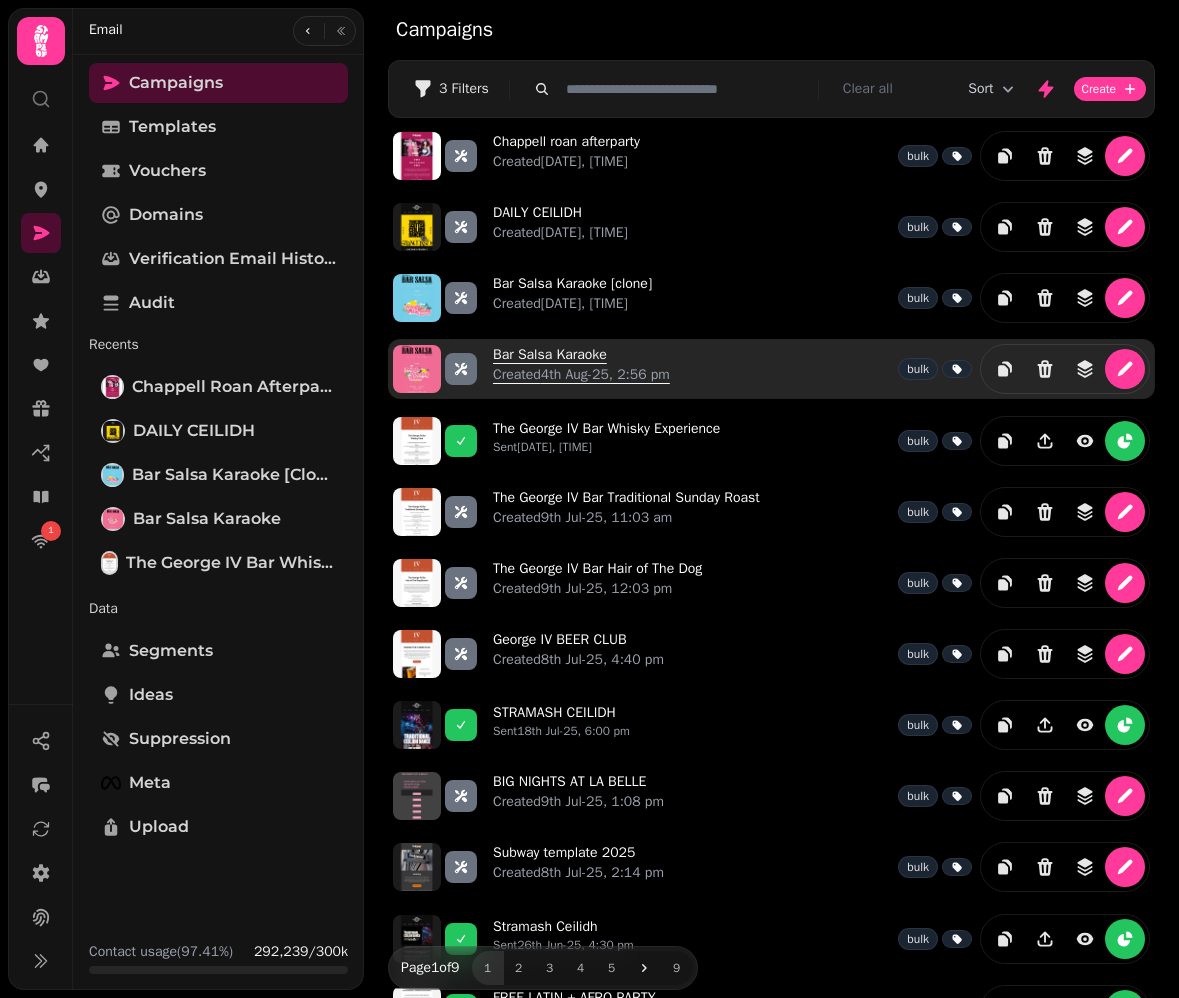 click on "Bar Salsa Karaoke Created  4th Aug-25, 2:56 pm" at bounding box center [581, 369] 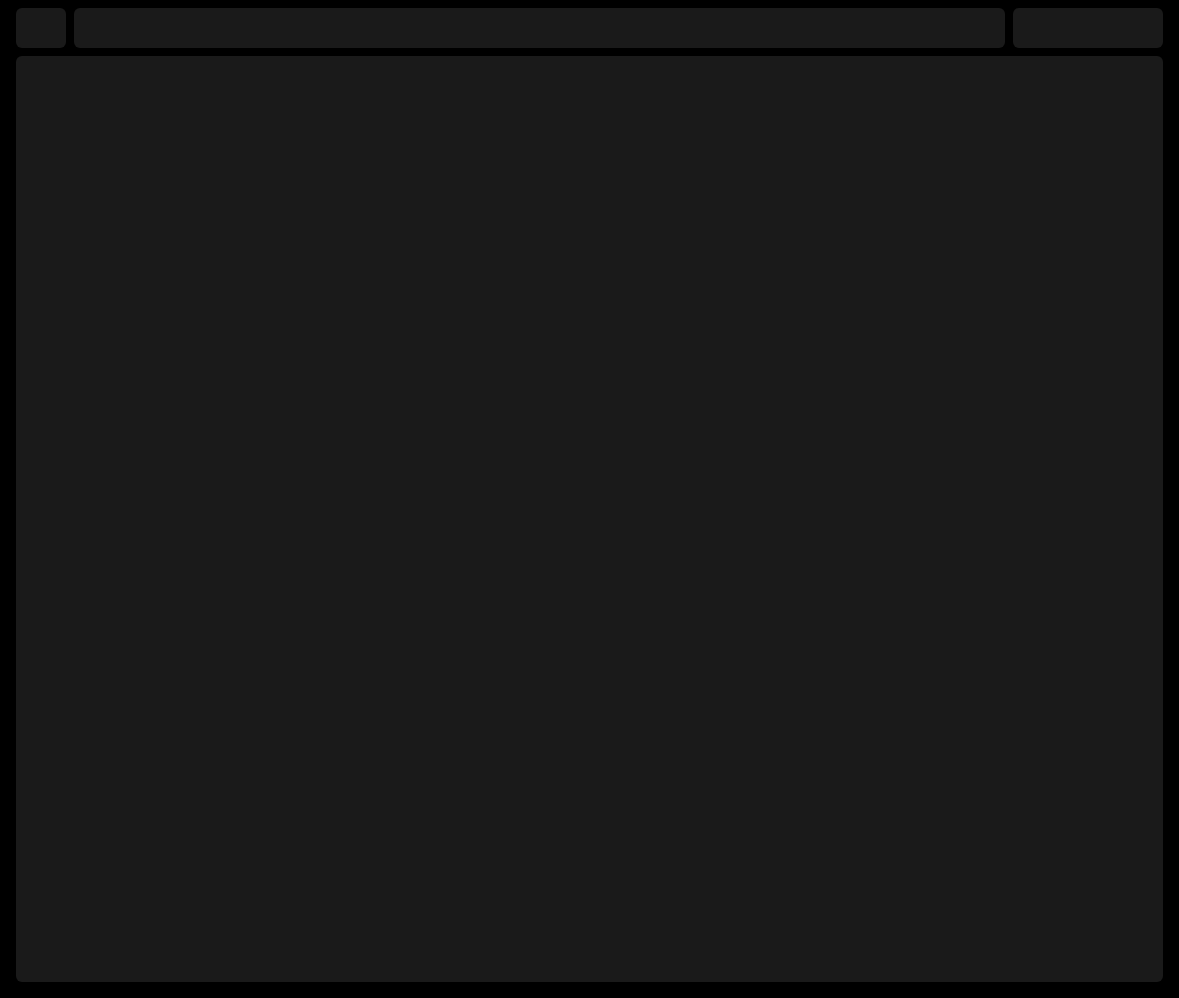 select on "**********" 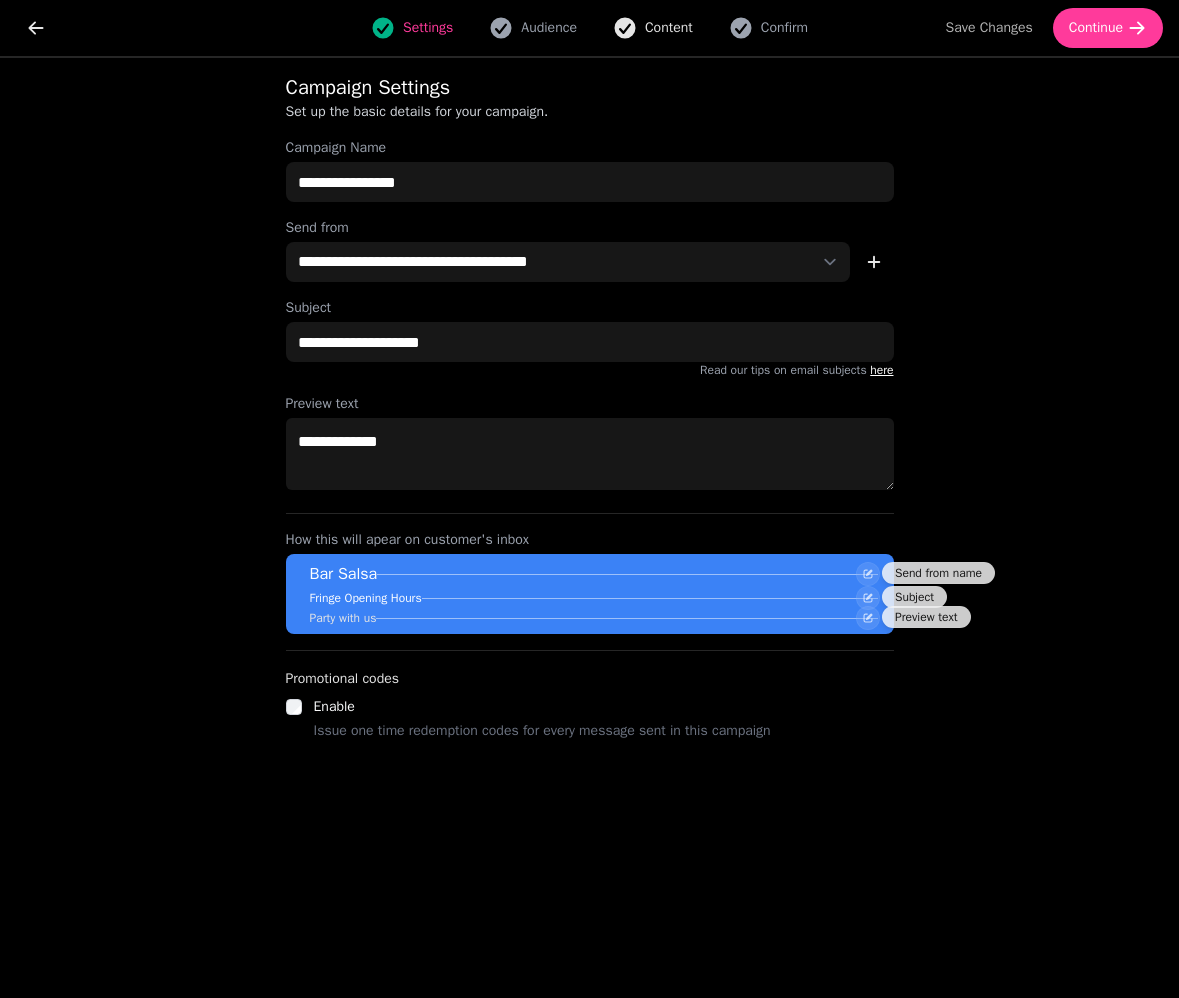 click on "Content" at bounding box center (669, 28) 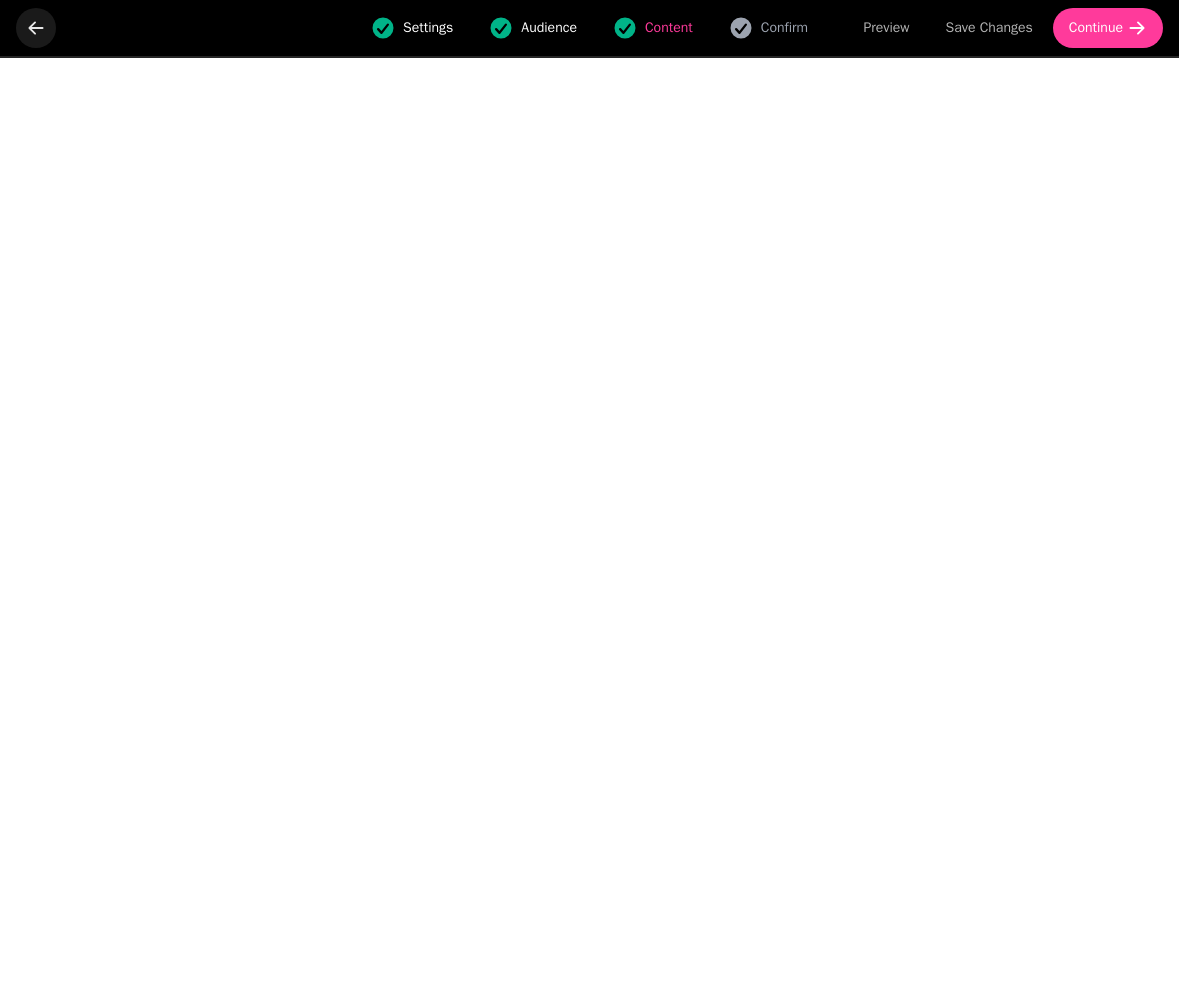 click 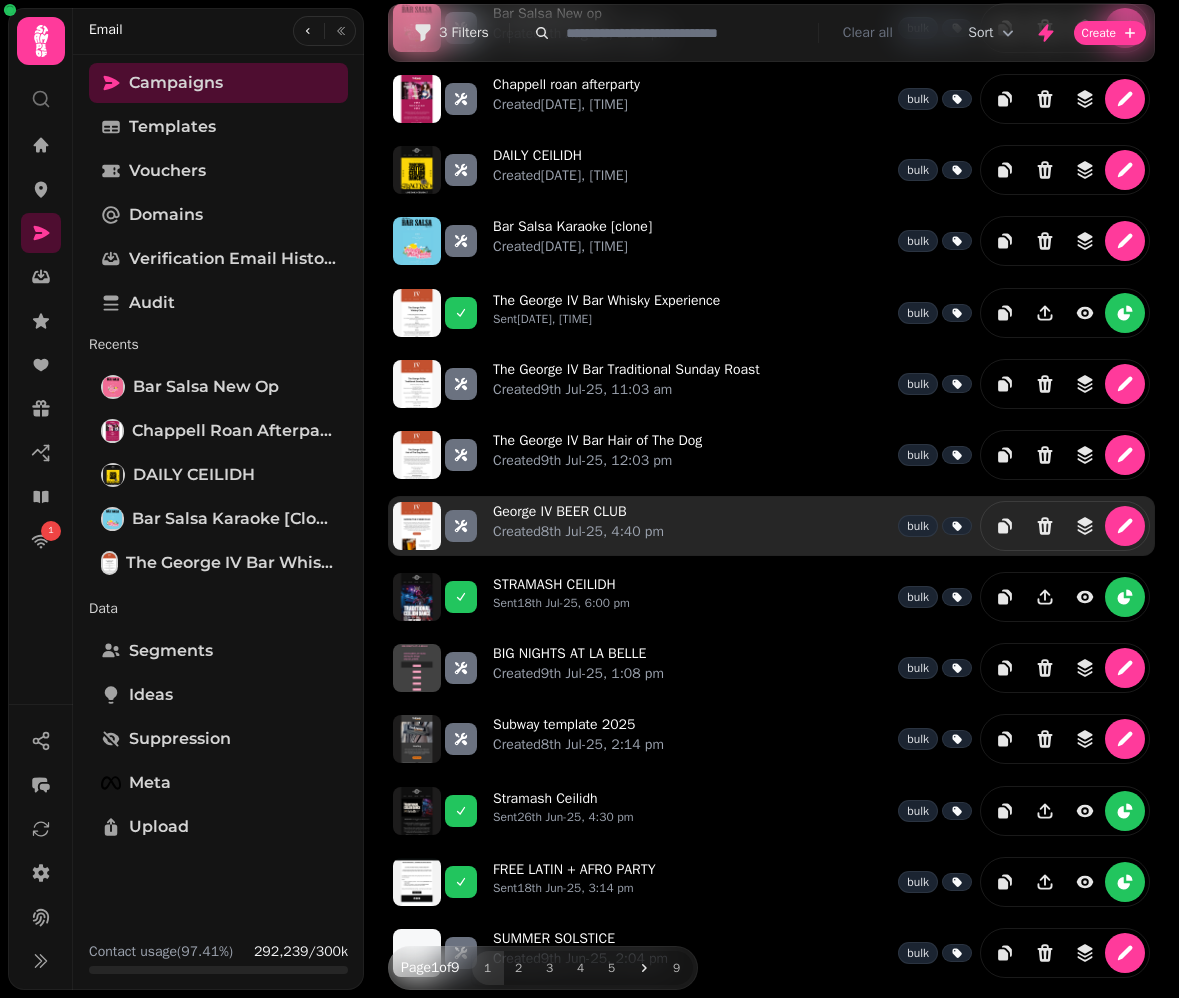 scroll, scrollTop: 131, scrollLeft: 0, axis: vertical 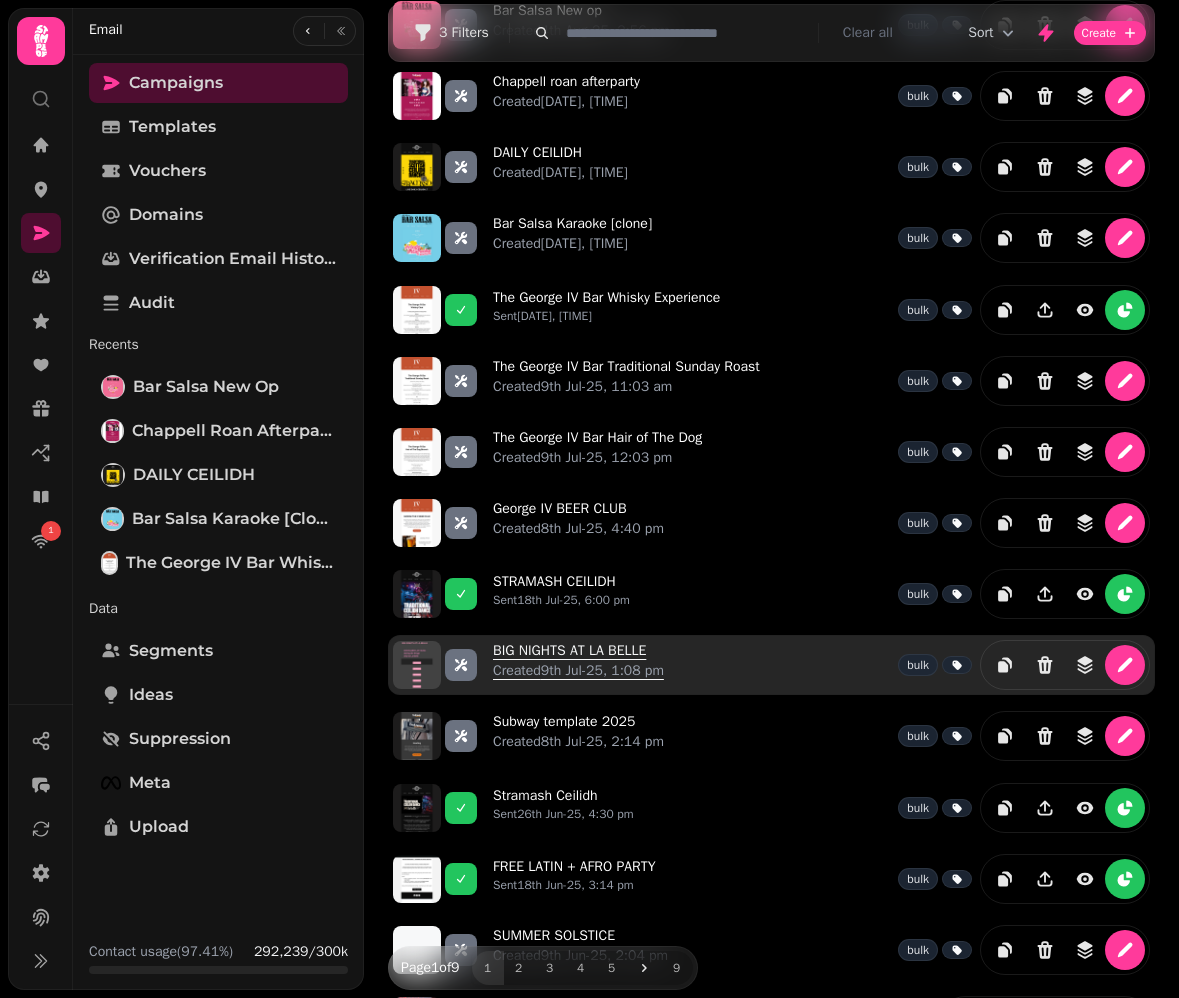 click on "BIG NIGHTS AT LA BELLE Created  9th Jul-25, 1:08 pm" at bounding box center [578, 665] 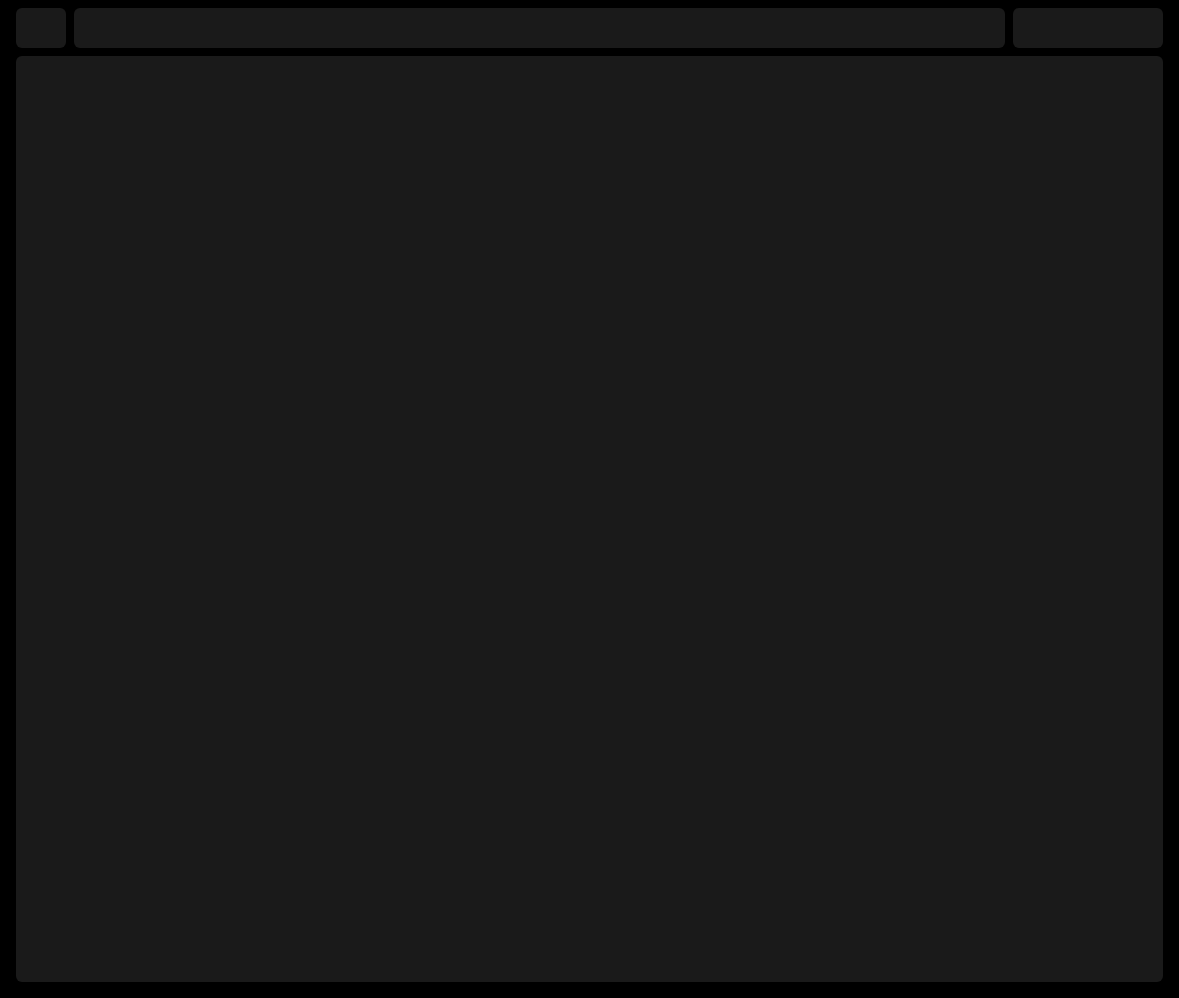 select on "**********" 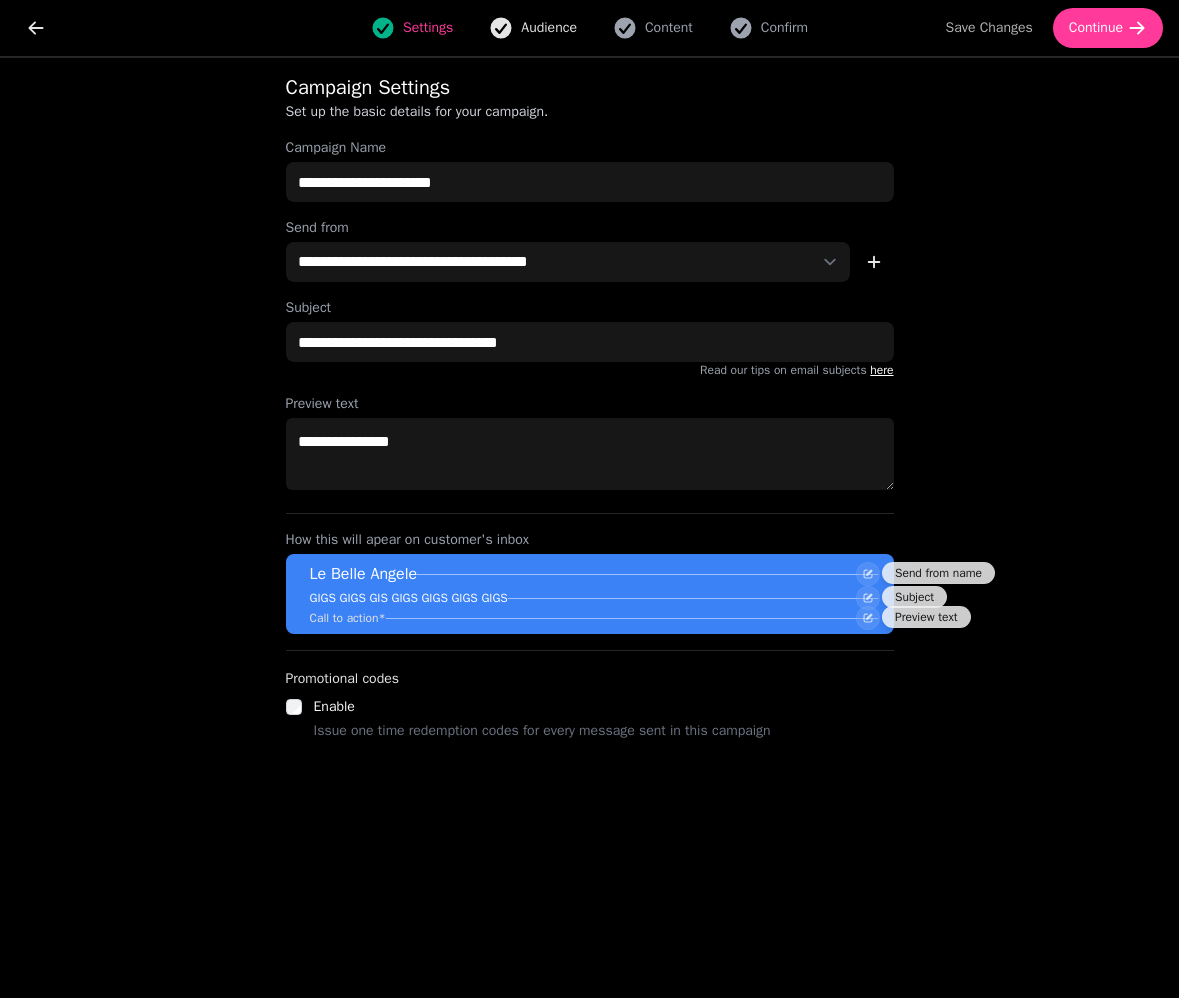 click on "Audience" at bounding box center [549, 28] 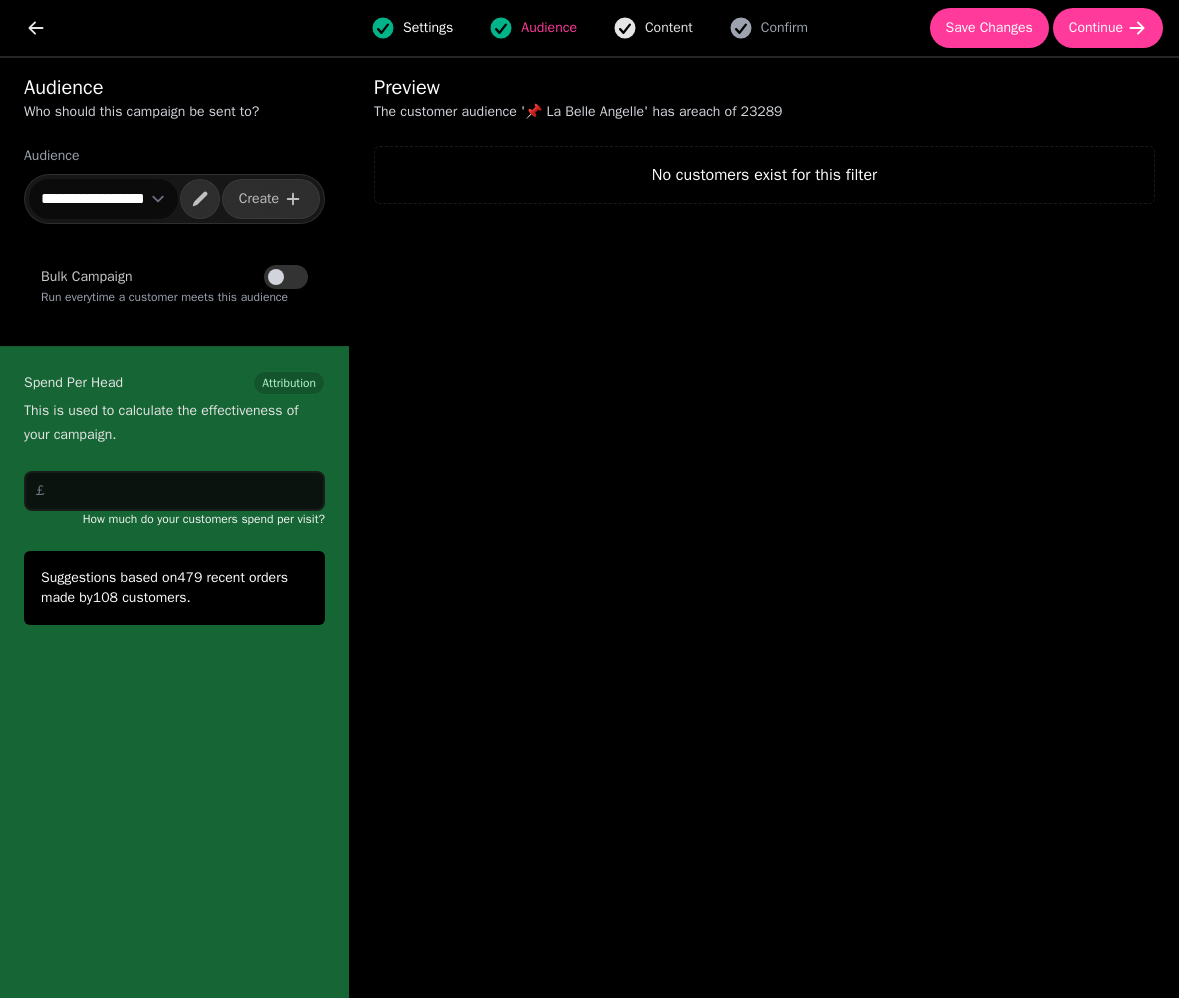 click on "Content" at bounding box center [669, 28] 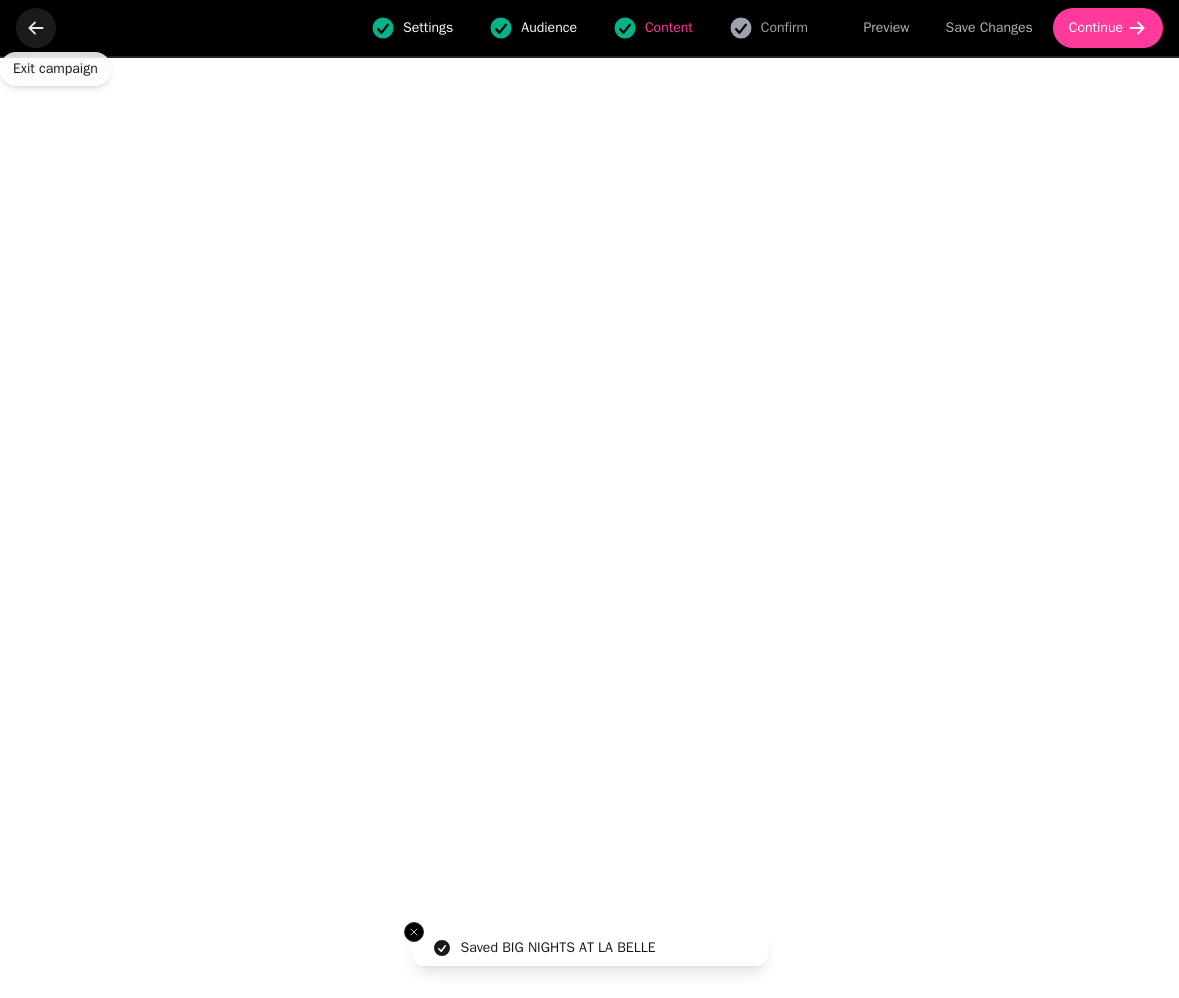 click 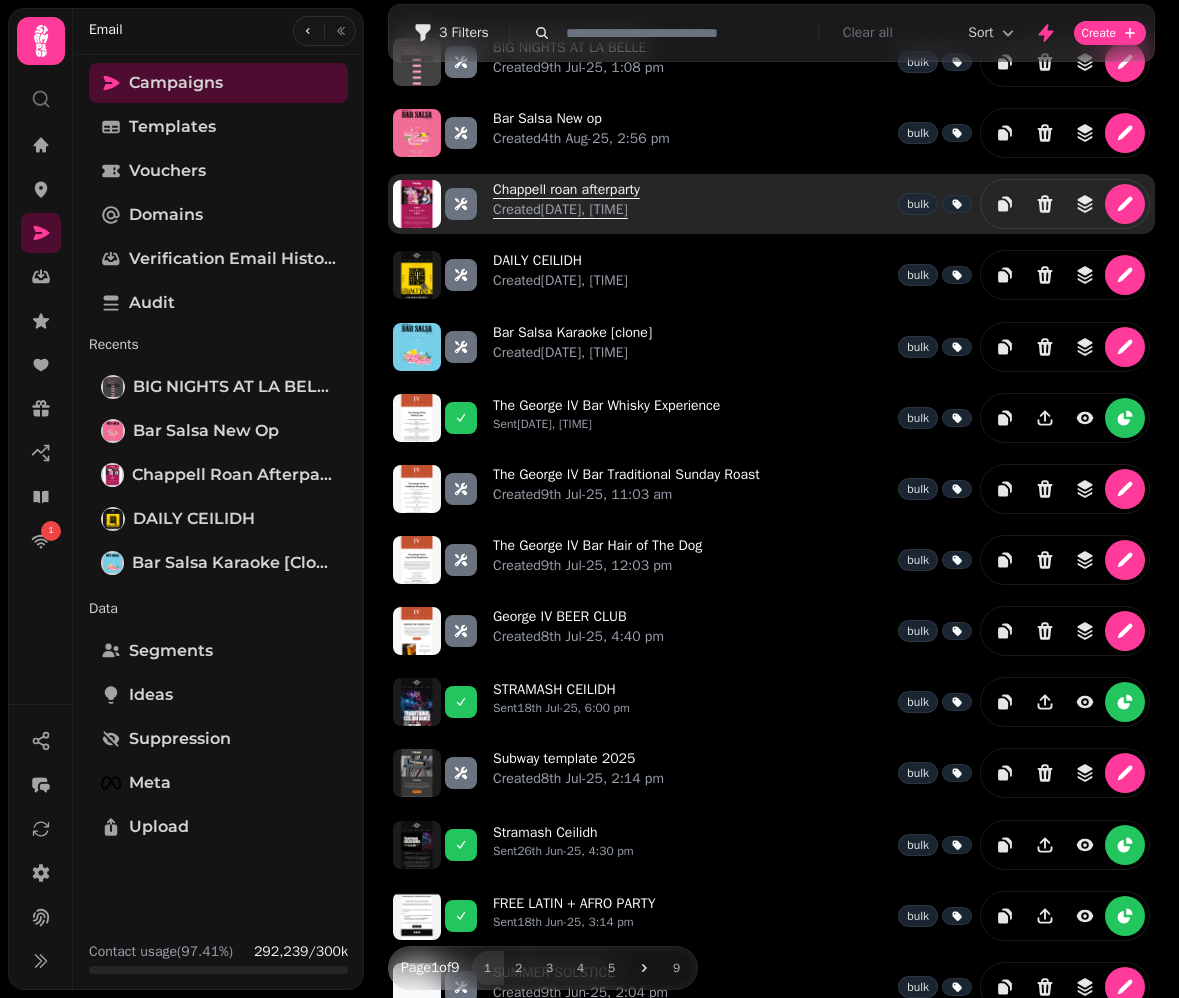 scroll, scrollTop: 106, scrollLeft: 0, axis: vertical 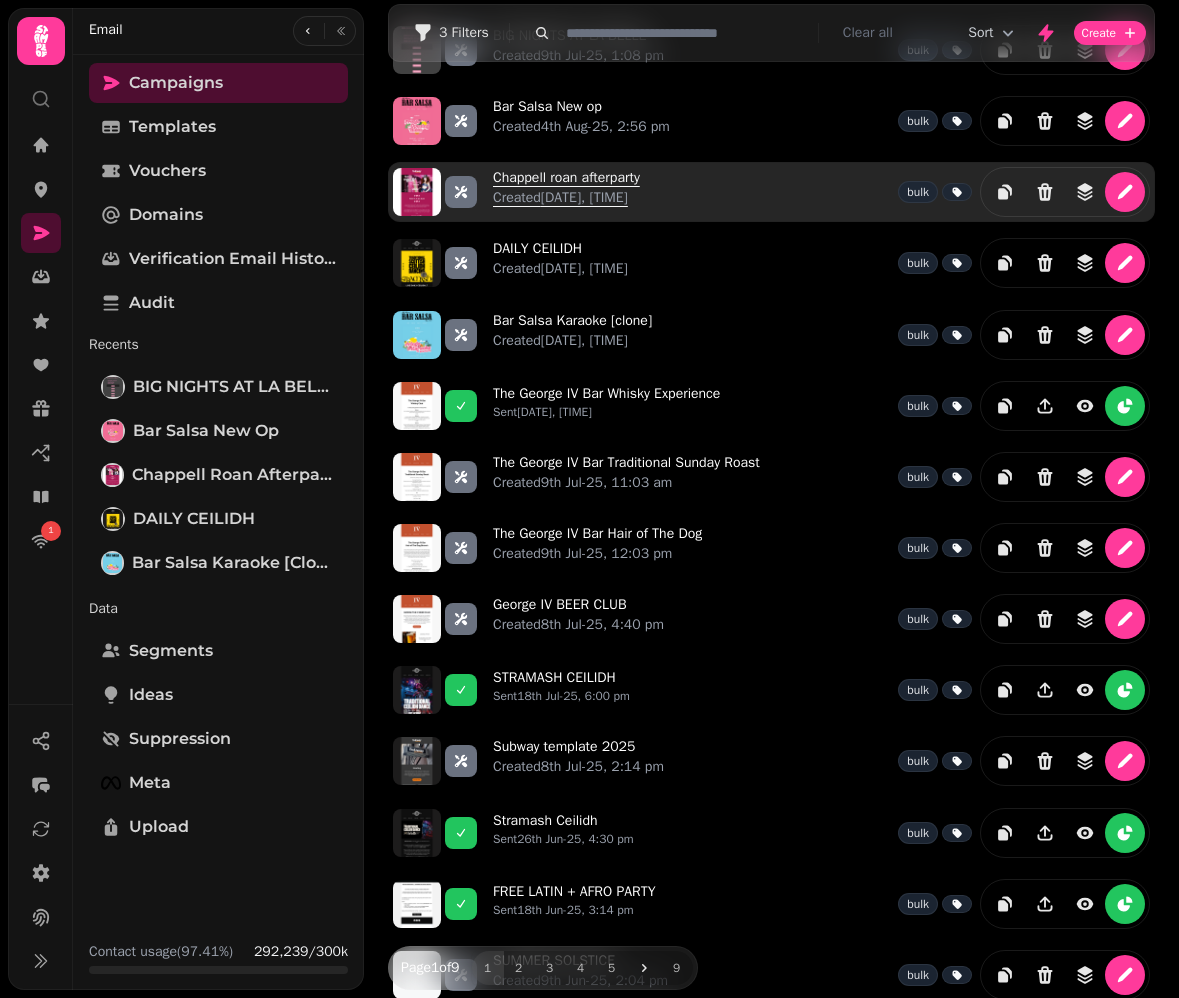 click on "Created  5th Aug-25, 3:40 pm" at bounding box center (566, 198) 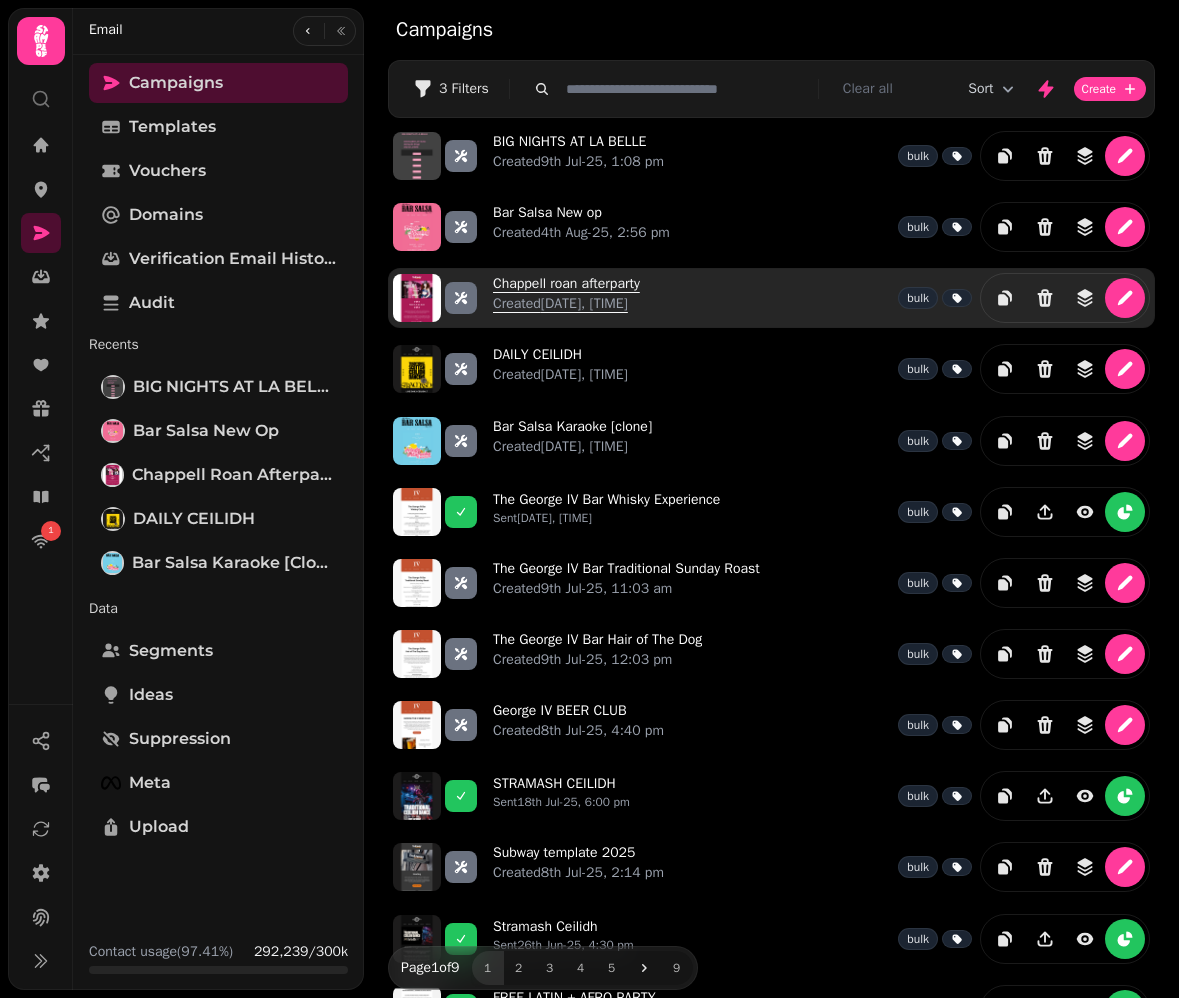select on "**********" 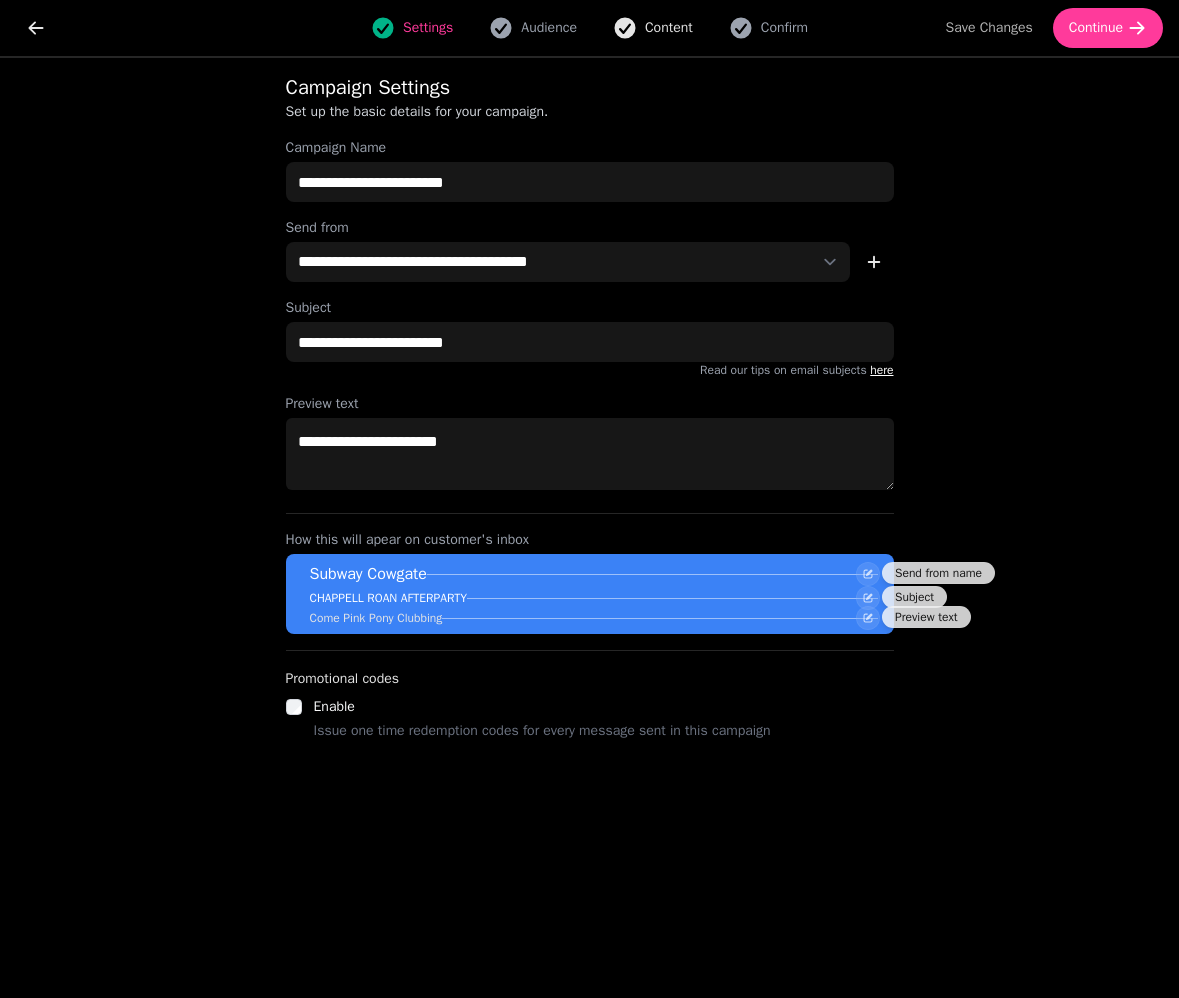 click on "Content" at bounding box center [669, 28] 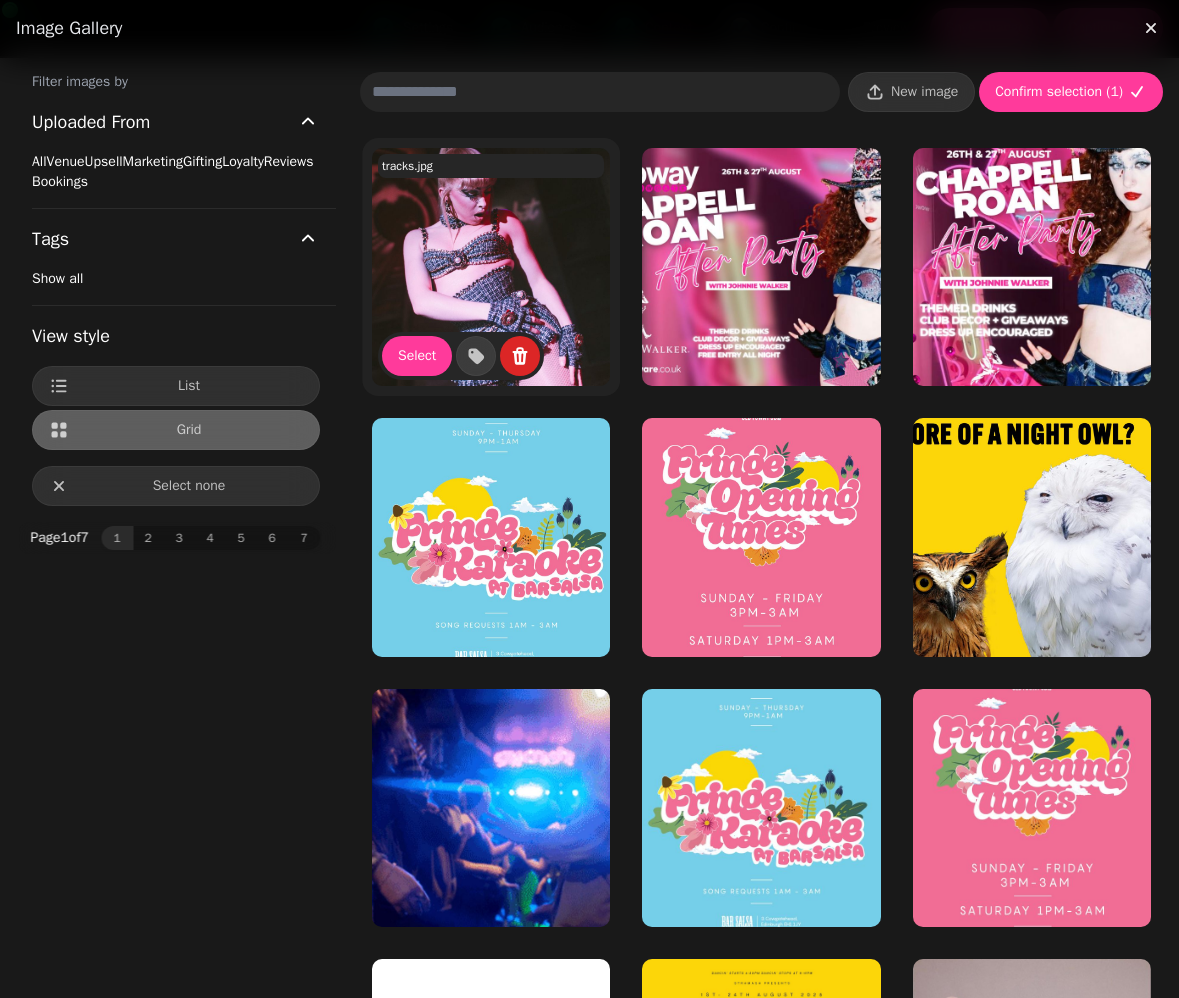 click at bounding box center (491, 267) 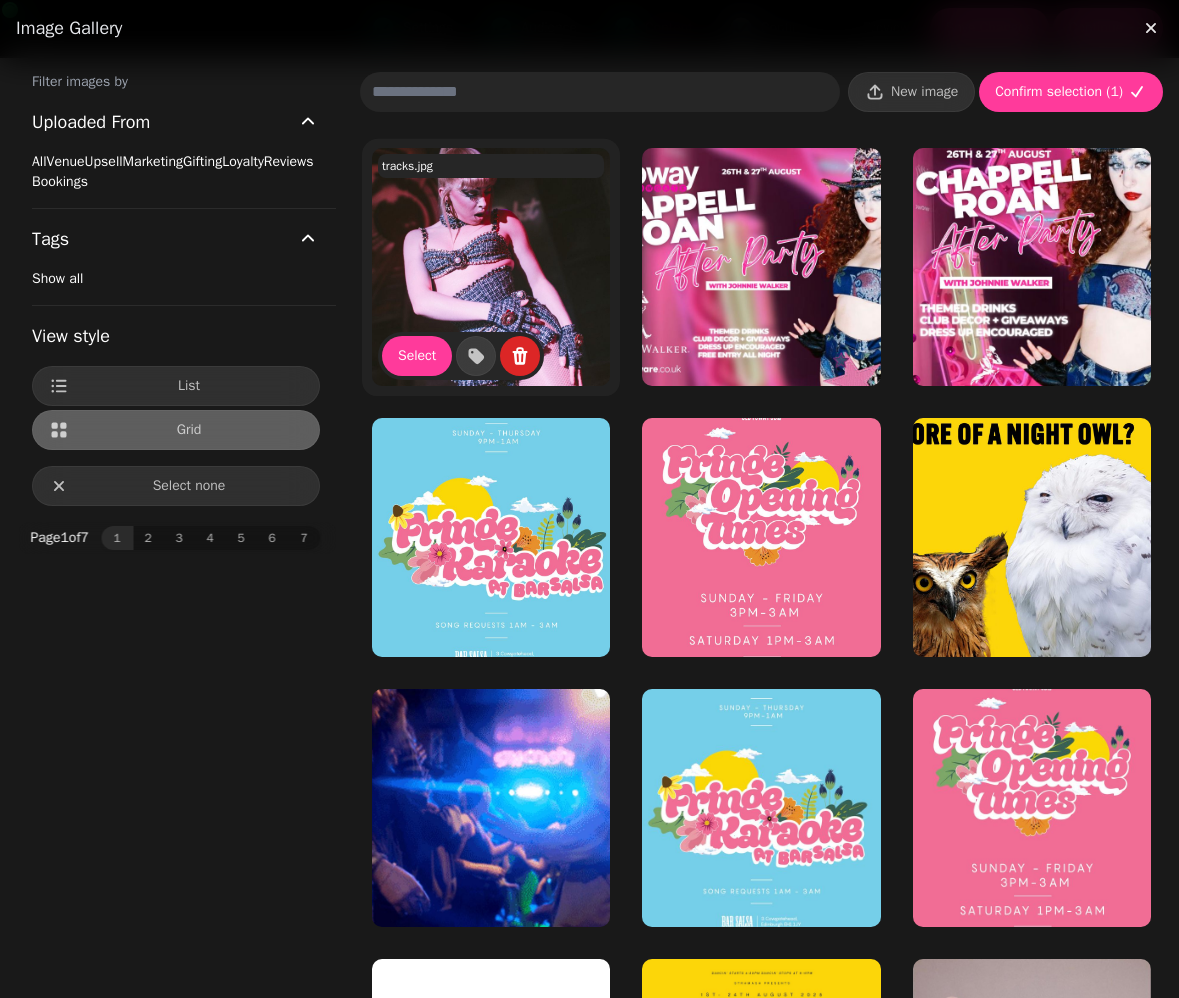 click at bounding box center (491, 267) 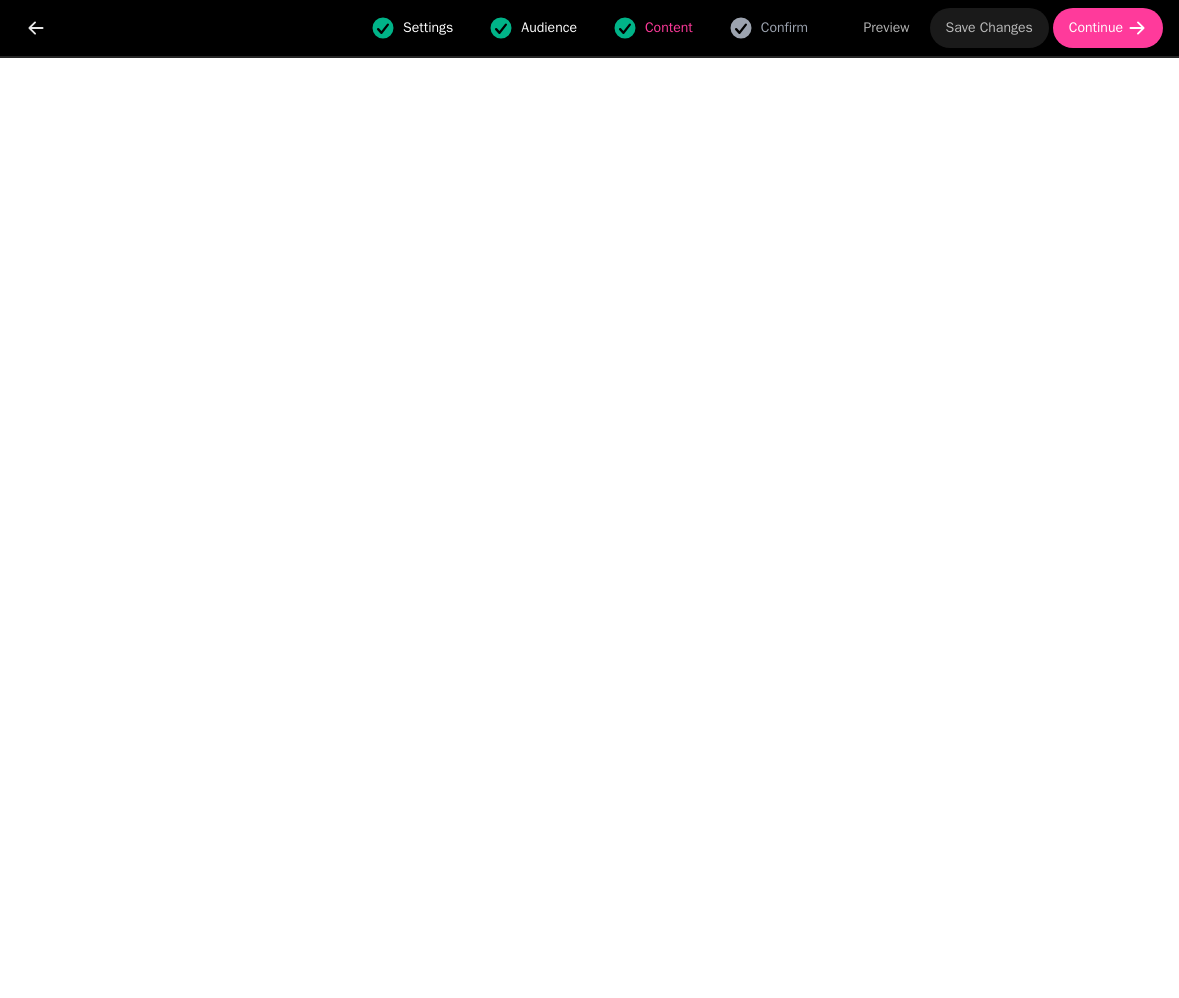 click on "Save Changes" at bounding box center [989, 28] 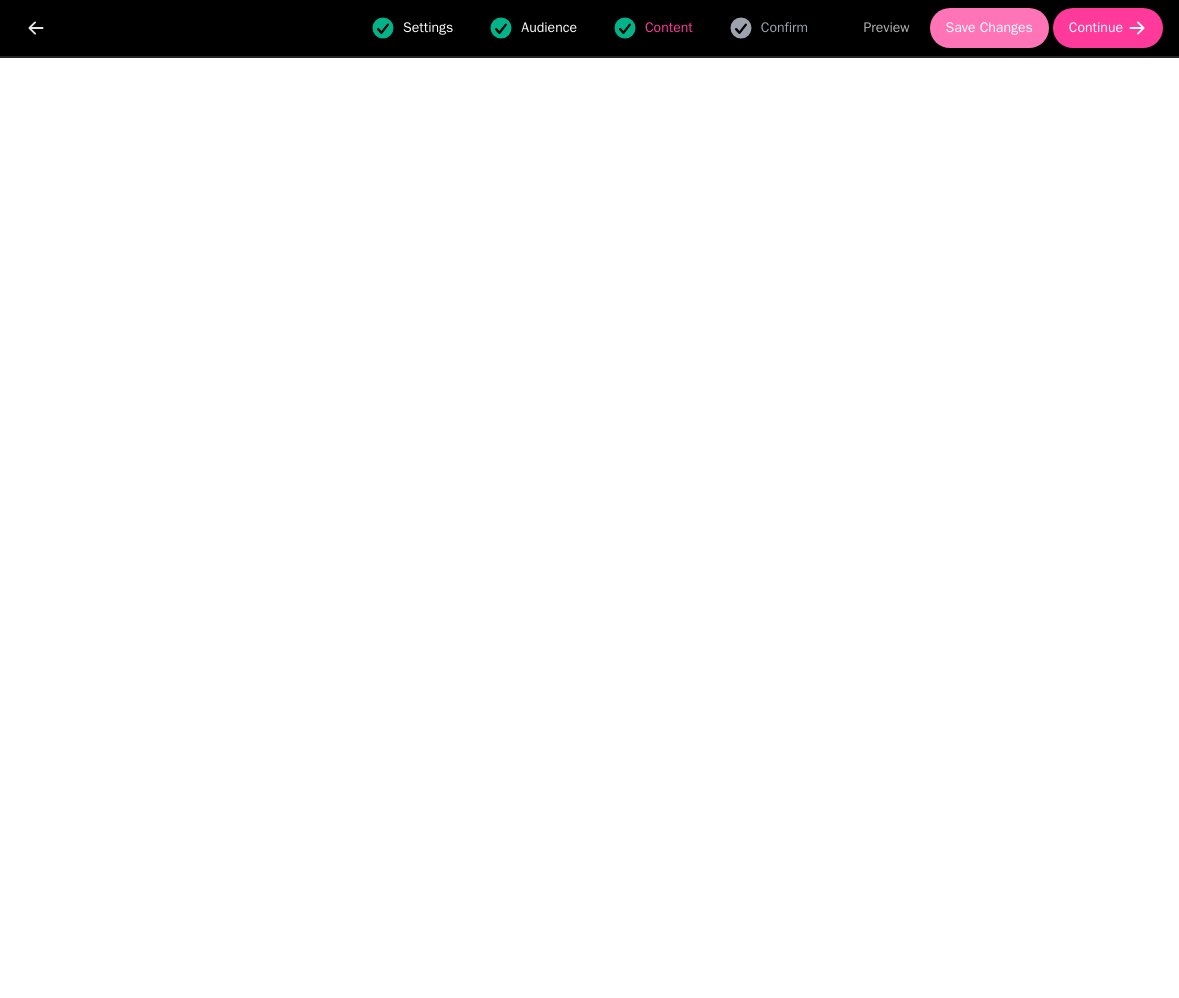 click on "Save Changes" at bounding box center (989, 28) 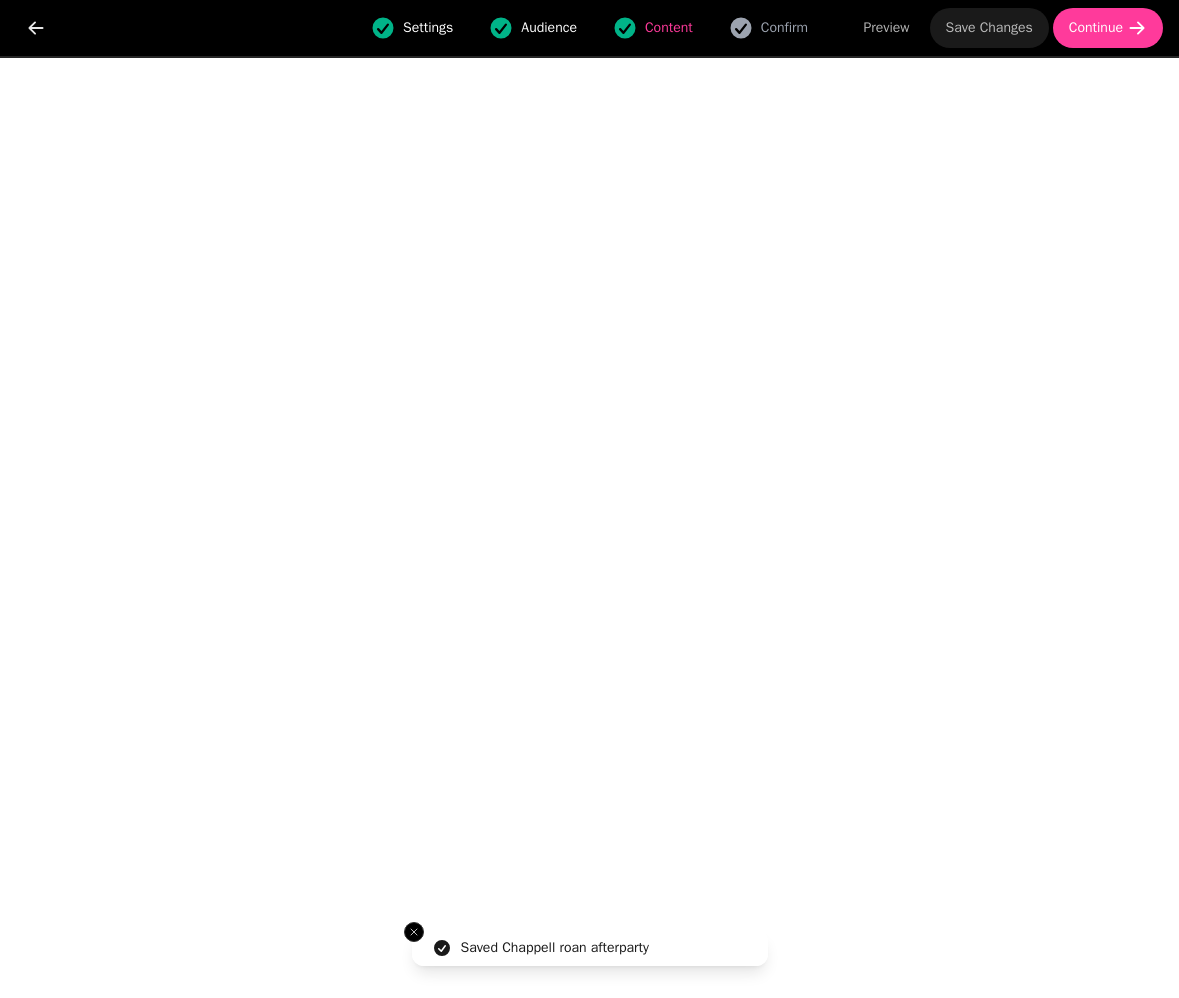 click on "Save Changes" at bounding box center (989, 28) 